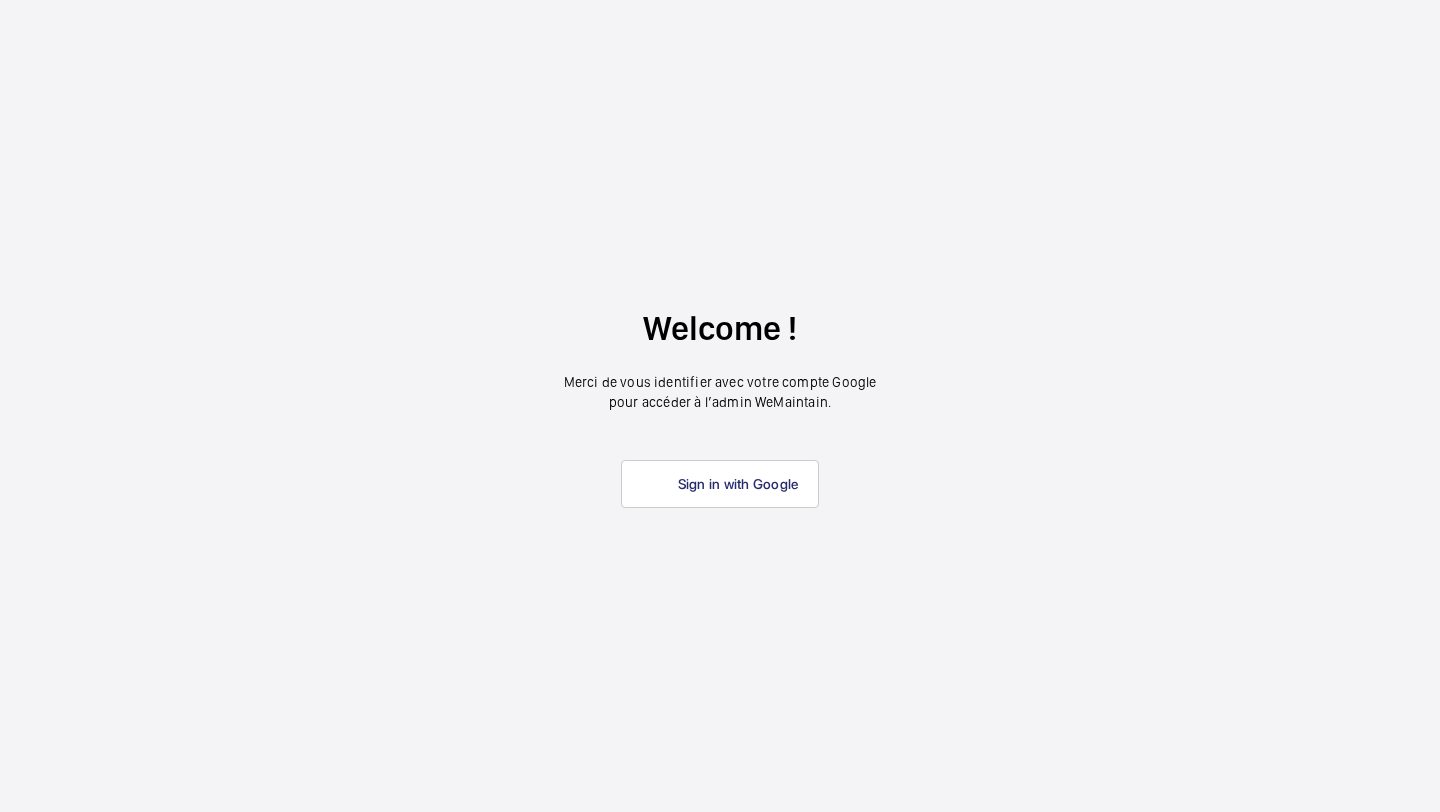 scroll, scrollTop: 0, scrollLeft: 0, axis: both 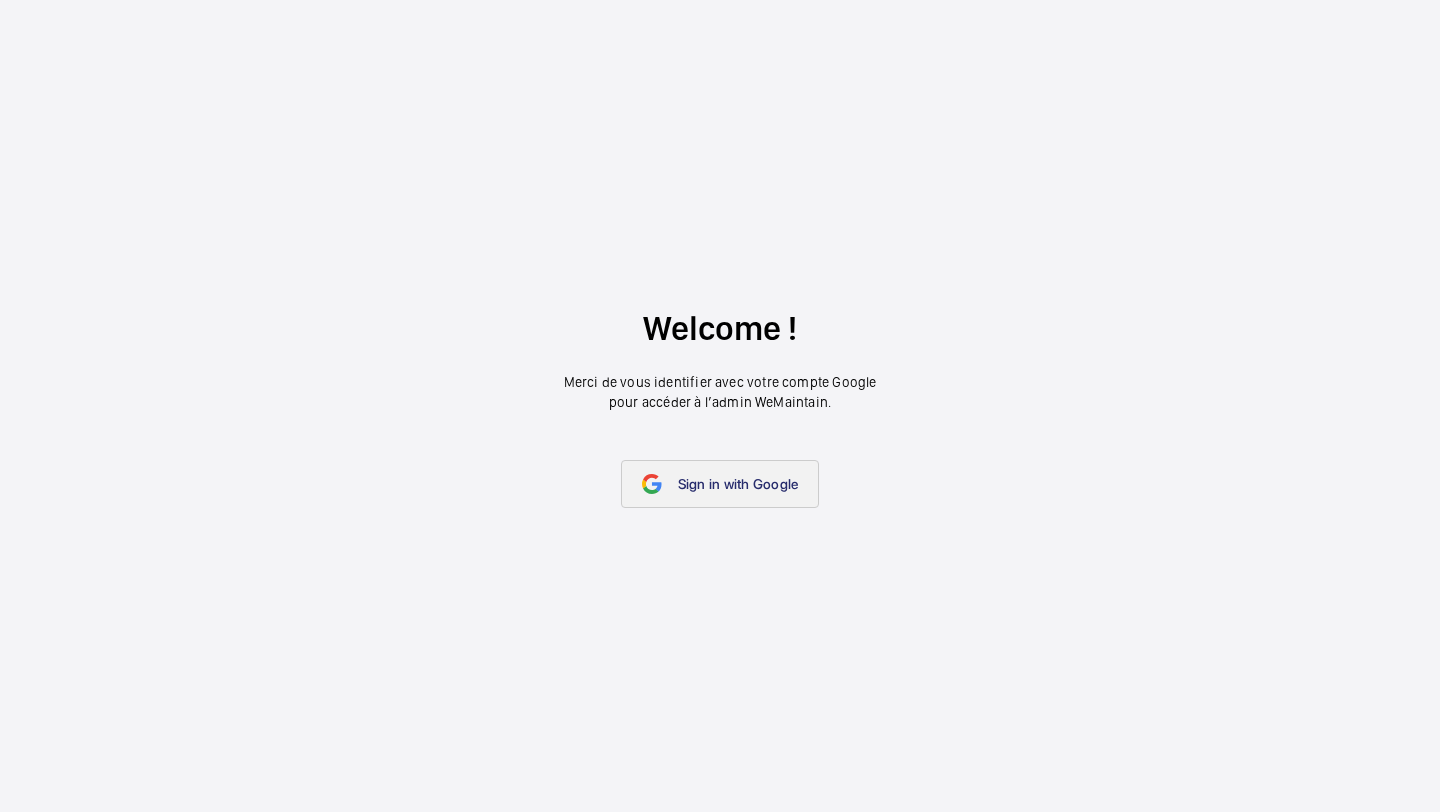 click on "Sign in with Google" 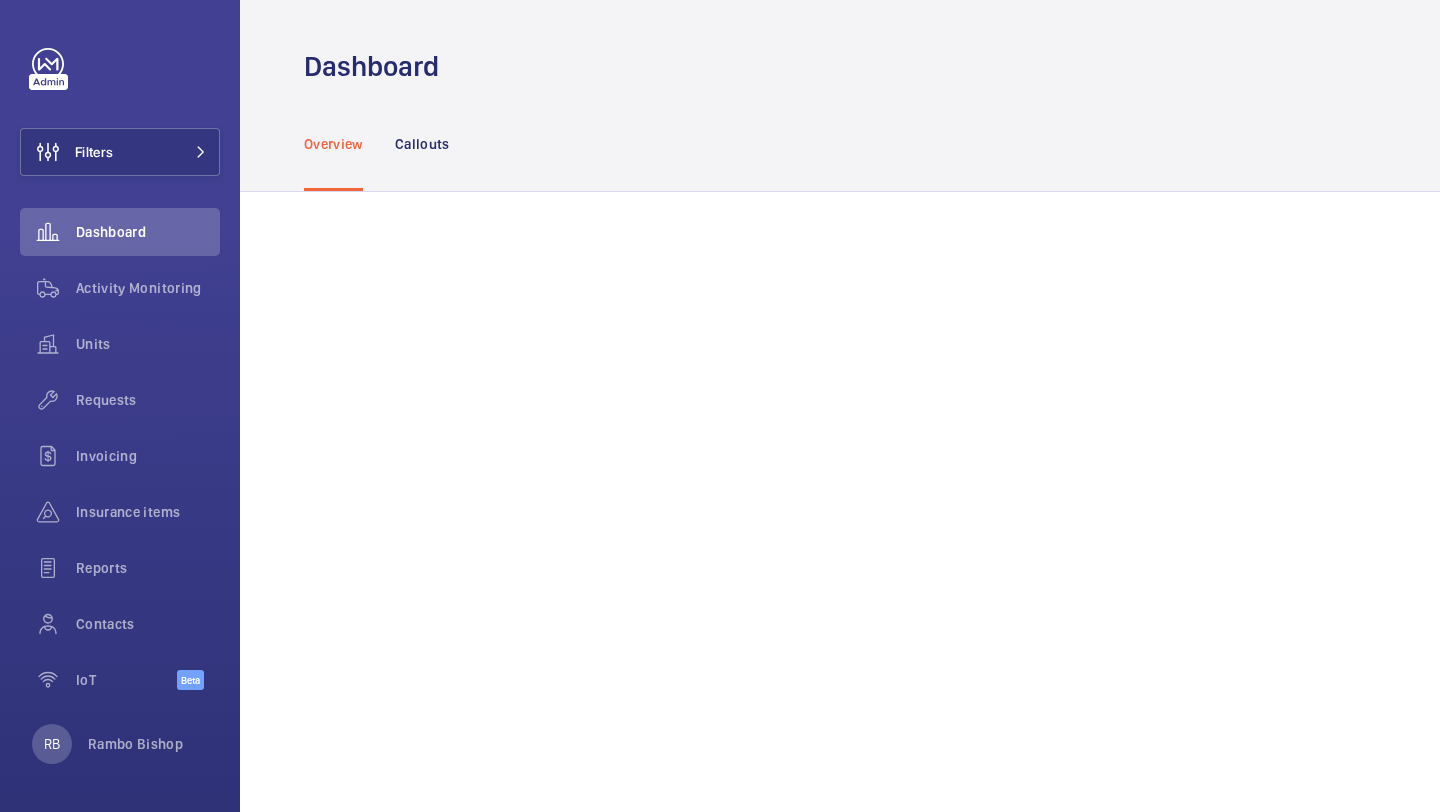 scroll, scrollTop: 0, scrollLeft: 0, axis: both 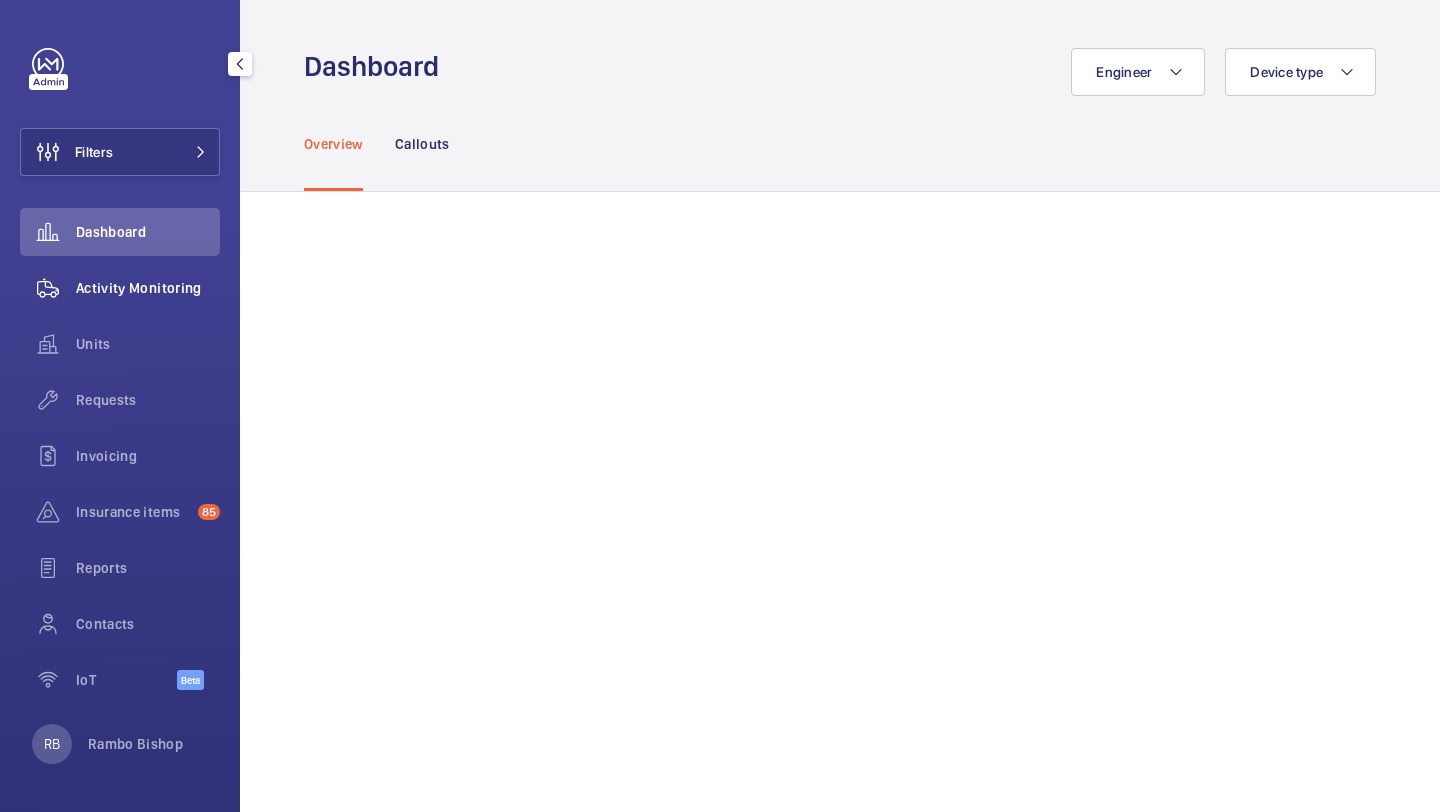 click on "Activity Monitoring" 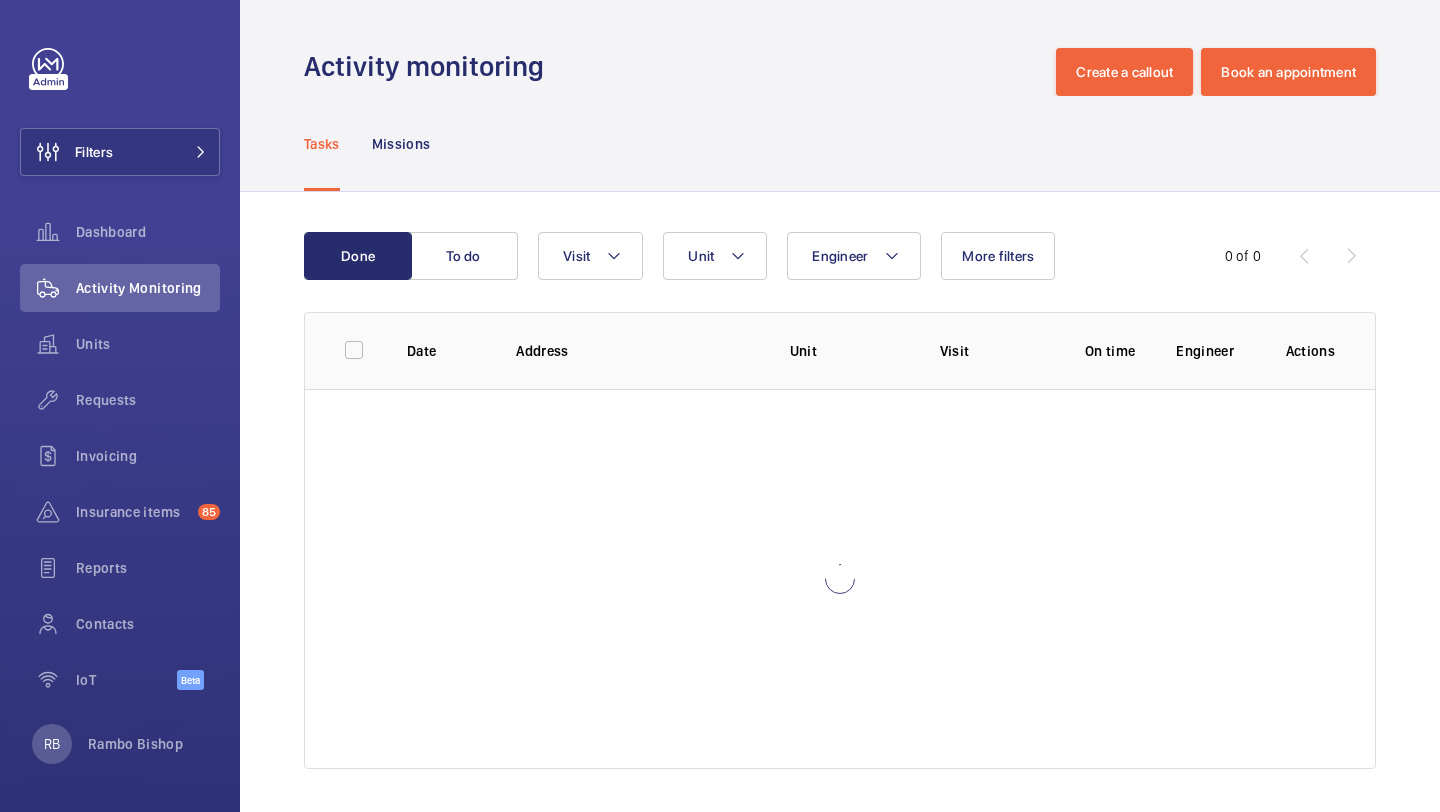 click on "Done To do Engineer Unit Visit More filters 0 of 0 Date Address Unit Visit On time Engineer Actions" 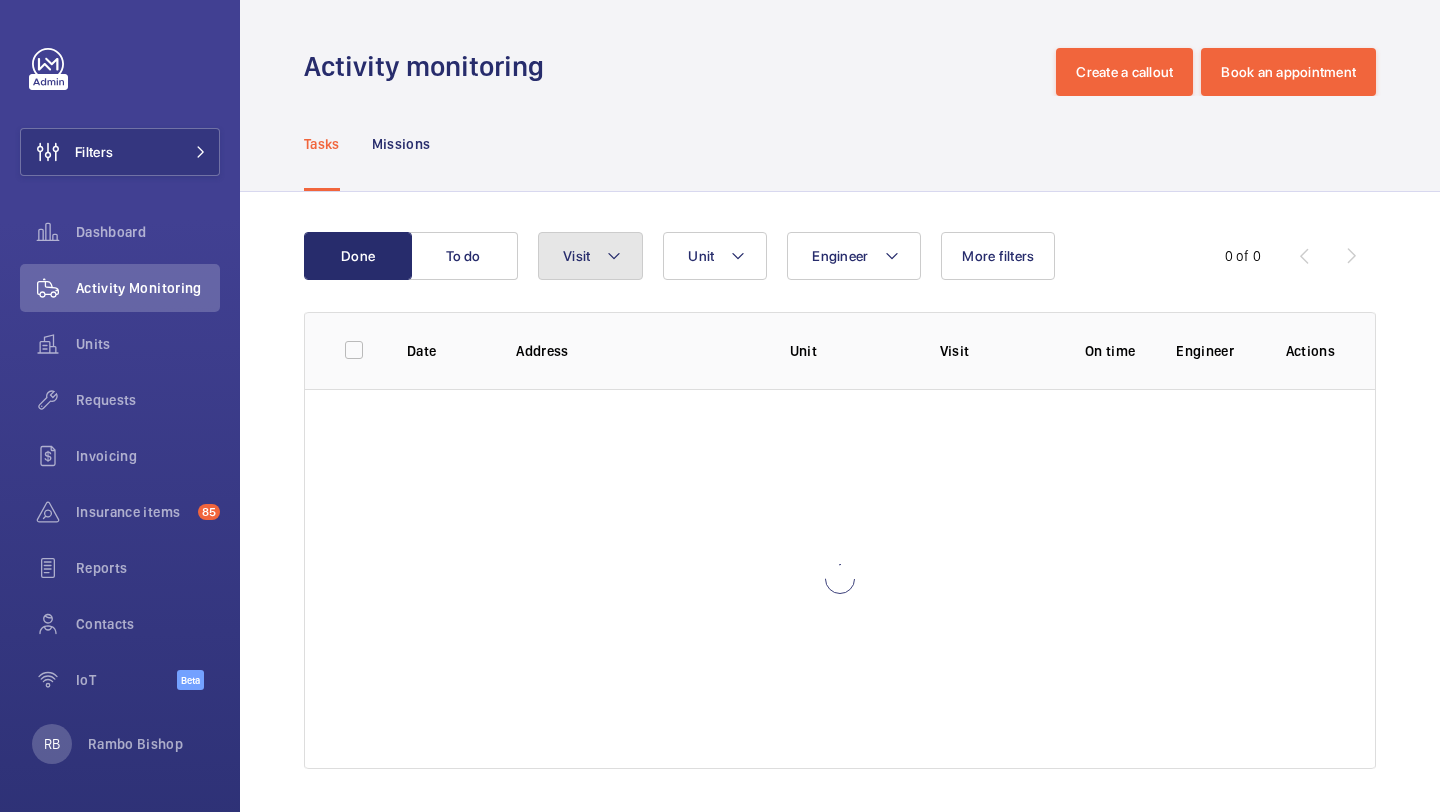 click on "Visit" 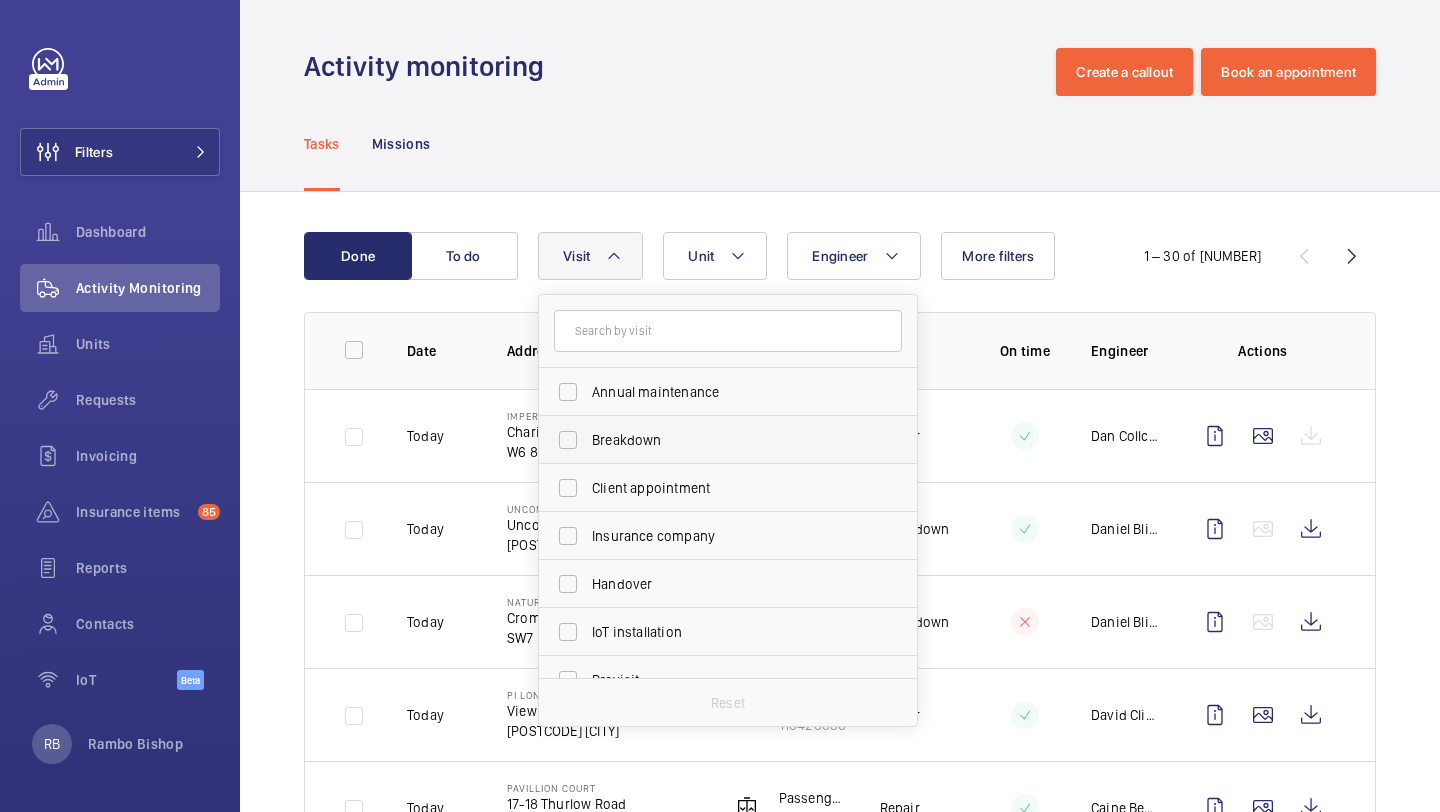 click on "Breakdown" at bounding box center (729, 440) 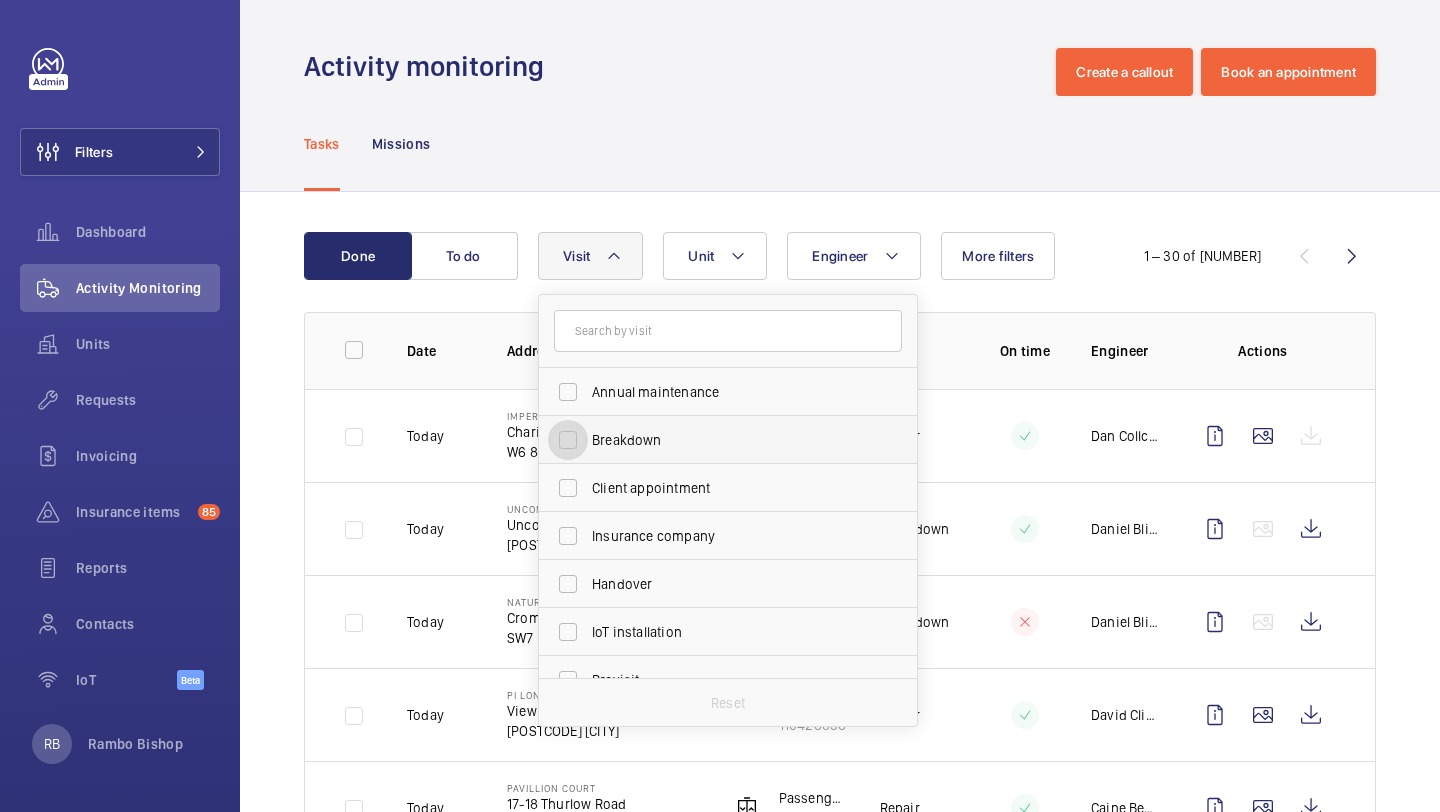 click on "Breakdown" at bounding box center (568, 440) 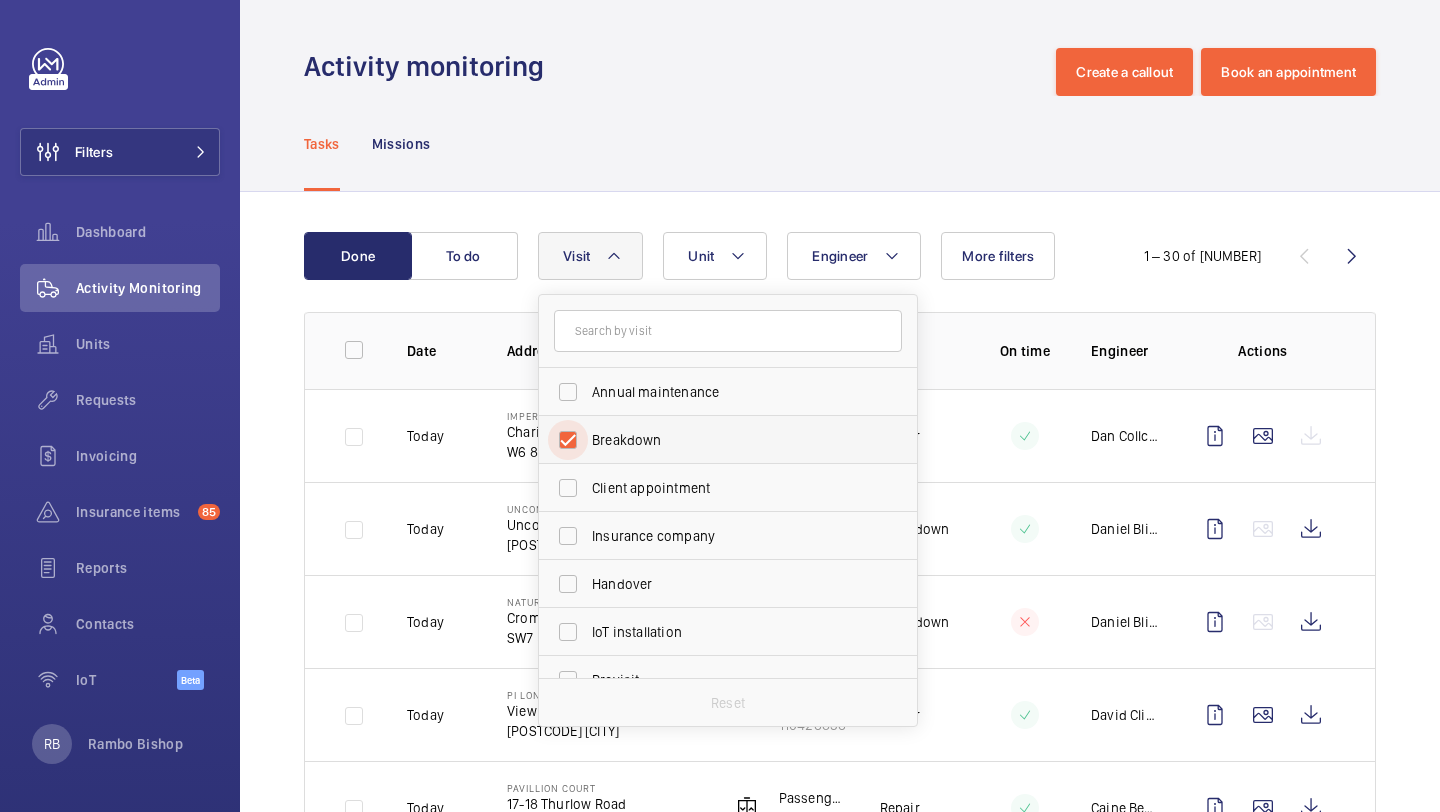 checkbox on "true" 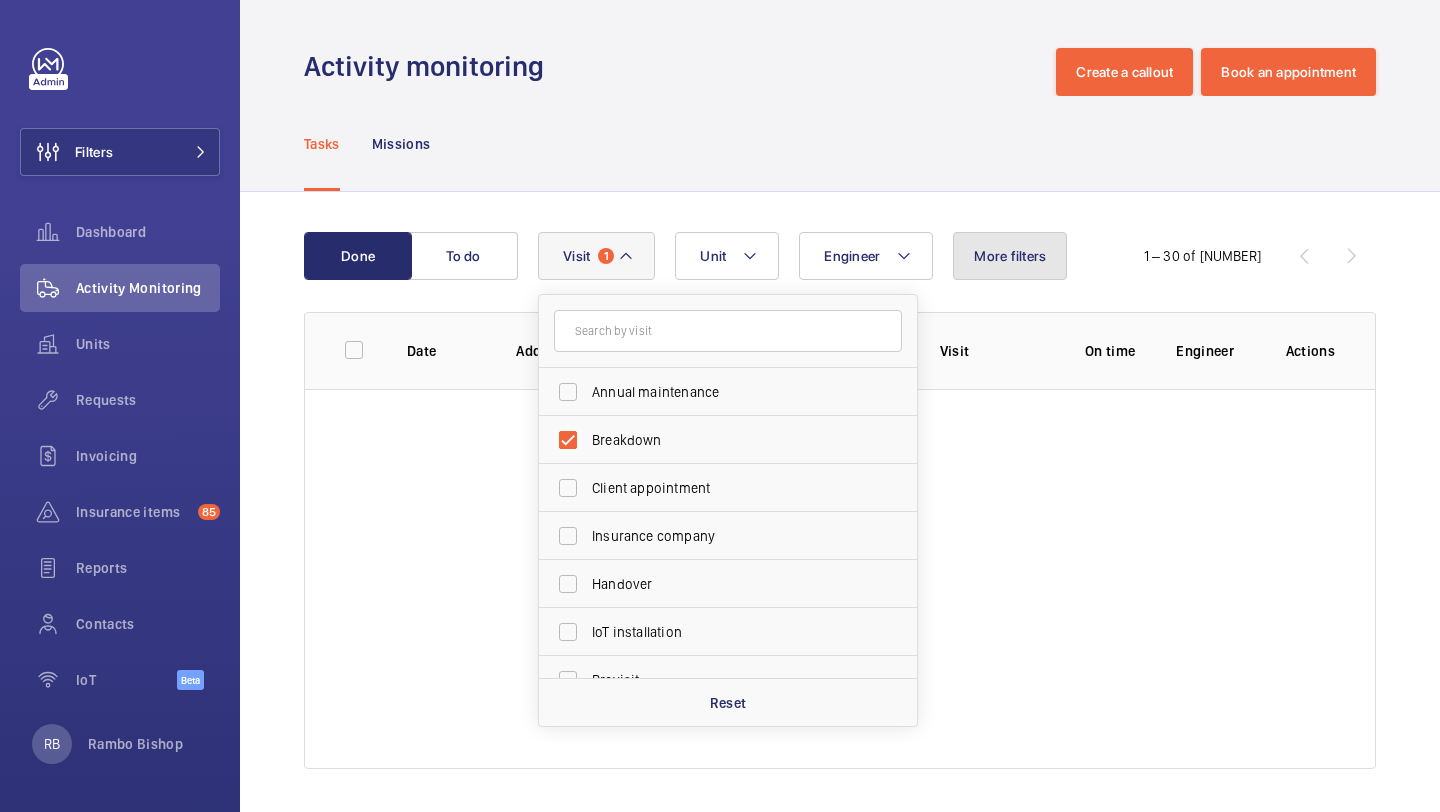 click on "More filters" 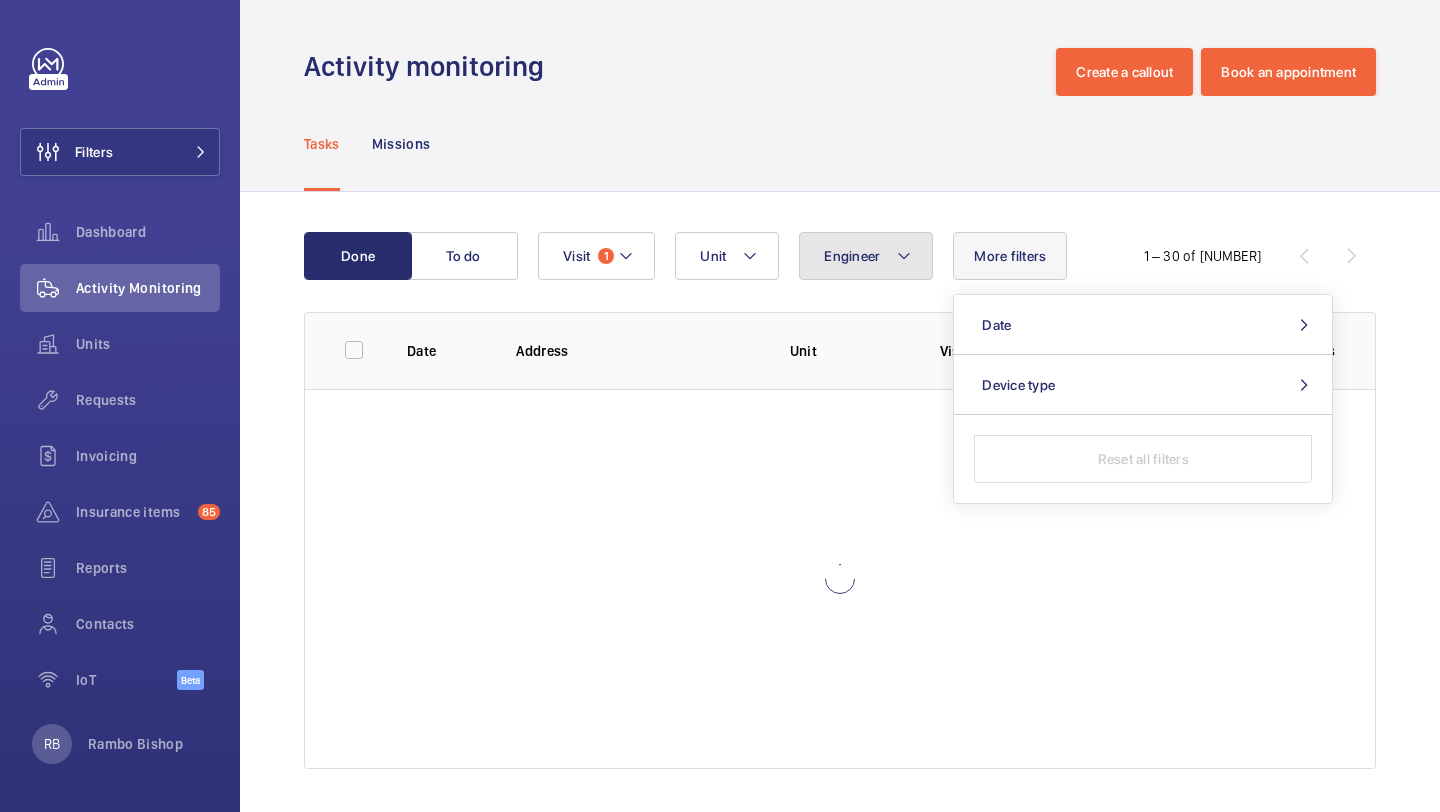 click on "Engineer" 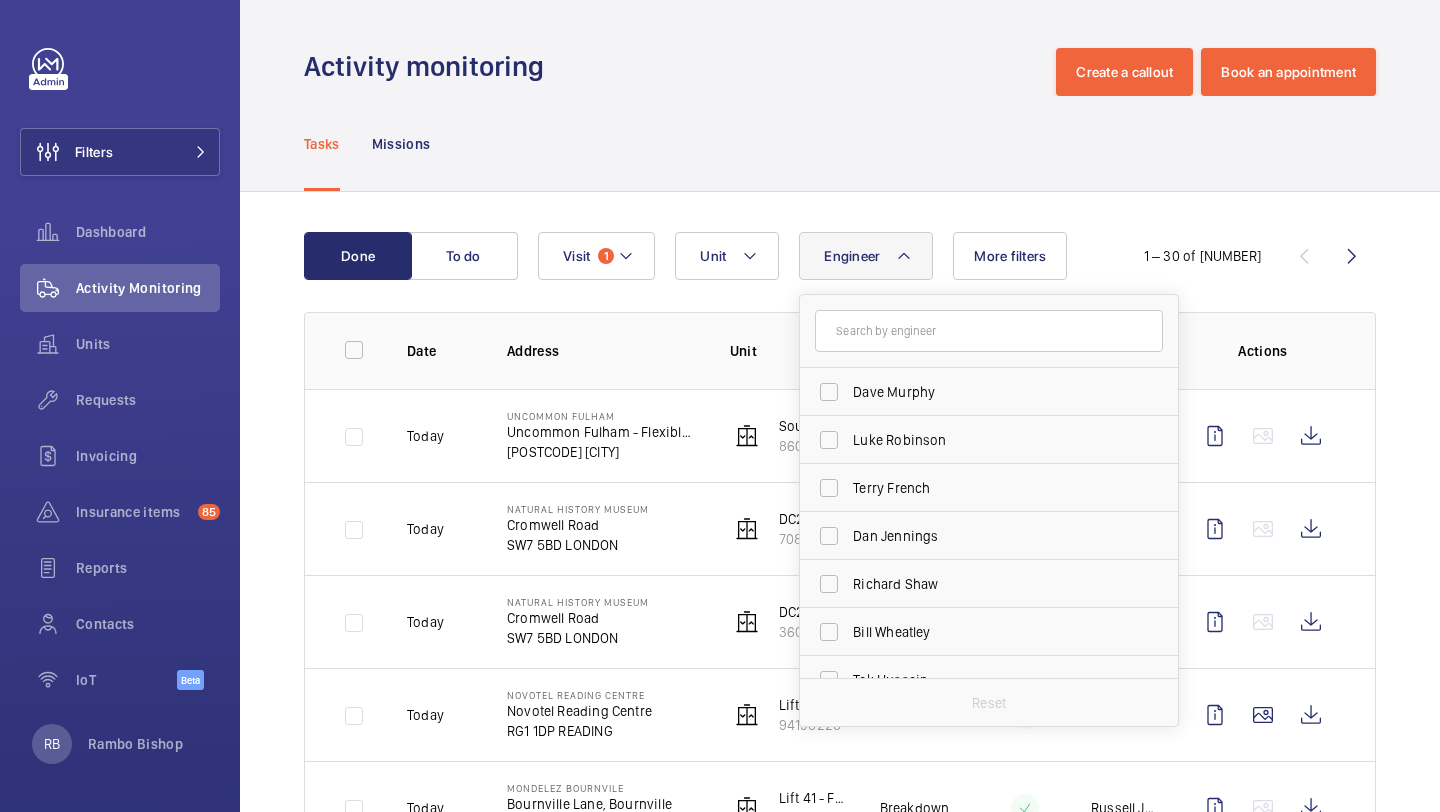 click 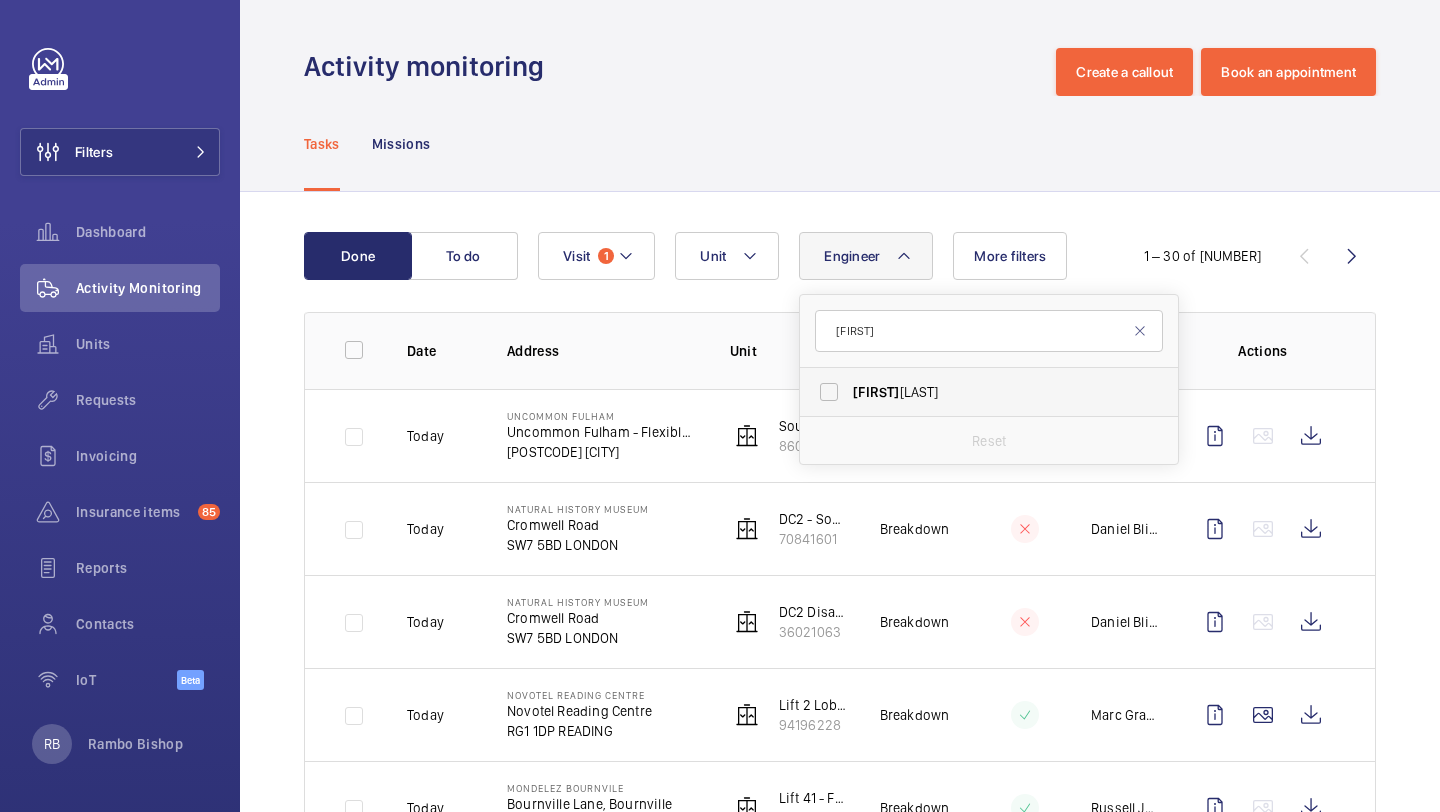 type on "archie" 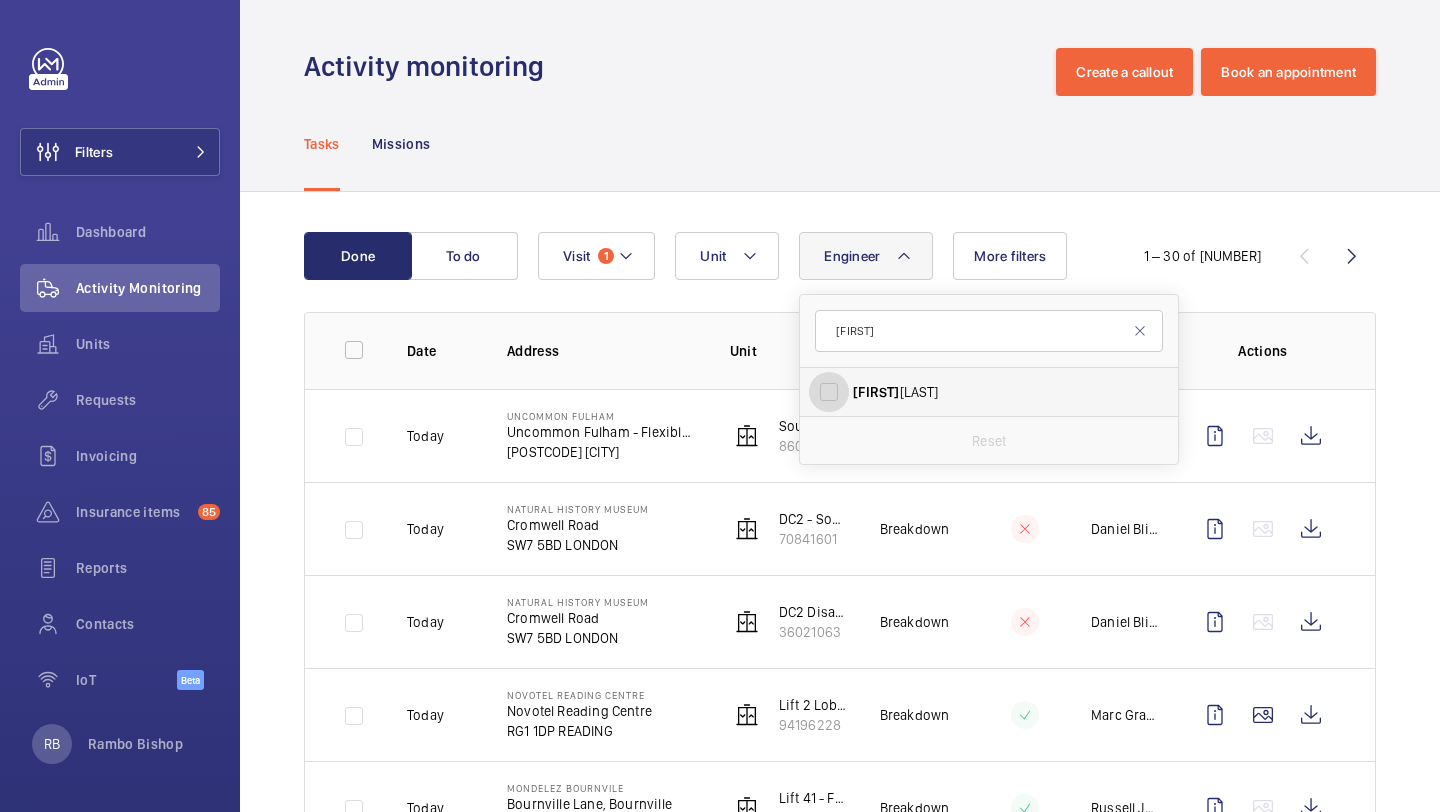 click on "Archie  Richter" at bounding box center (829, 392) 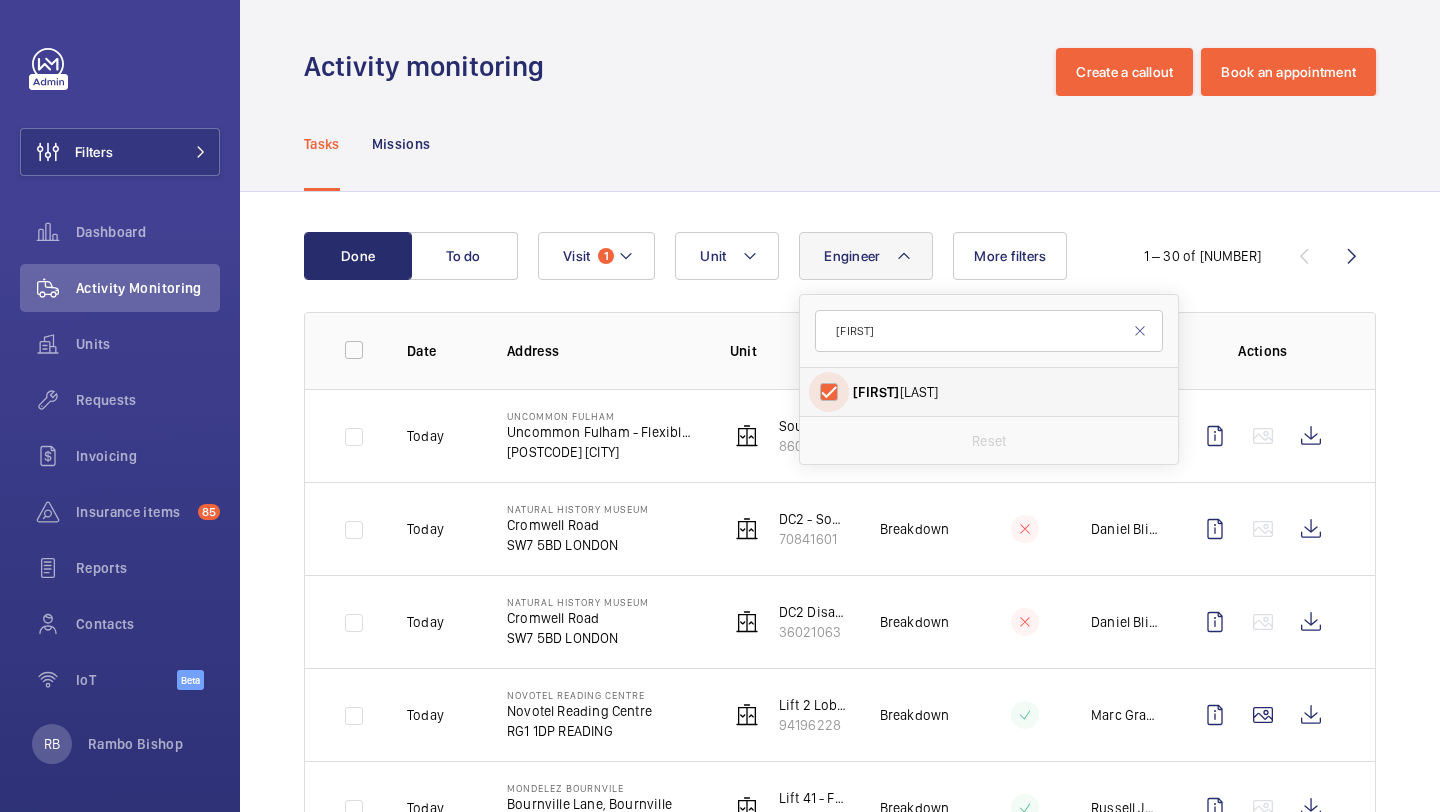 checkbox on "true" 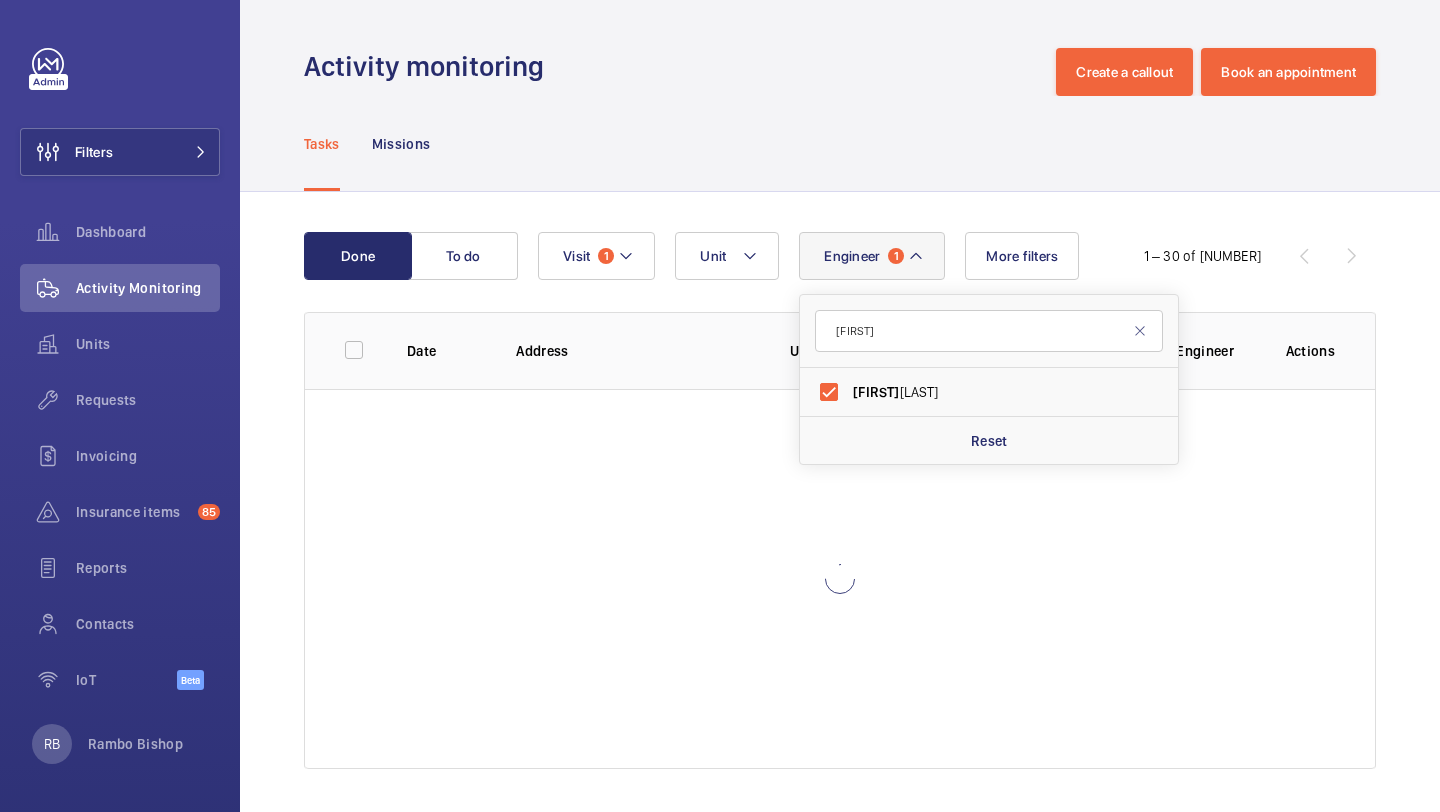 click on "Done To do Engineer 1 archie Archie  Richter Reset Unit Visit 1 More filters  1 – 30 of 37917  Date Address Unit Visit On time Engineer Actions" 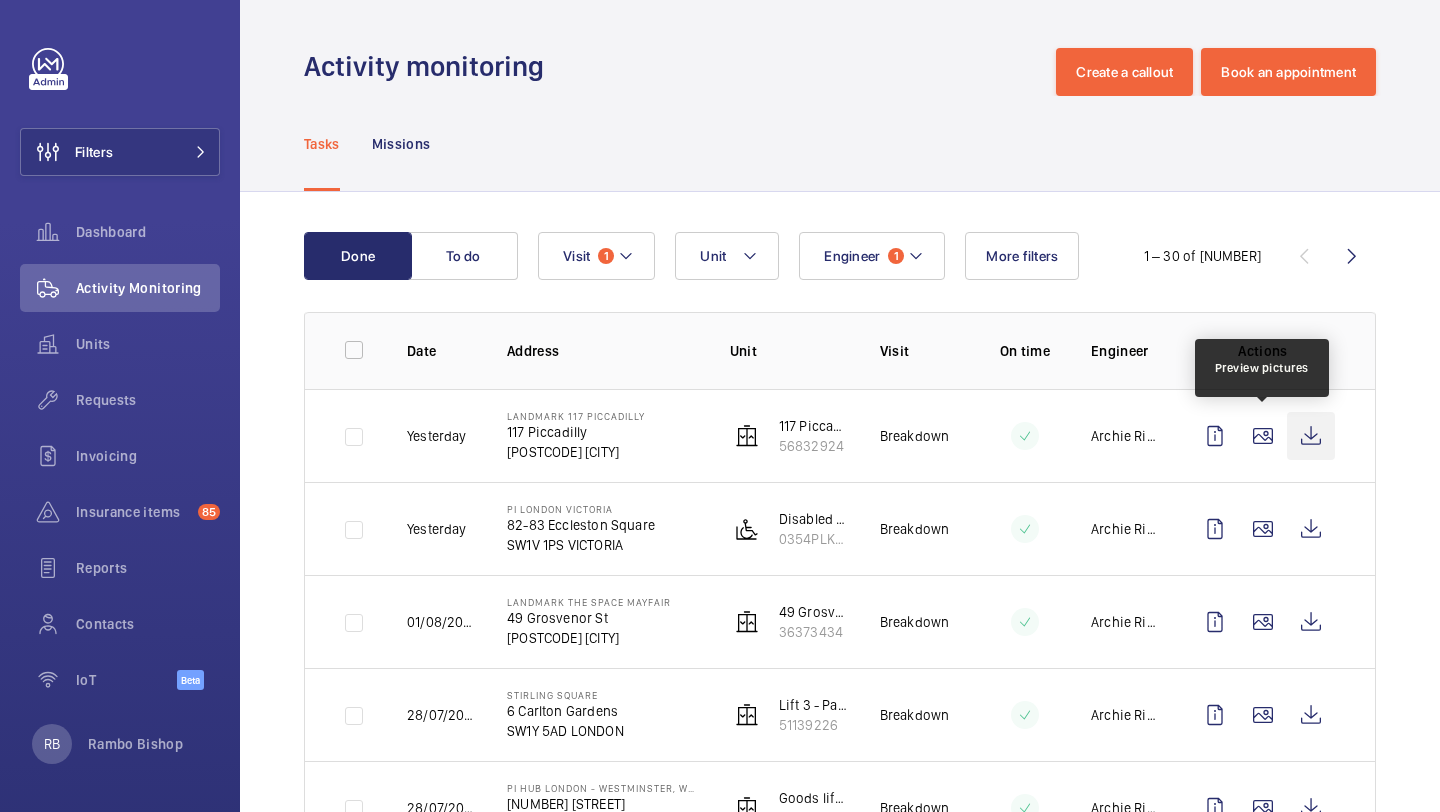 click 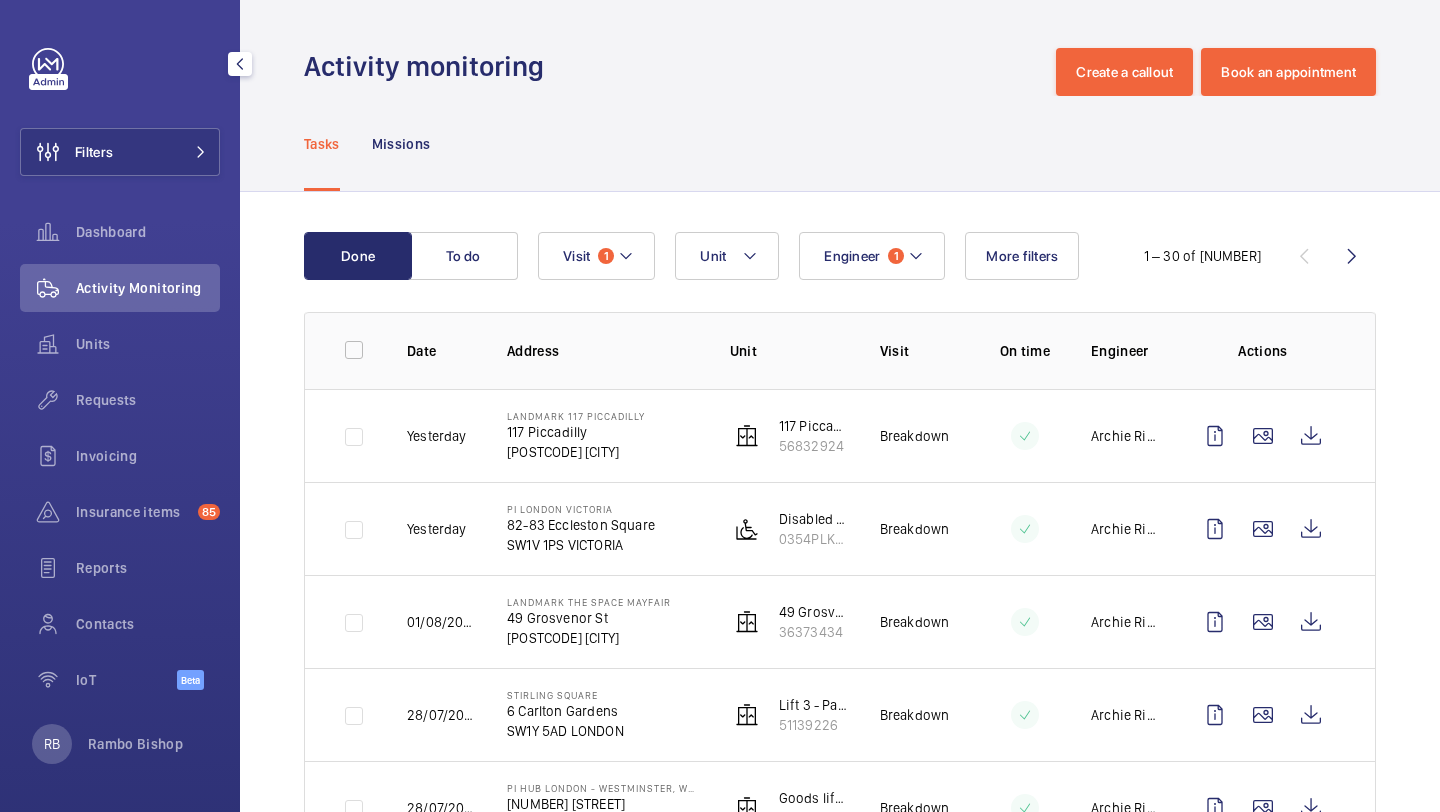 click on "Filters  Dashboard   Activity Monitoring   Units   Requests   Invoicing   Insurance items  85  Reports   Contacts   IoT  Beta RB Rambo Bishop" 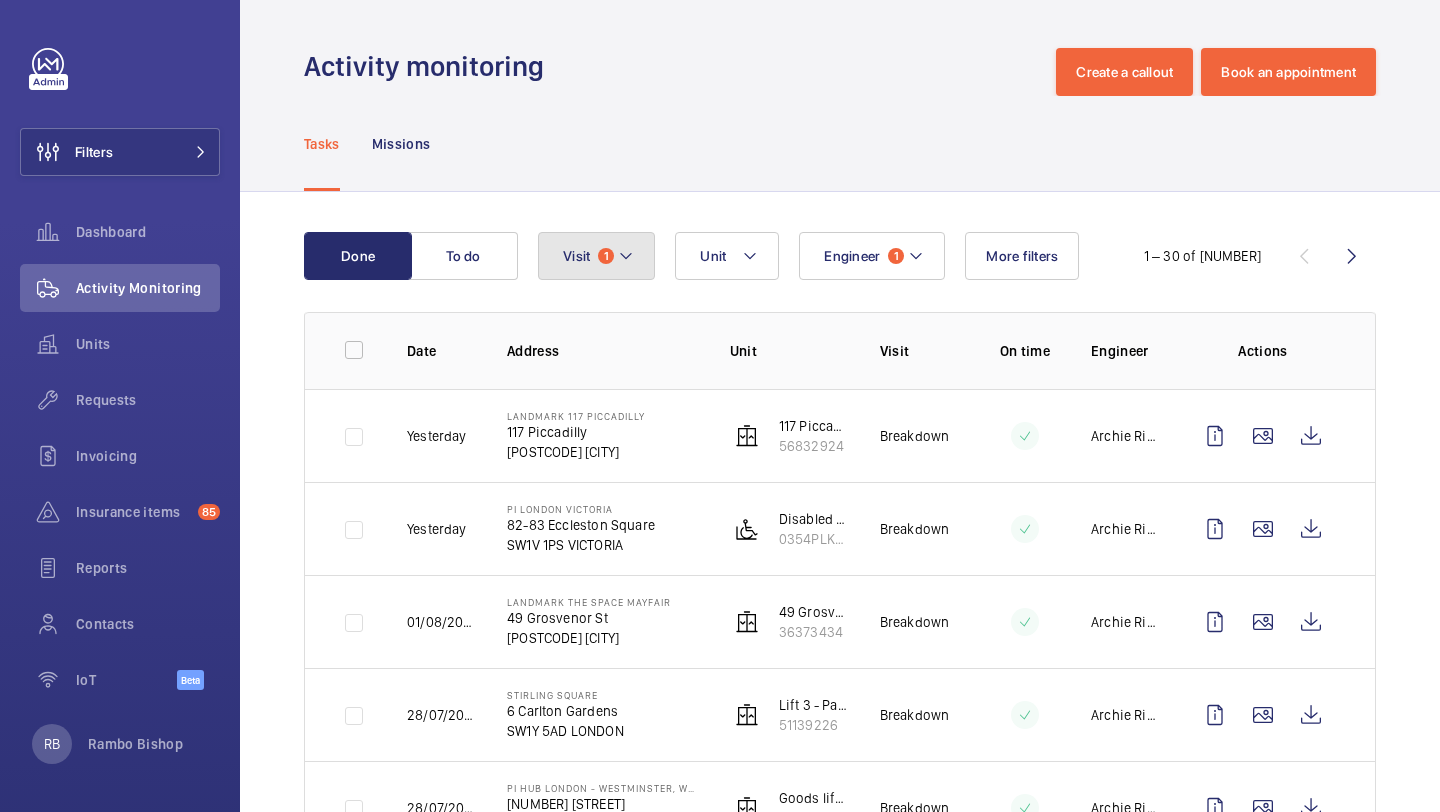 click on "Visit 1" 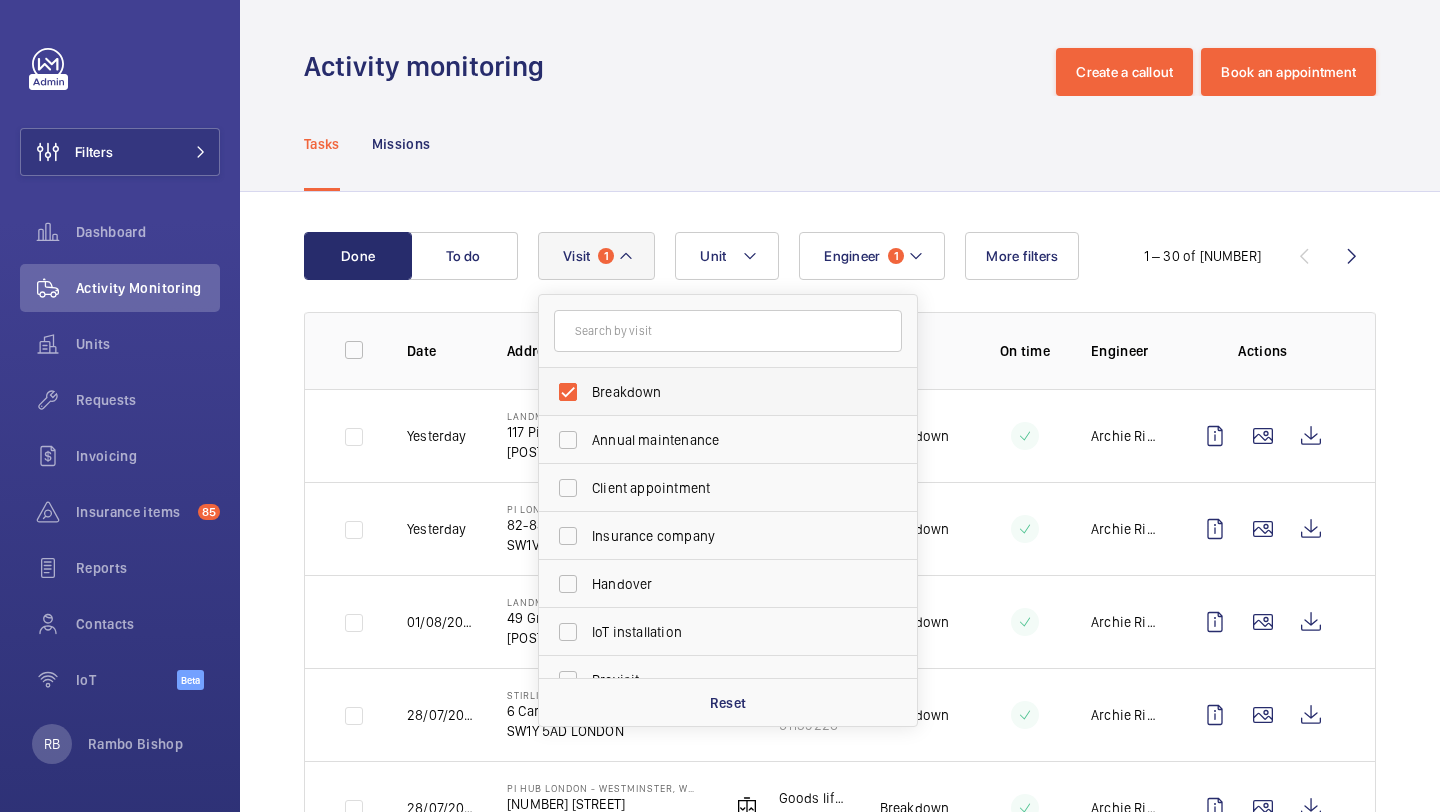 click on "Breakdown" at bounding box center (729, 392) 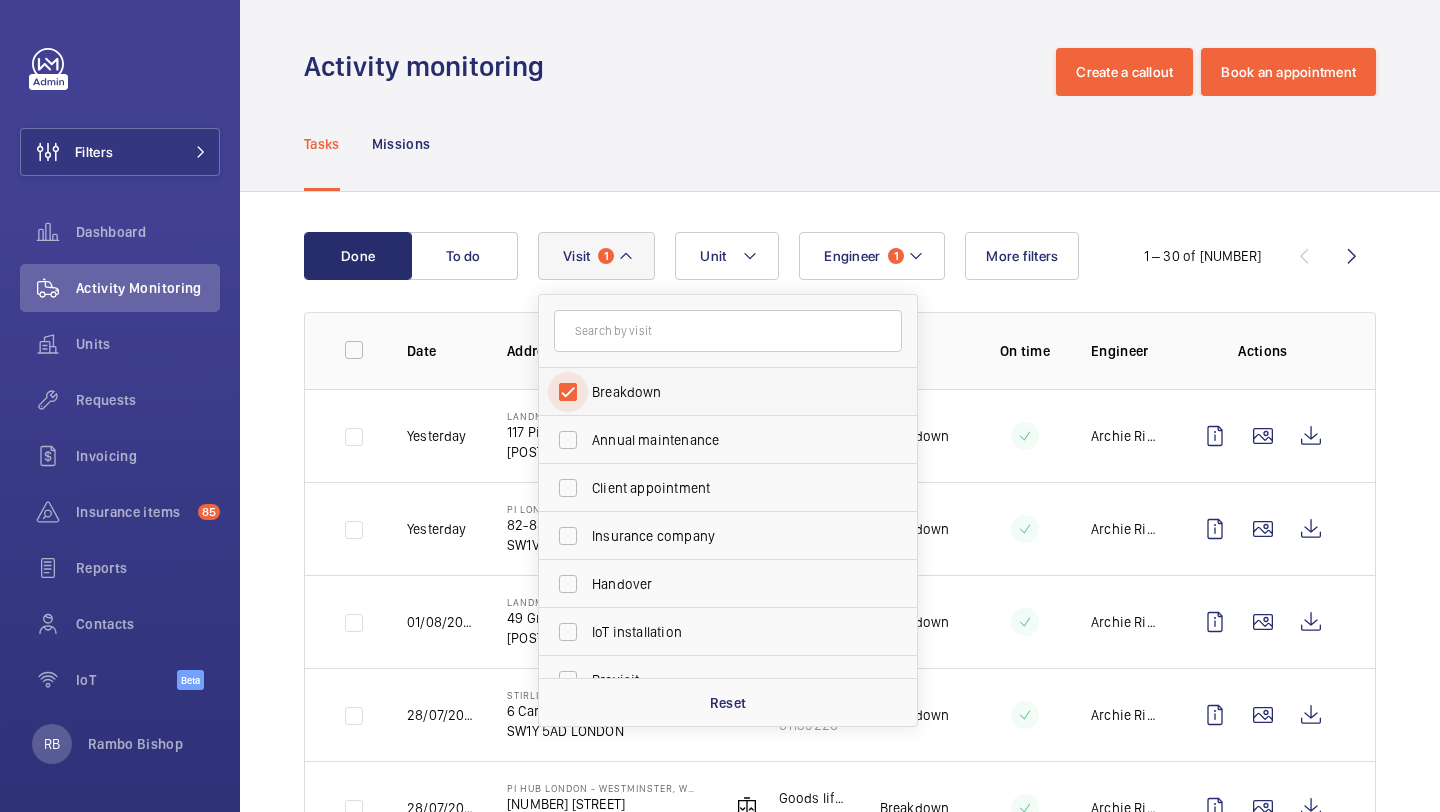 click on "Breakdown" at bounding box center [568, 392] 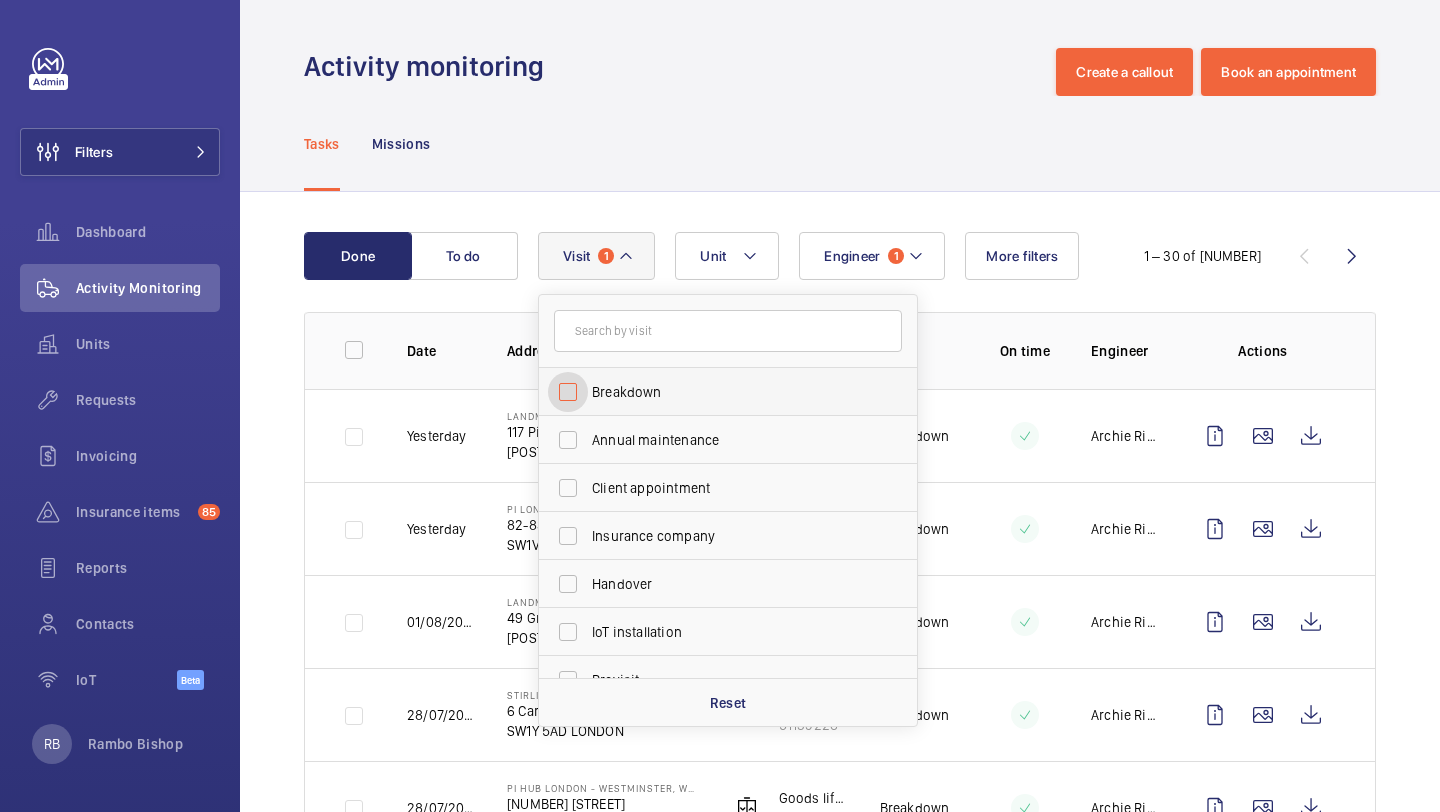 checkbox on "false" 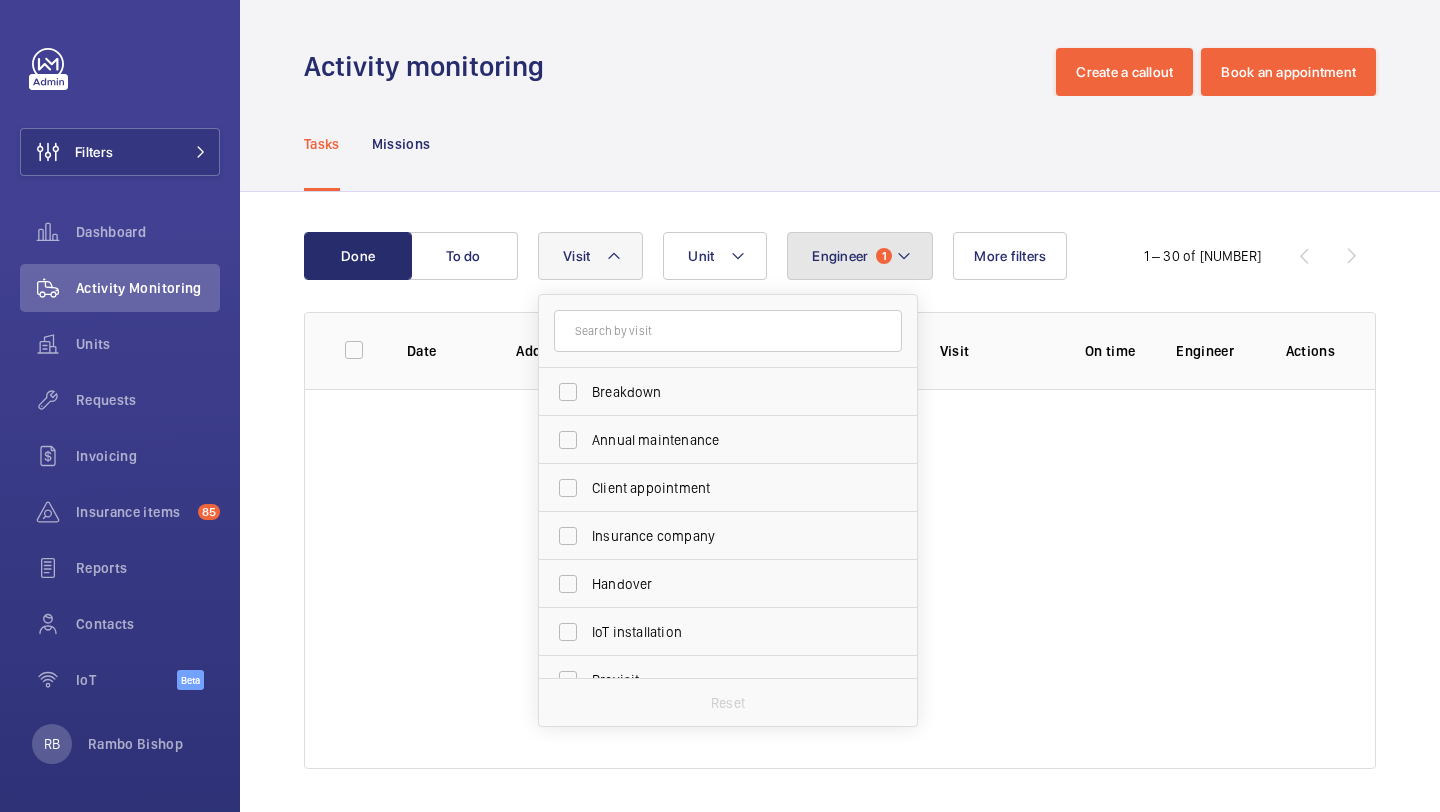 click on "Engineer" 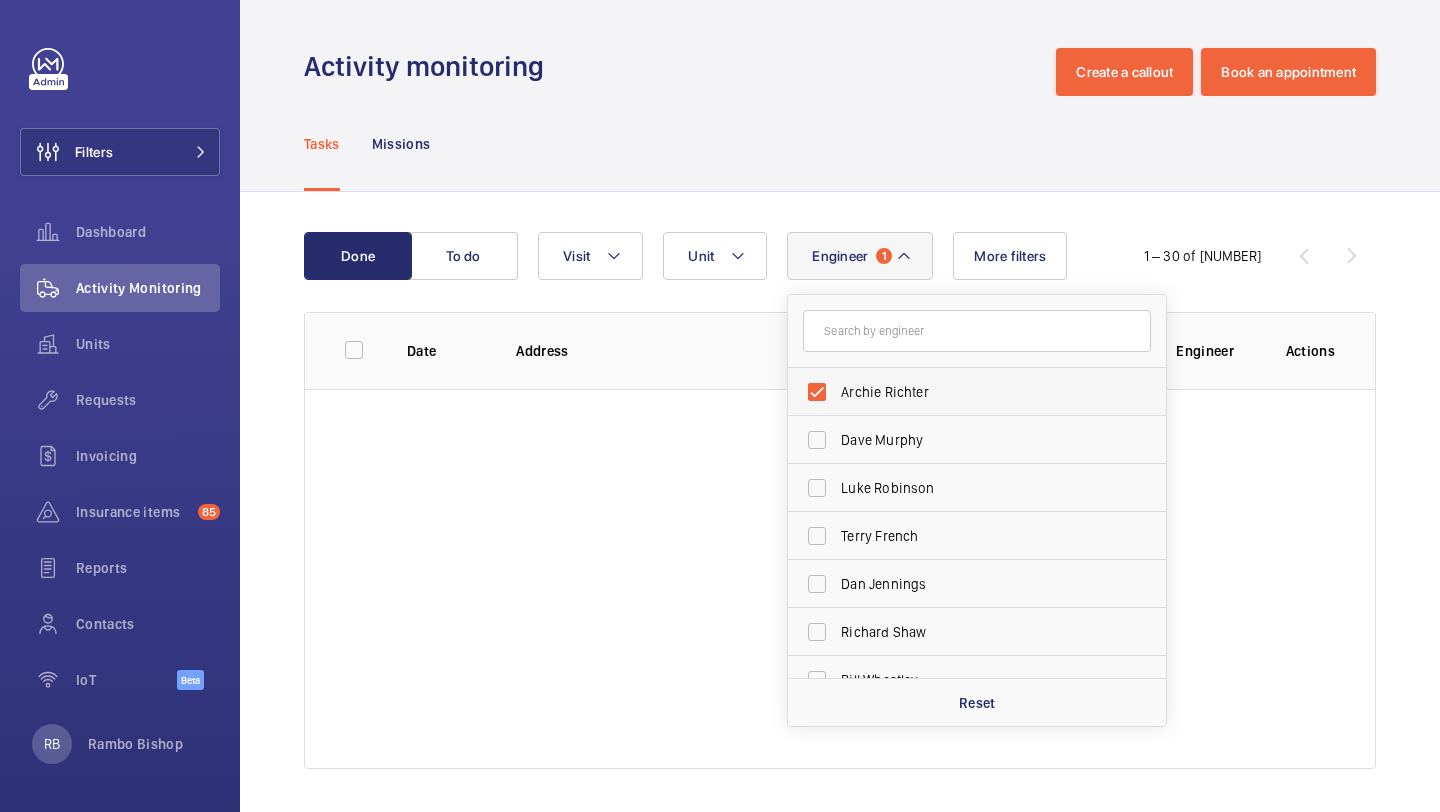 click on "Archie Richter" at bounding box center [978, 392] 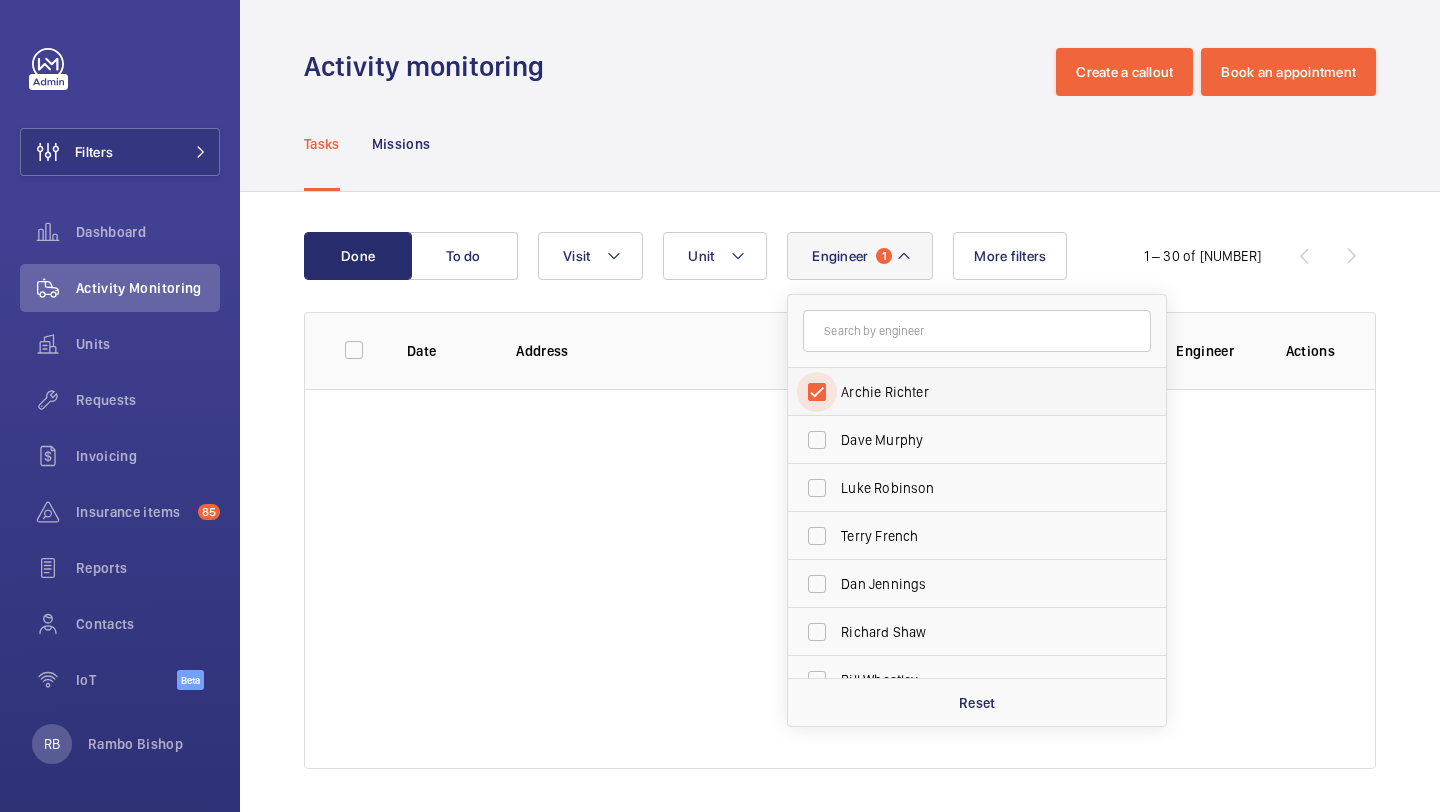 click on "Archie Richter" at bounding box center [817, 392] 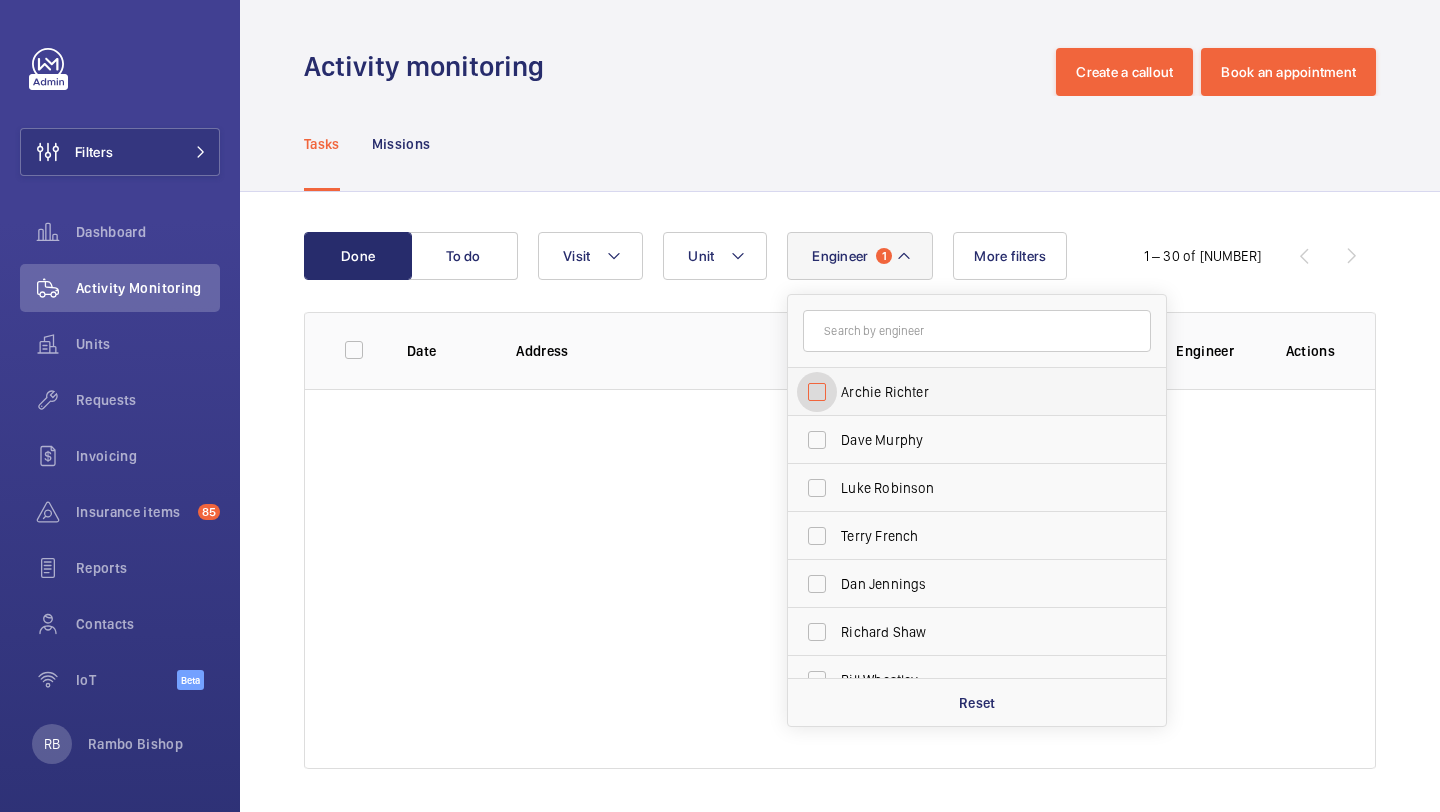 checkbox on "false" 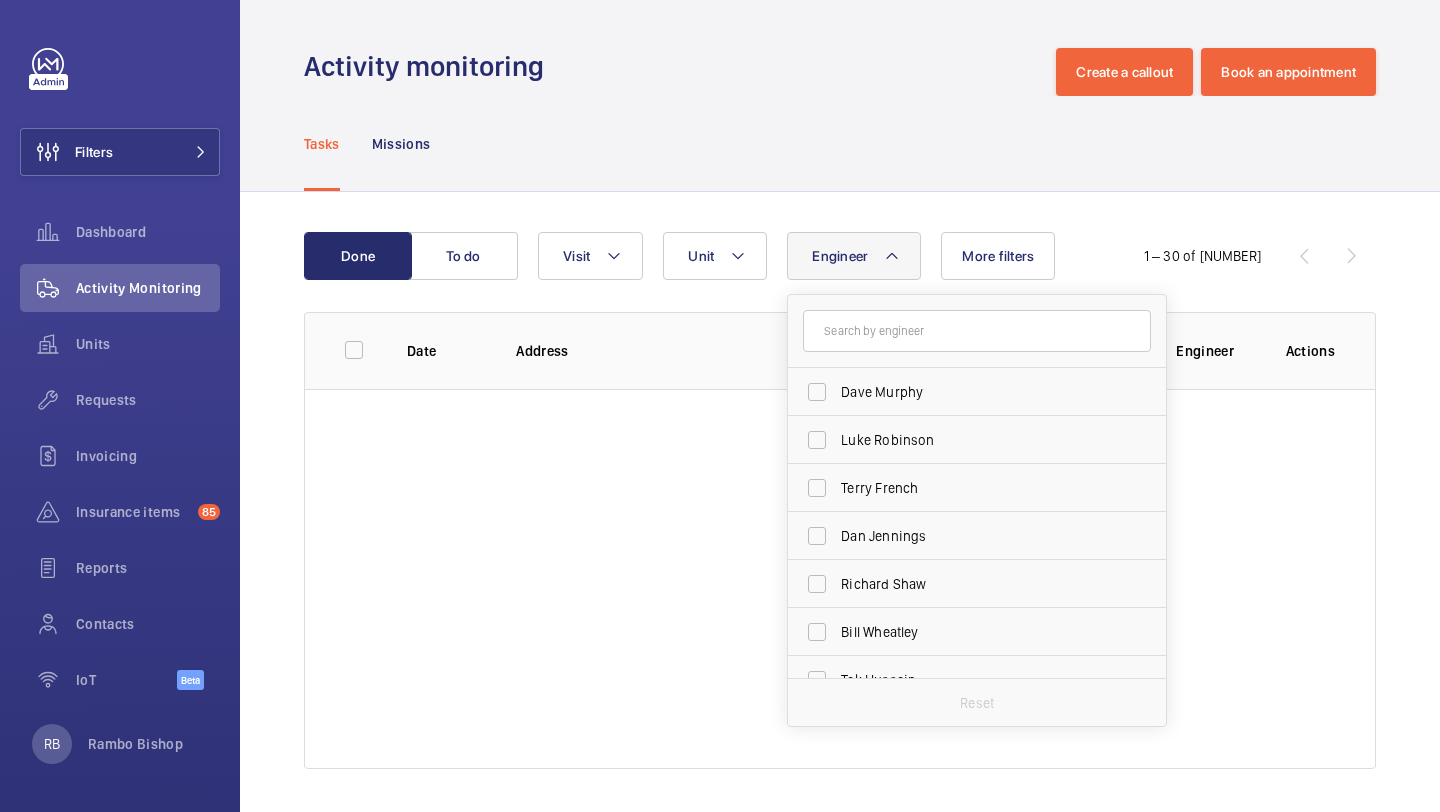 click on "Tasks Missions" 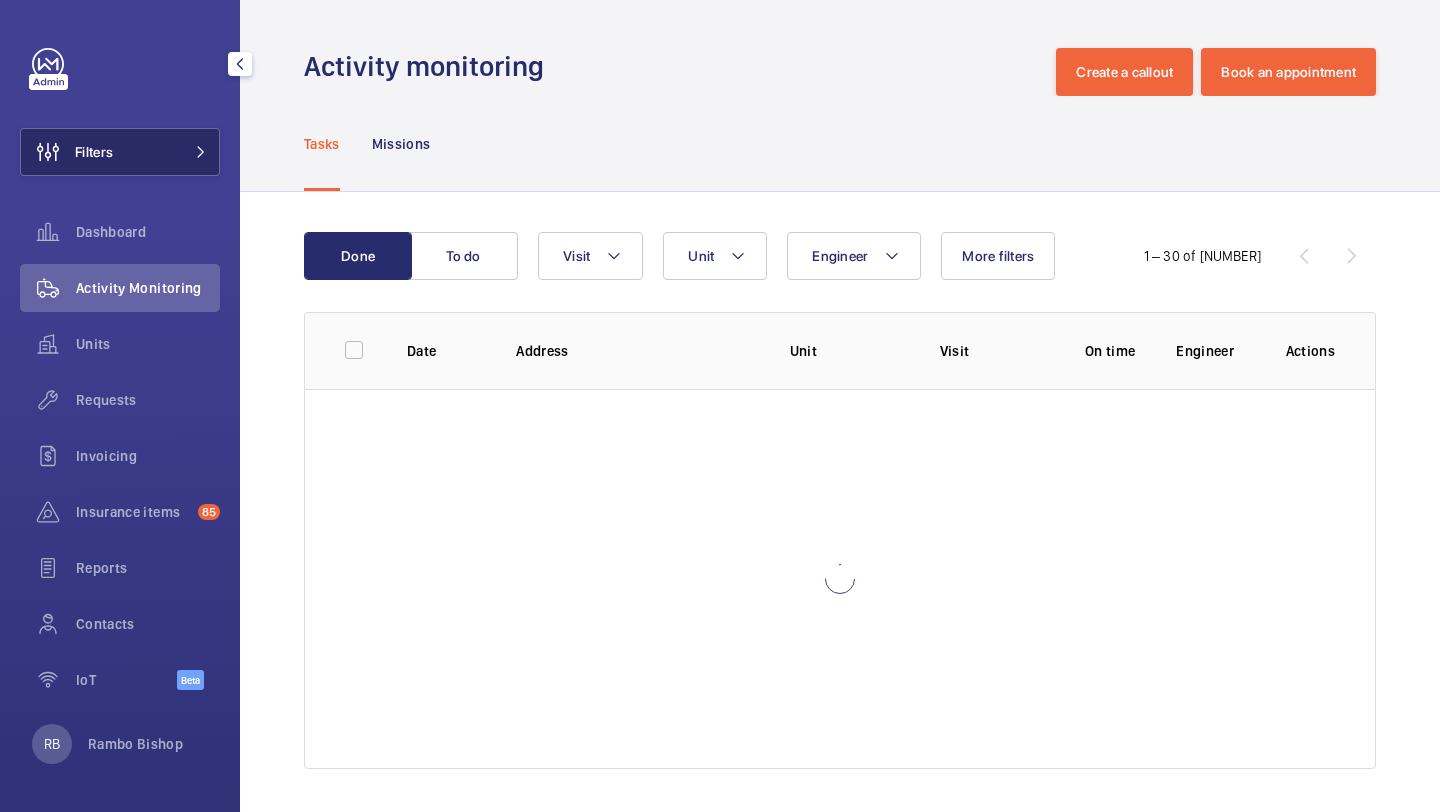 click on "Filters" 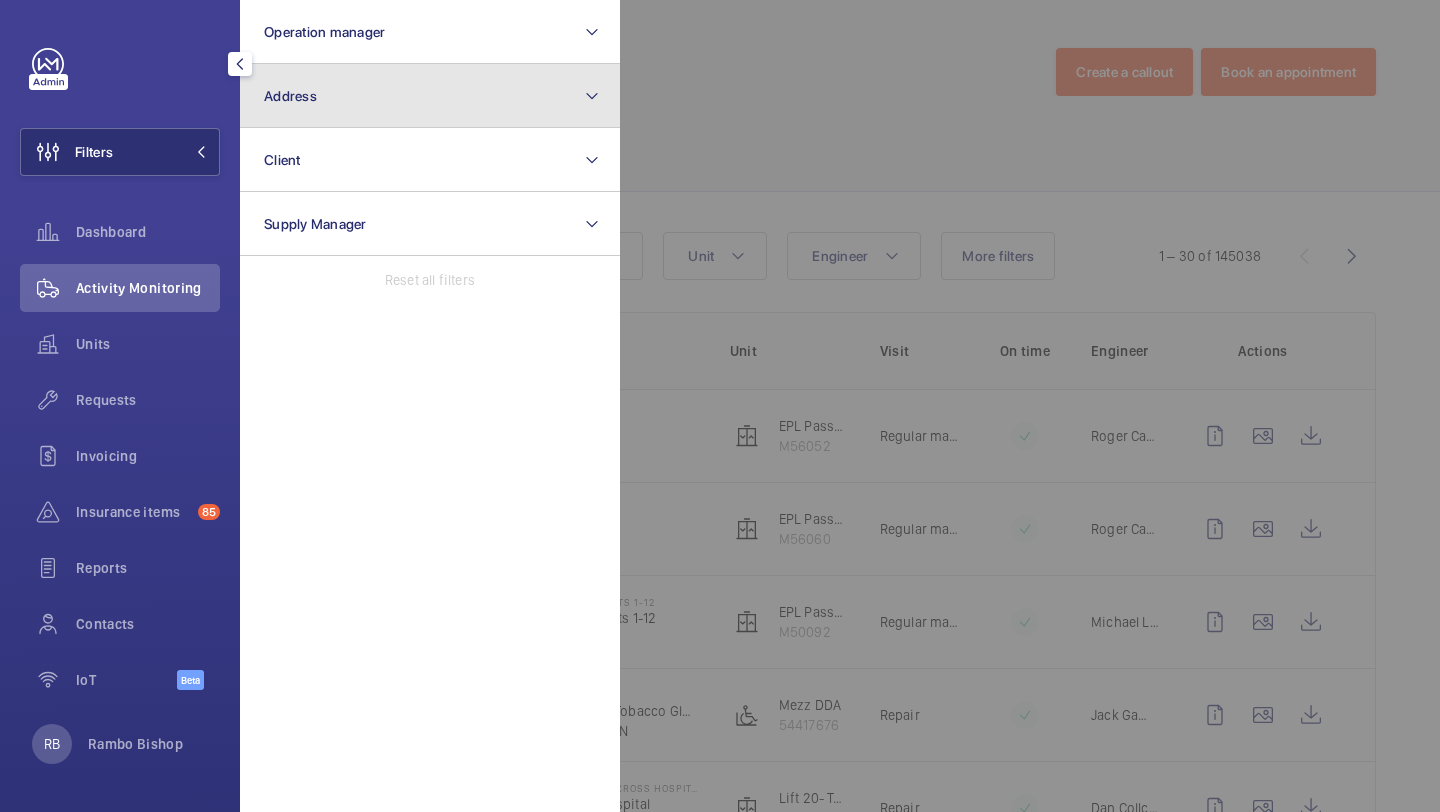 click on "Address" 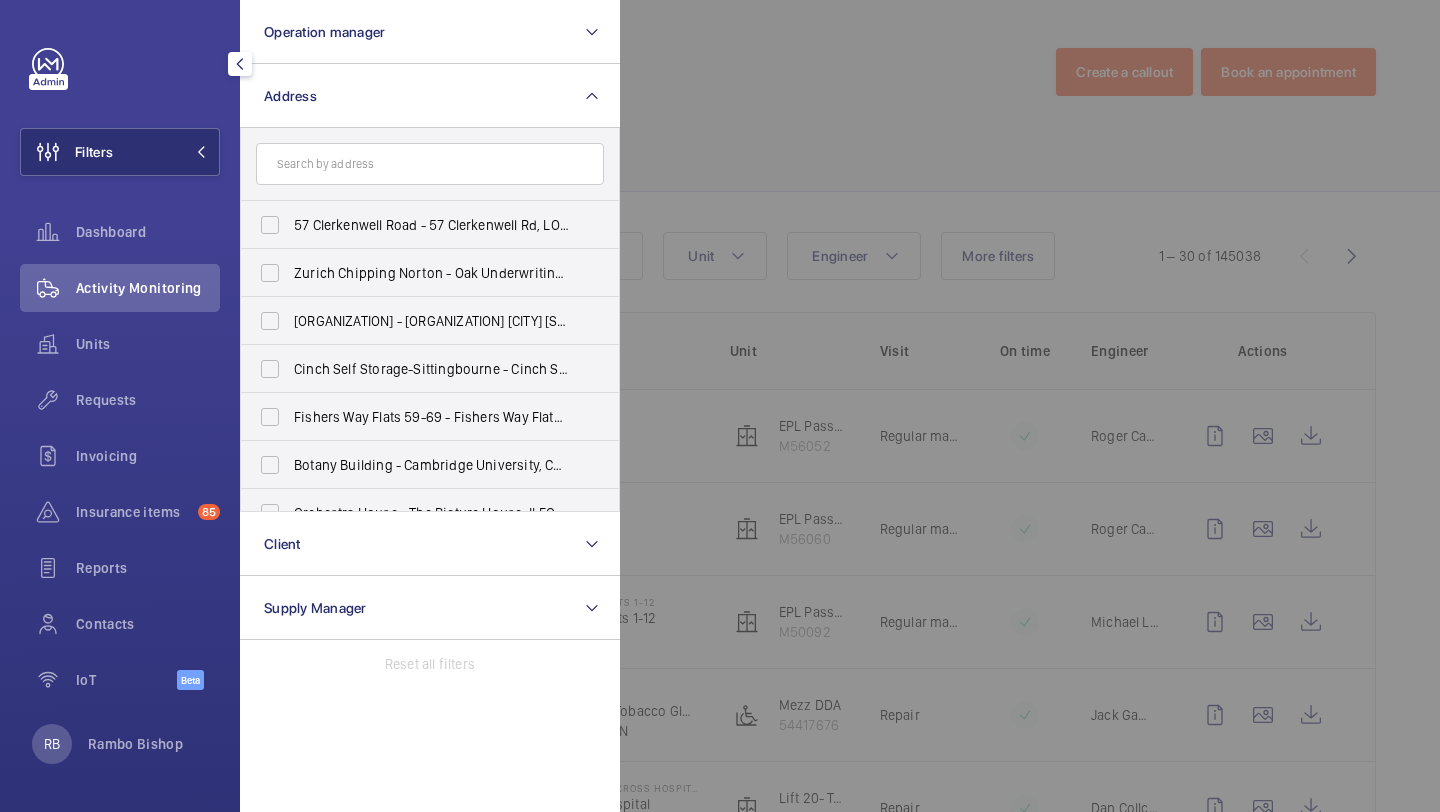 click 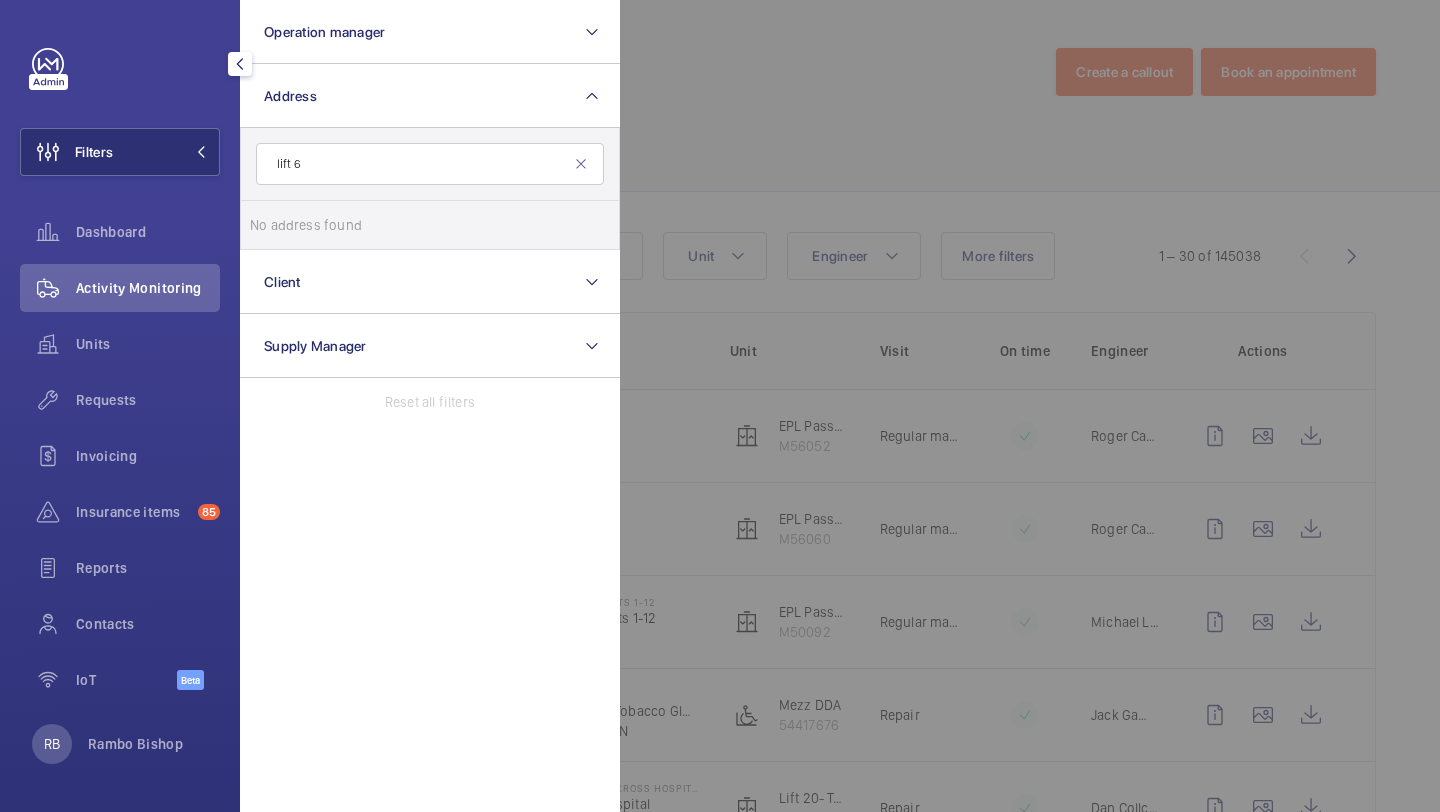 click on "lift 6" 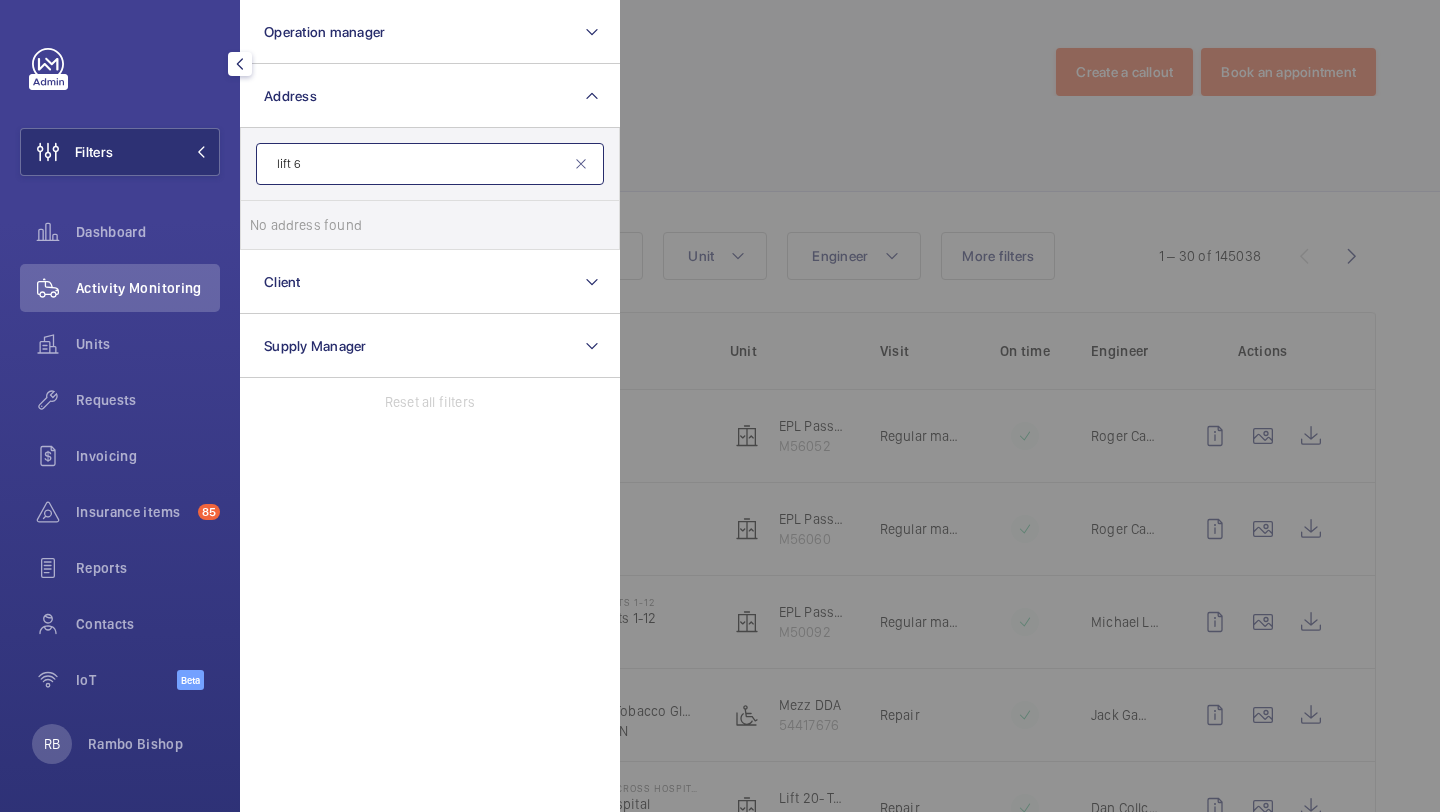 click on "lift 6" 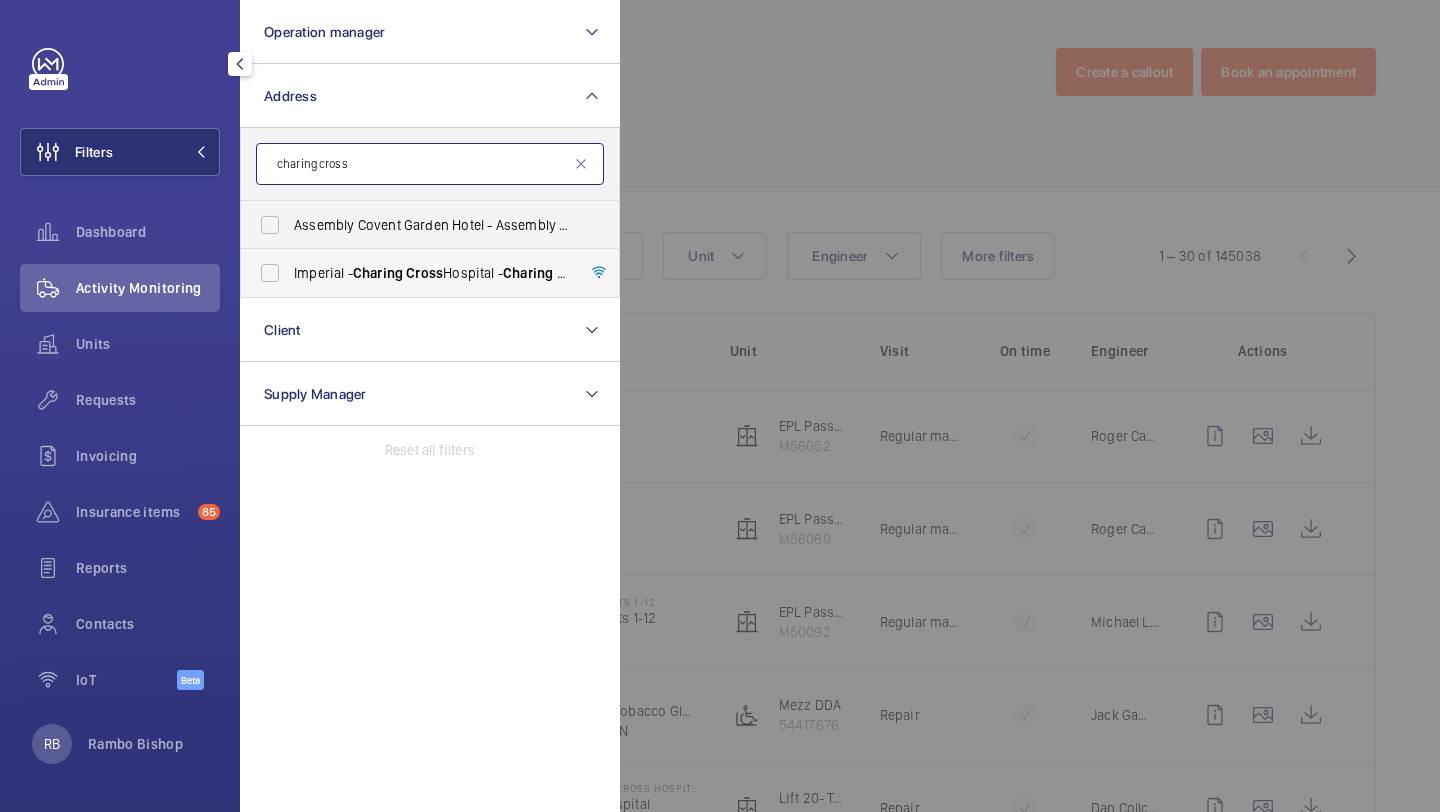type on "charing cross" 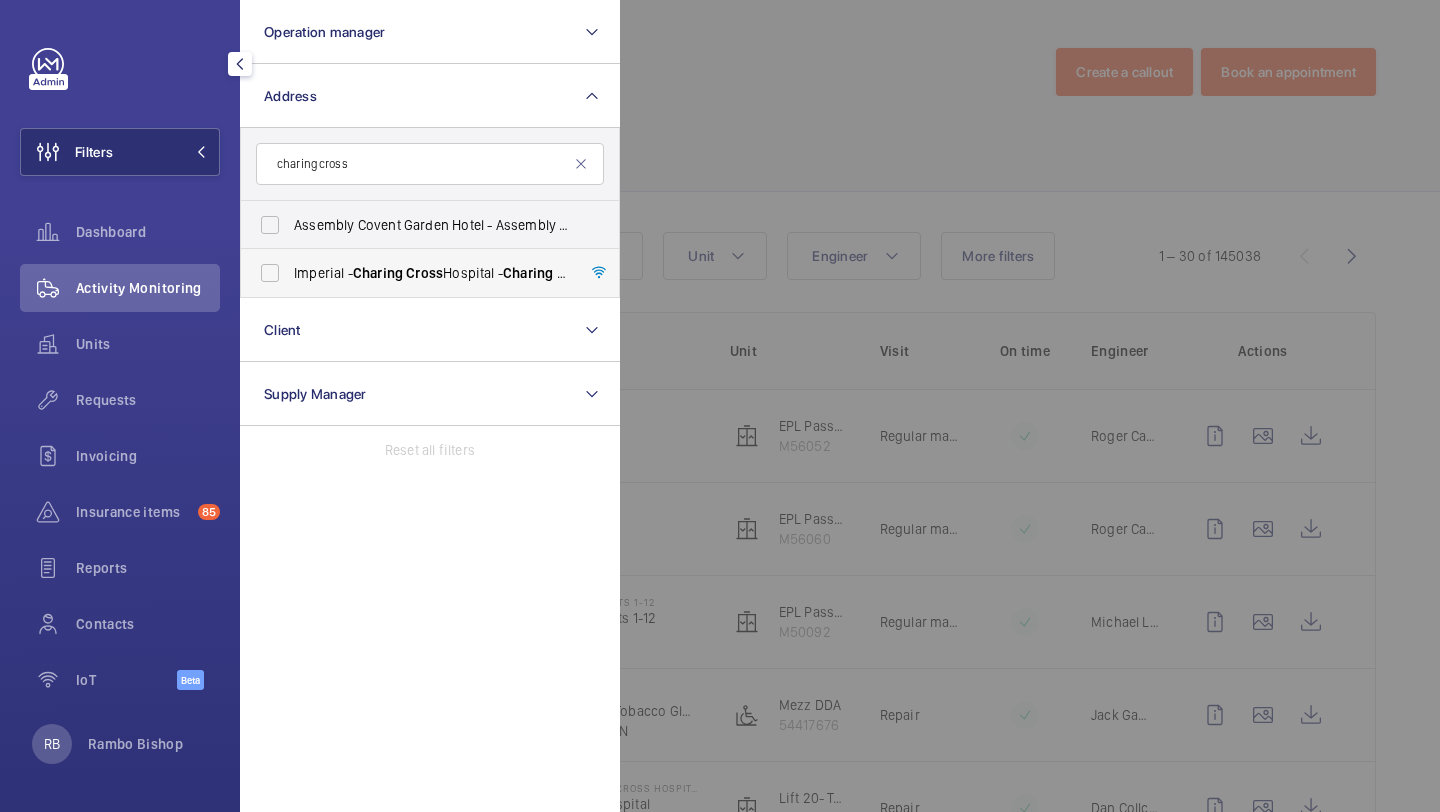 click on "Charing" at bounding box center [378, 273] 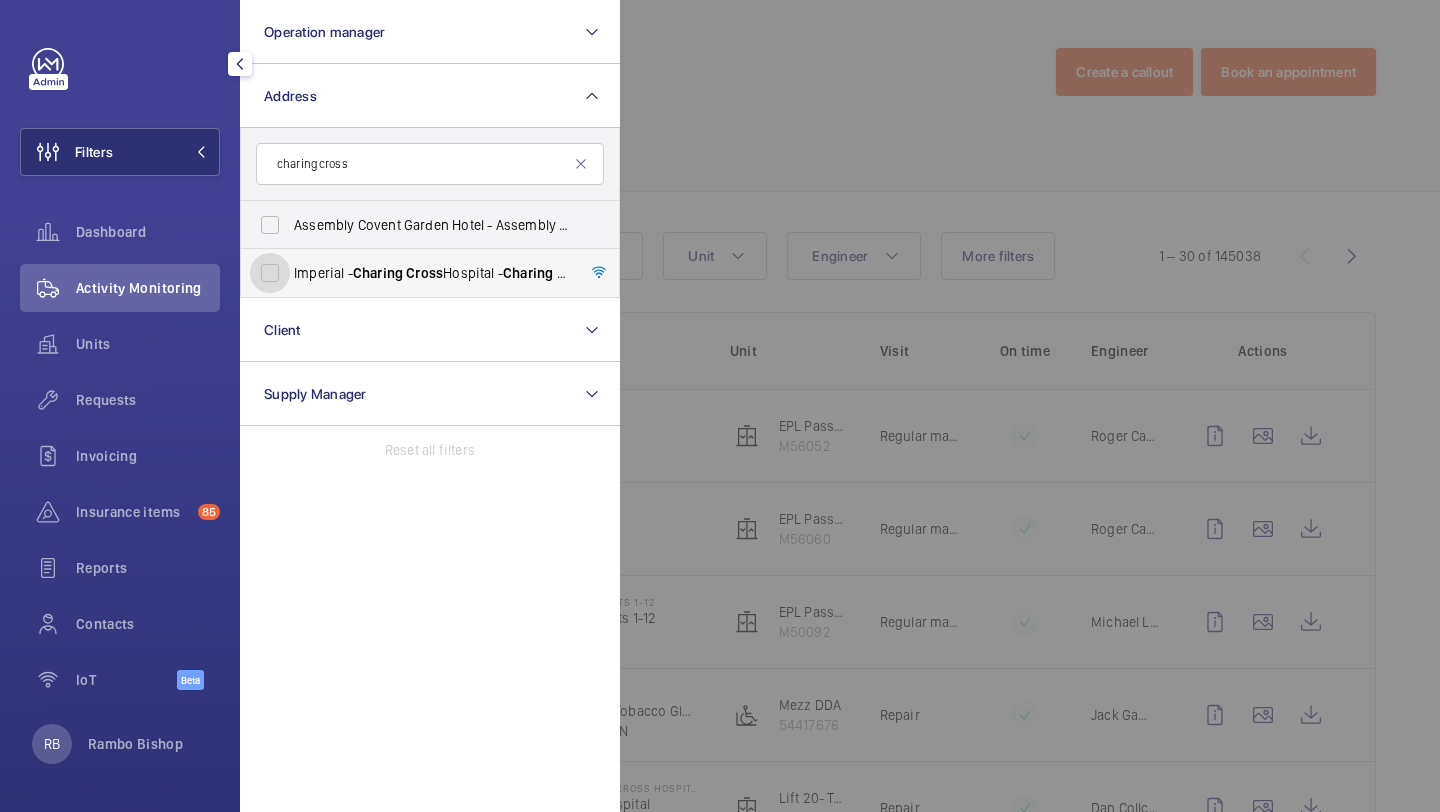 click on "Imperial -  Charing   Cross  Hospital -  Charing   Cross  Hospital, LONDON W6 8RF" at bounding box center (270, 273) 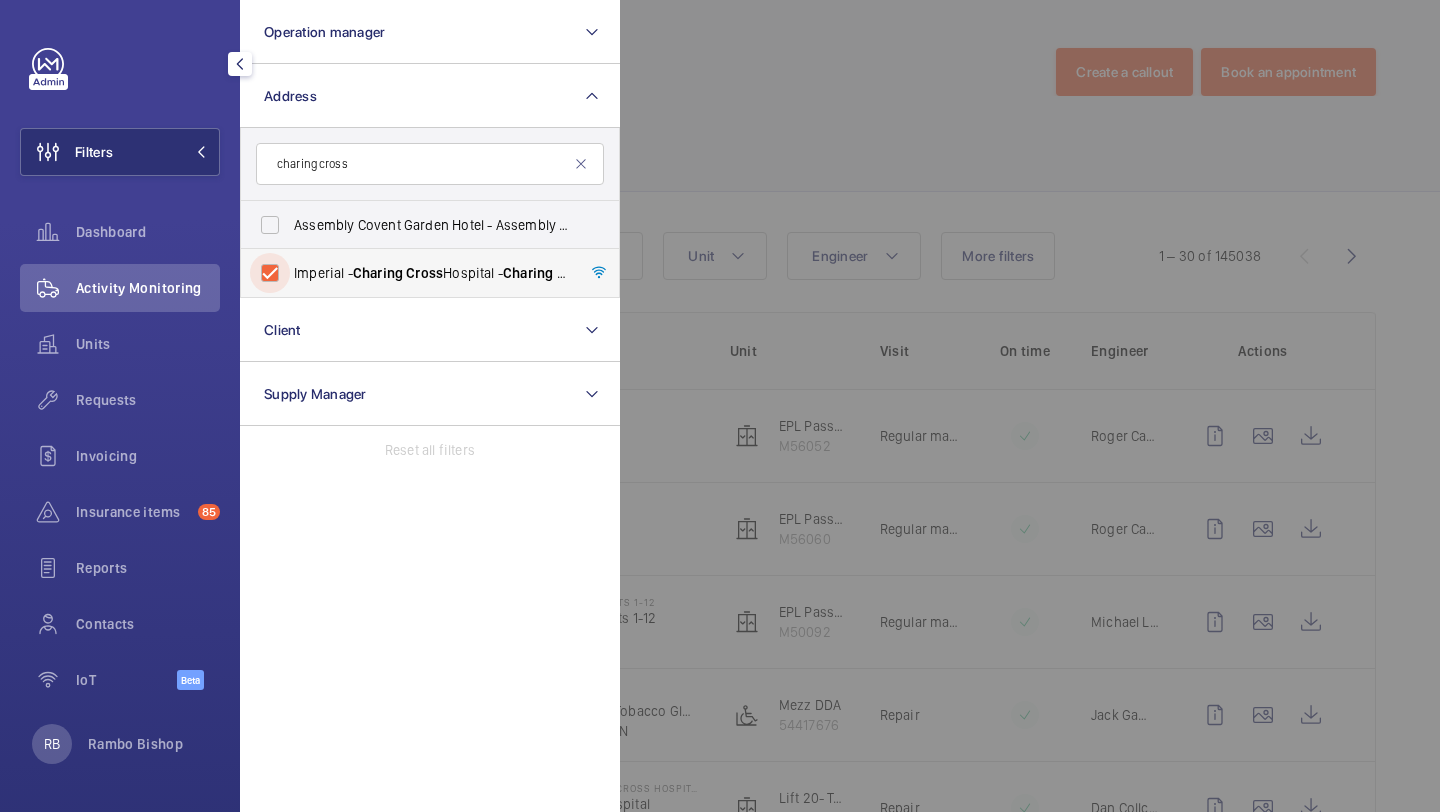 checkbox on "true" 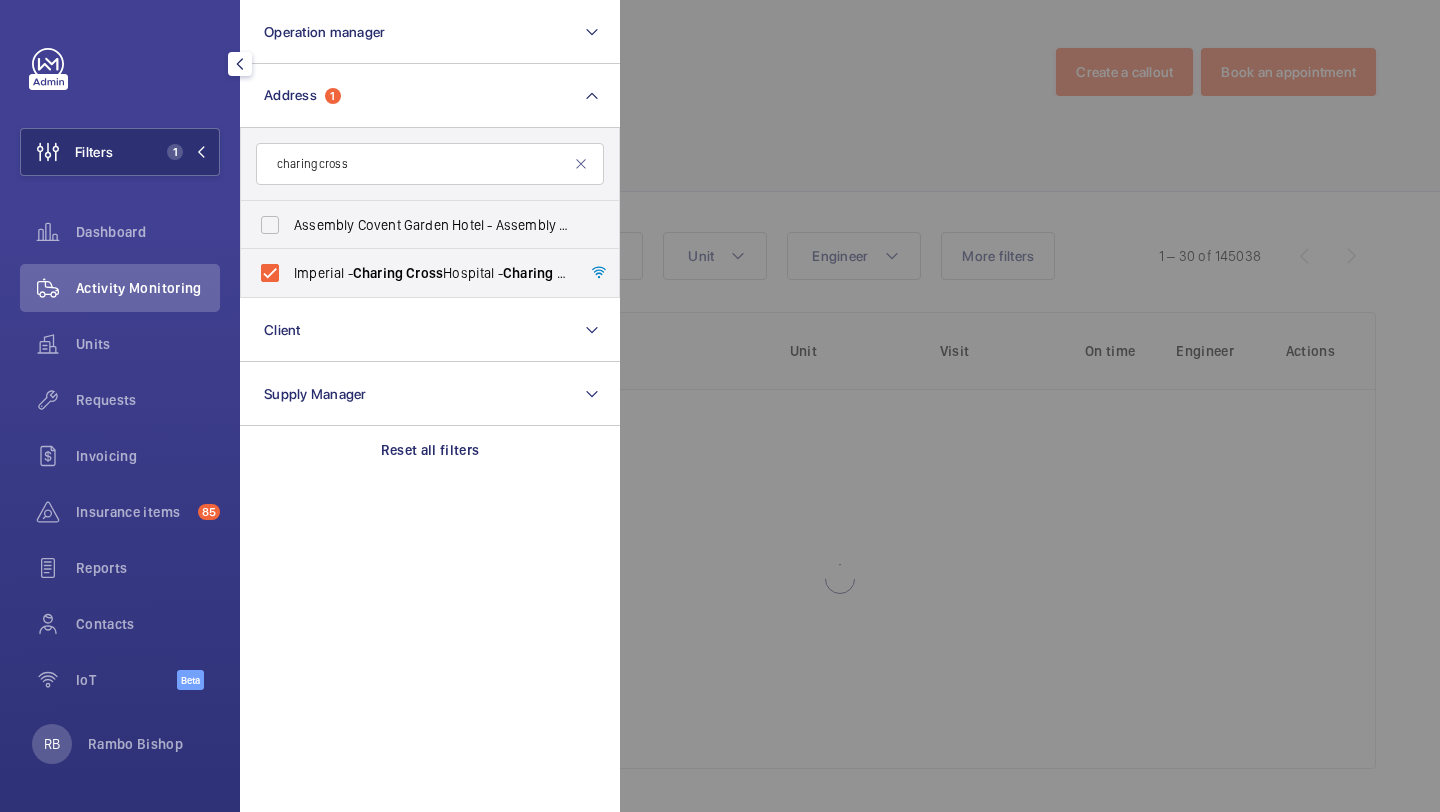 click 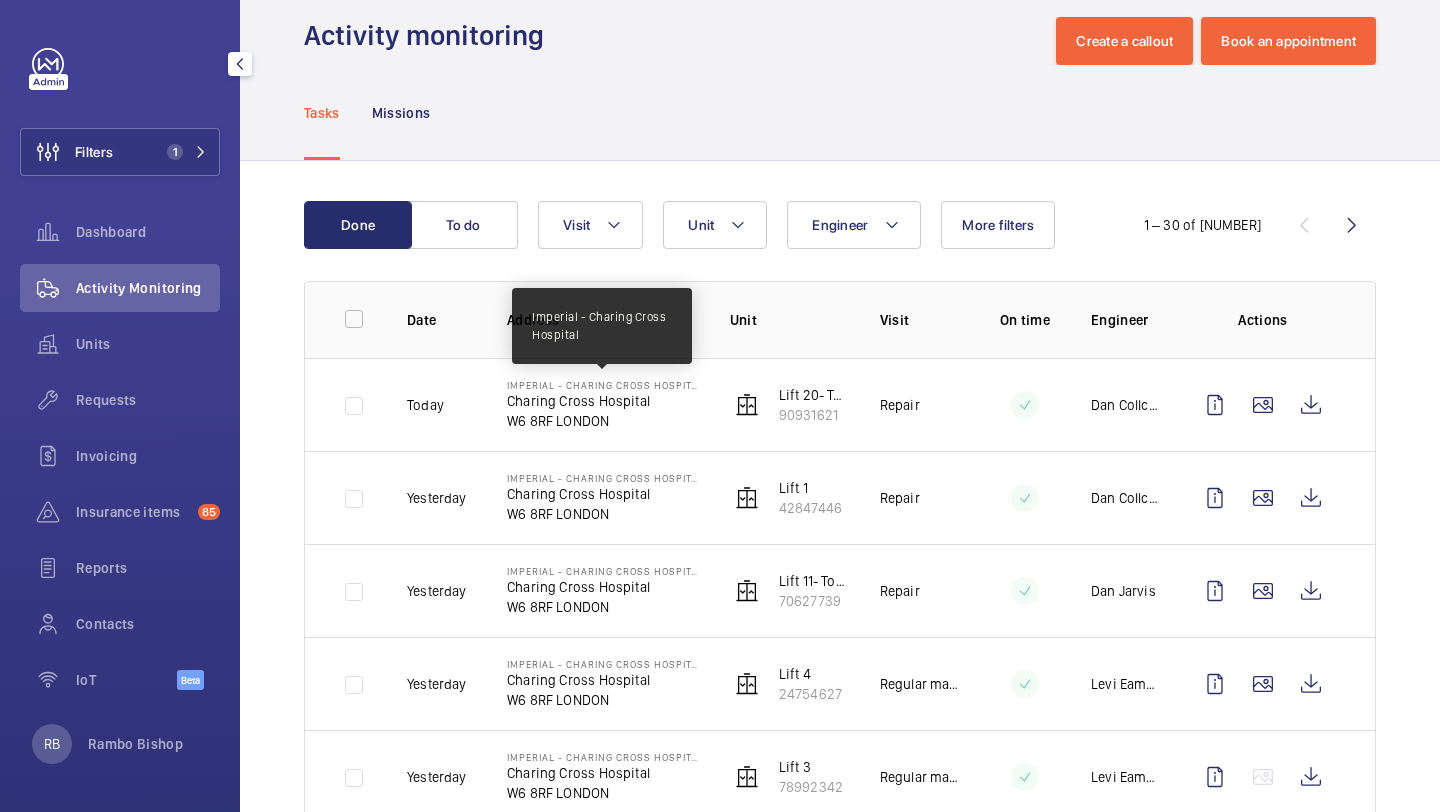 scroll, scrollTop: 32, scrollLeft: 0, axis: vertical 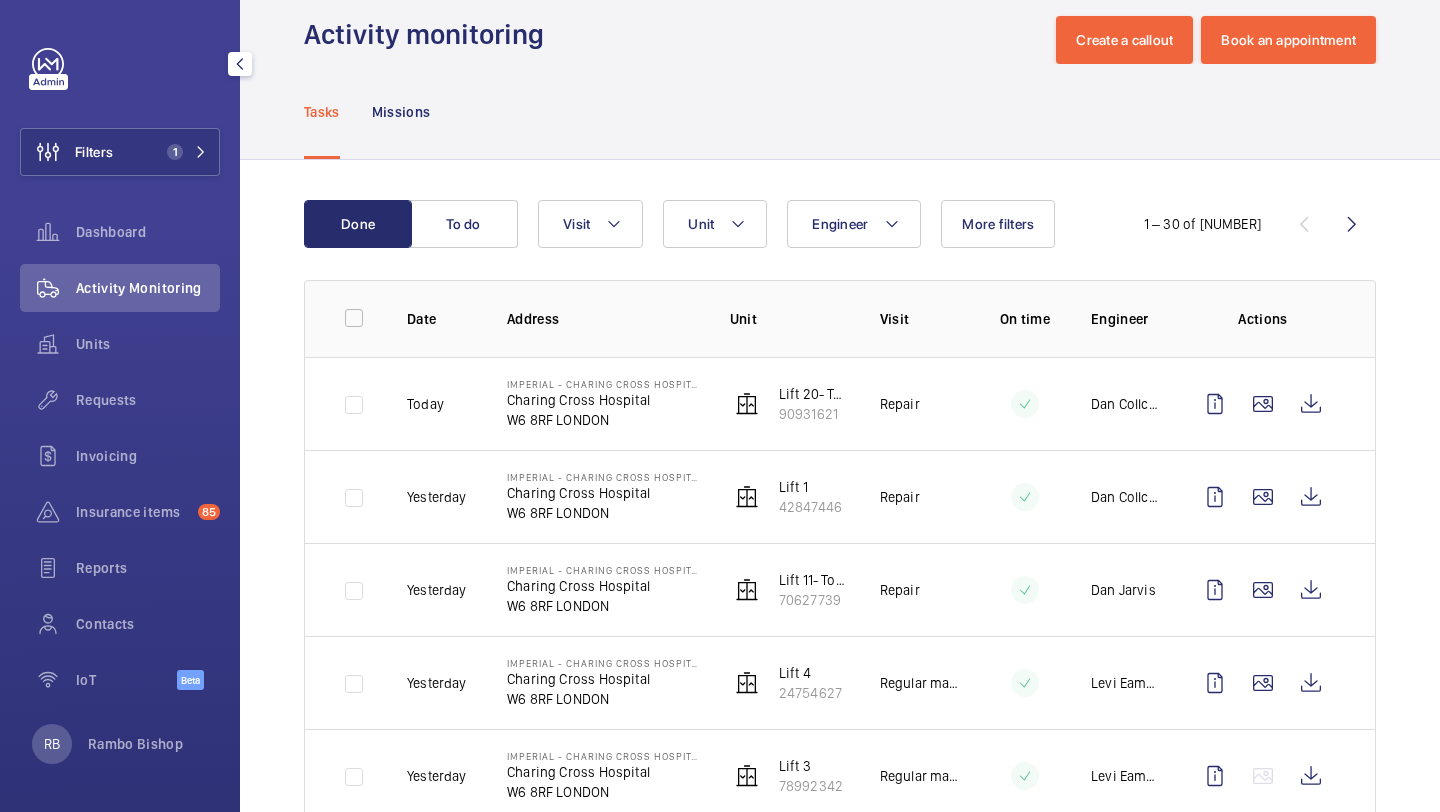 click on "Done To do Engineer Unit Visit More filters  1 – 30 of 1816  Date Address Unit Visit On time Engineer Actions Today  Imperial - Charing Cross Hospital   Charing Cross Hospital   W6 8RF LONDON   Lift 20- Tower & Laboratory Block (Passenger)   90931621   Repair  Dan Collcutt  Yesterday  Imperial - Charing Cross Hospital   Charing Cross Hospital   W6 8RF LONDON   Lift 1   42847446   Repair  Dan Collcutt  Yesterday  Imperial - Charing Cross Hospital   Charing Cross Hospital   W6 8RF LONDON   Lift 11- Tower & Laboratory Block (Passenger)   70627739   Repair  Dan Jarvis  Yesterday  Imperial - Charing Cross Hospital   Charing Cross Hospital   W6 8RF LONDON   Lift 4   24754627   Regular maintenance  Levi Eames  Yesterday  Imperial - Charing Cross Hospital   Charing Cross Hospital   W6 8RF LONDON   Lift 3   78992342   Regular maintenance  Levi Eames  Yesterday  Imperial - Charing Cross Hospital   Charing Cross Hospital   W6 8RF LONDON   Lift 2   17852396   Regular maintenance  Levi Eames  Yesterday  W6 8RF LONDON" 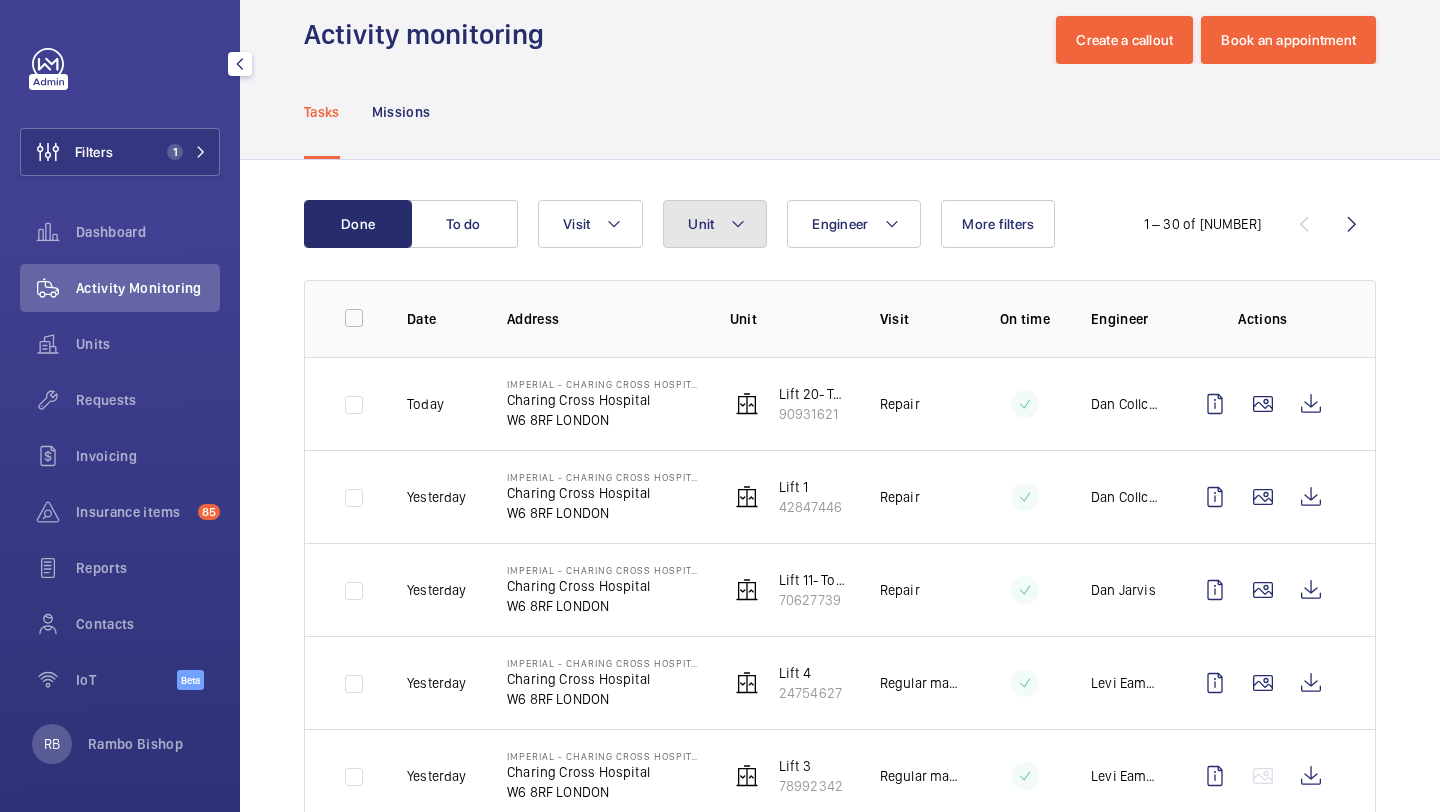 click on "Unit" 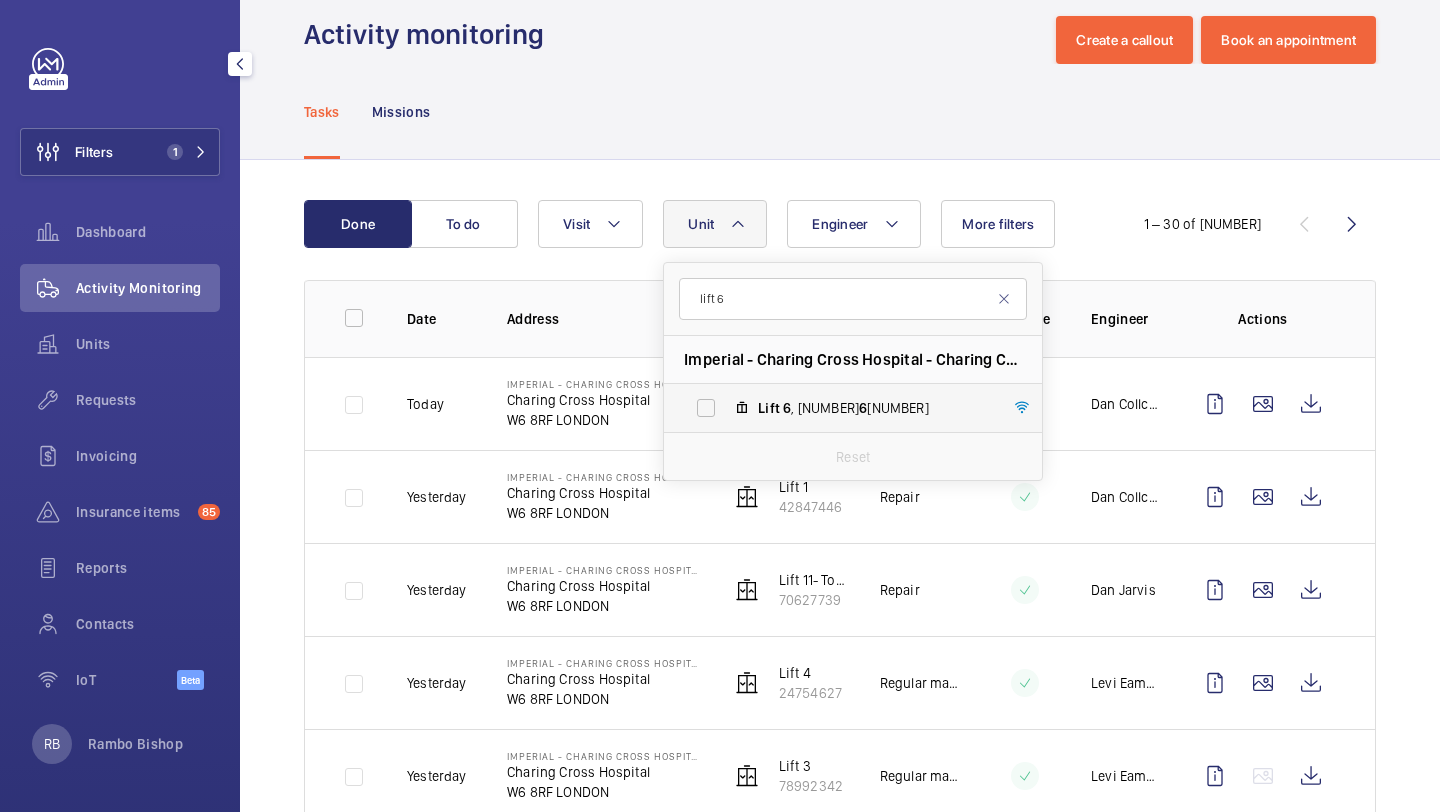 type on "lift 6" 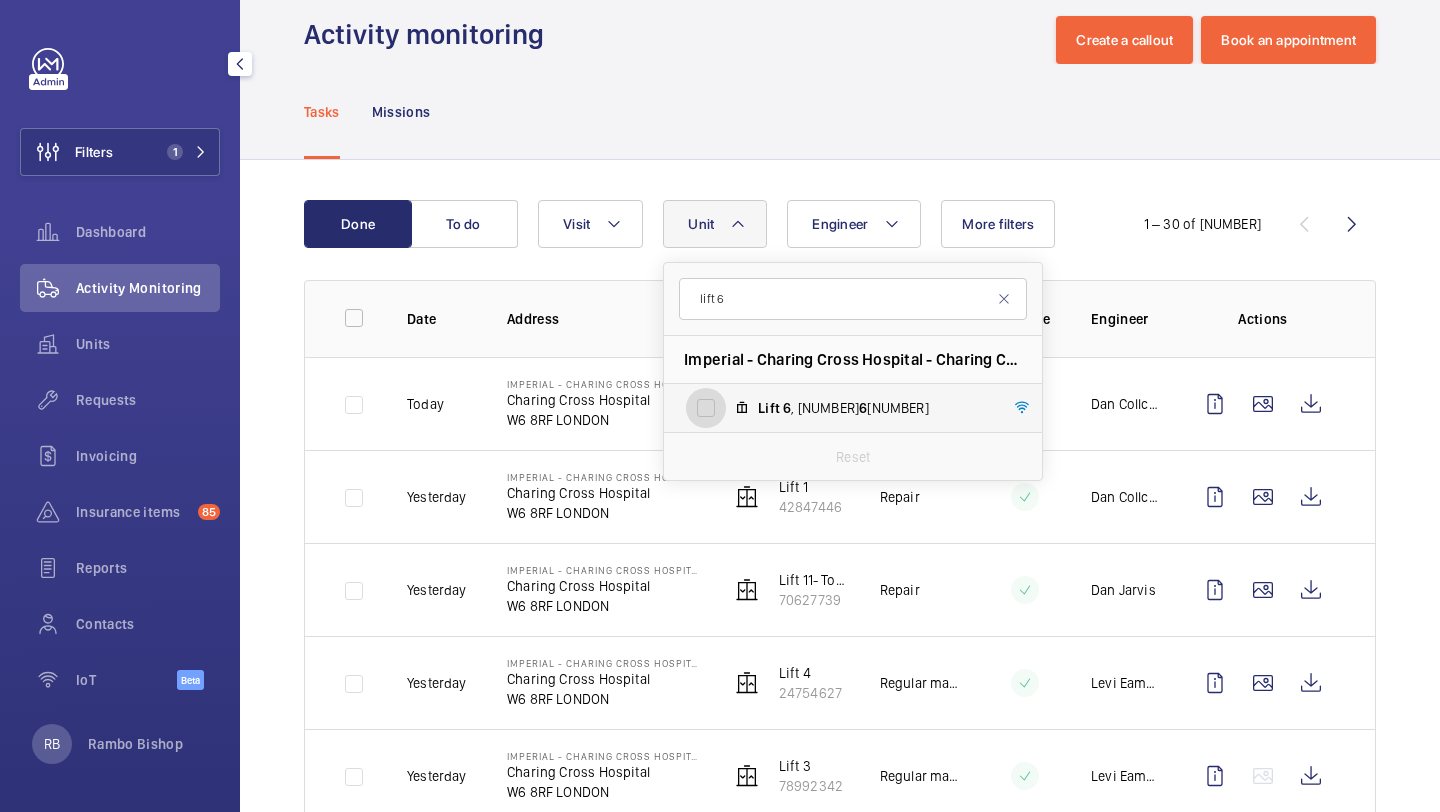 click on "Lift [NUMBER] , [NUMBER] [NUMBER] [NUMBER]" at bounding box center (706, 408) 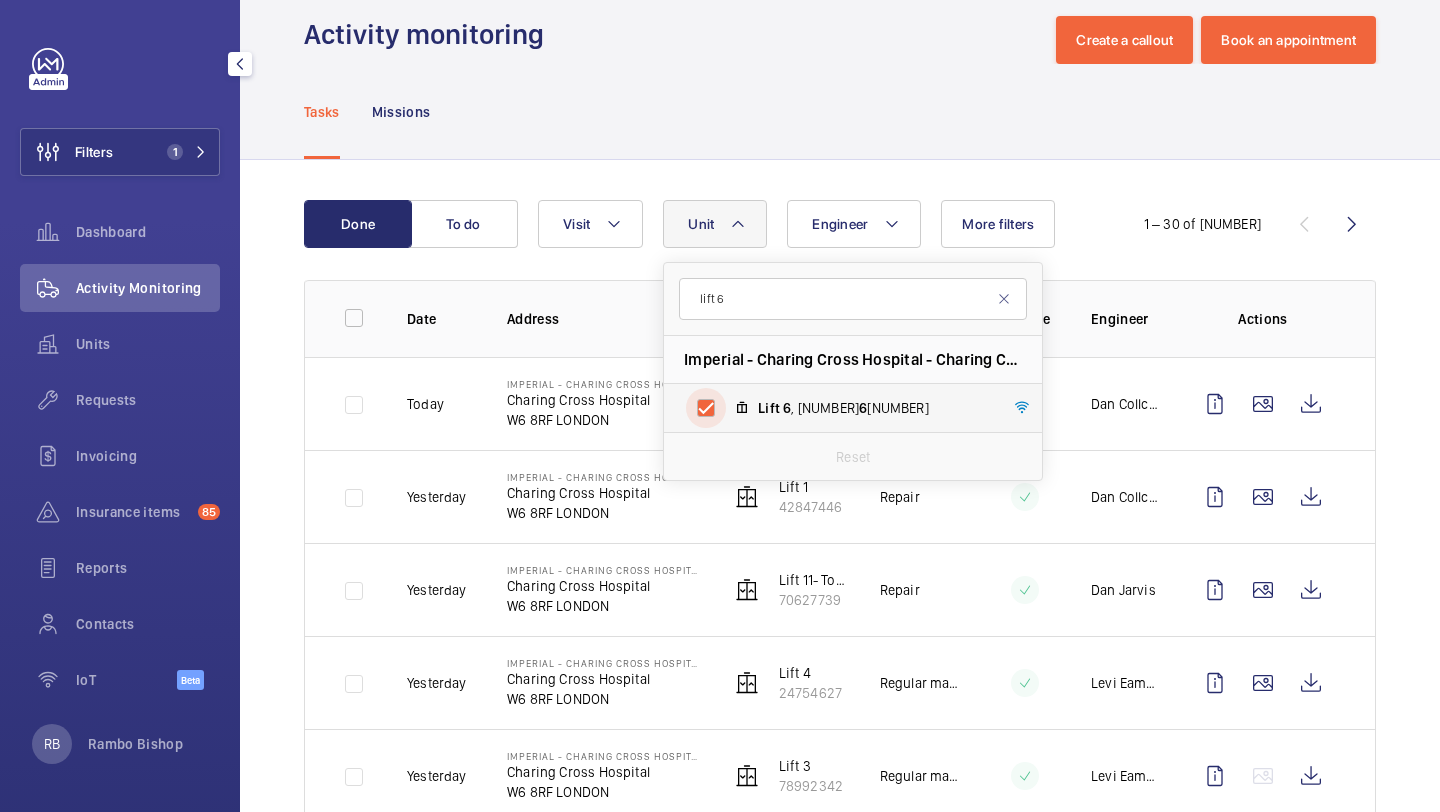 checkbox on "true" 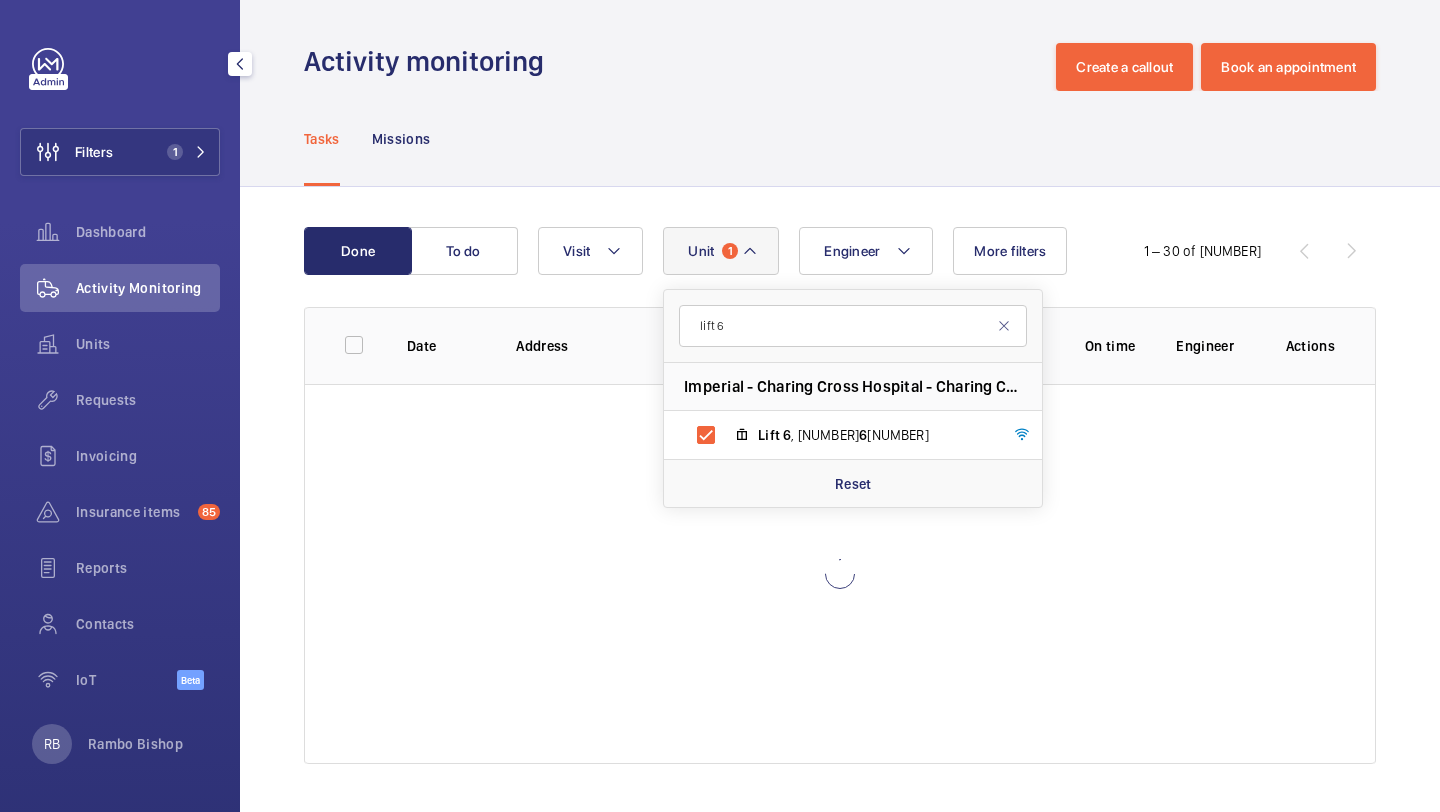 click on "Actions" 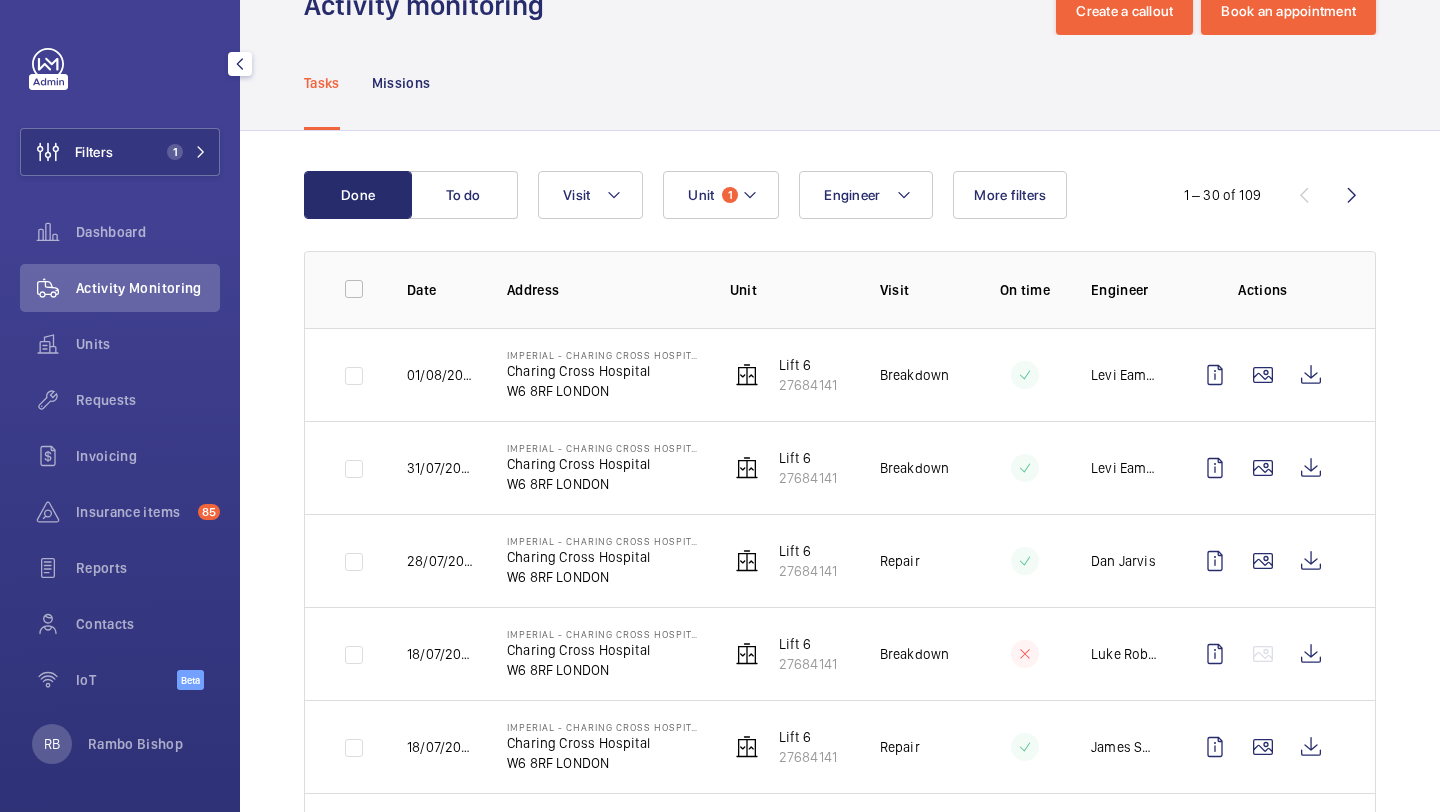 scroll, scrollTop: 89, scrollLeft: 0, axis: vertical 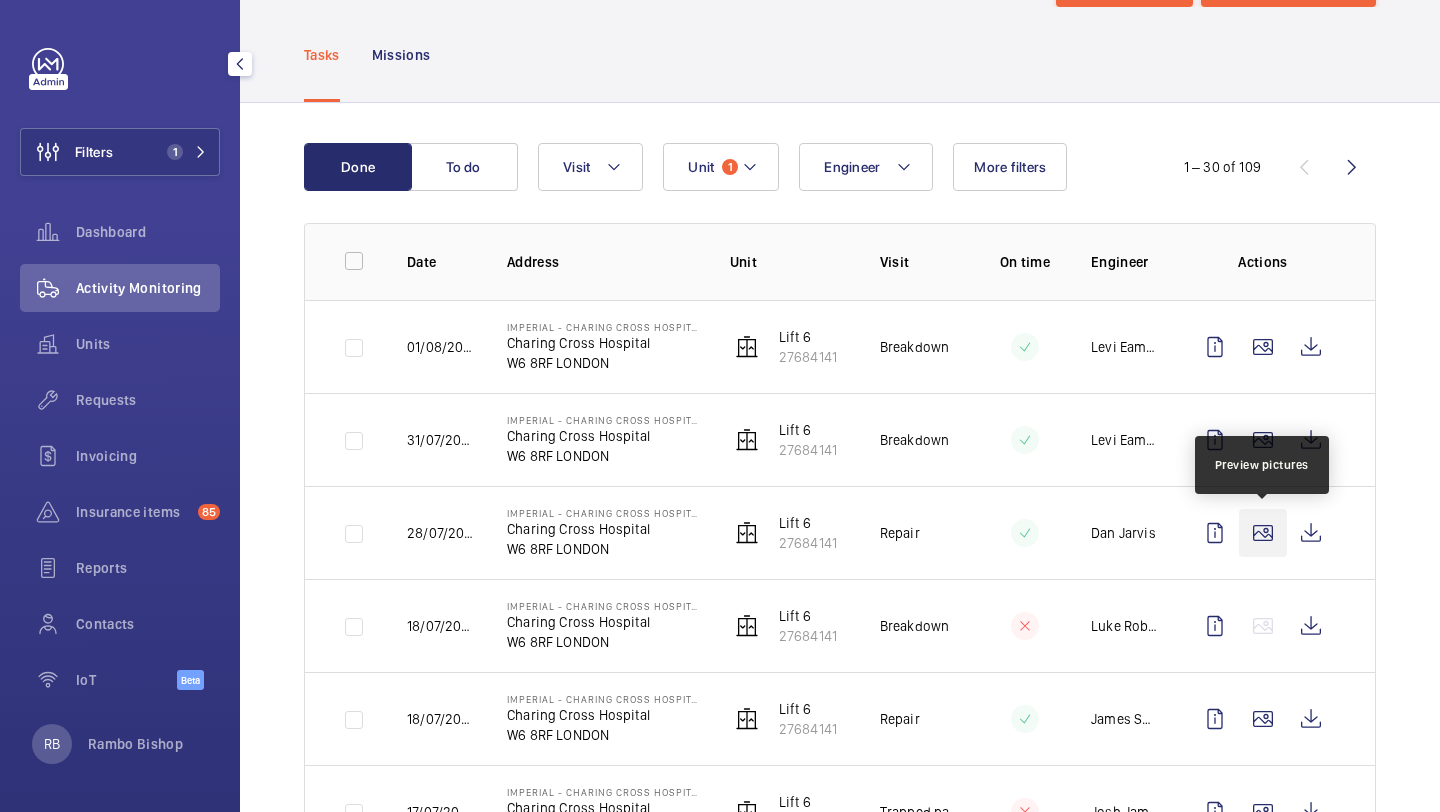 click 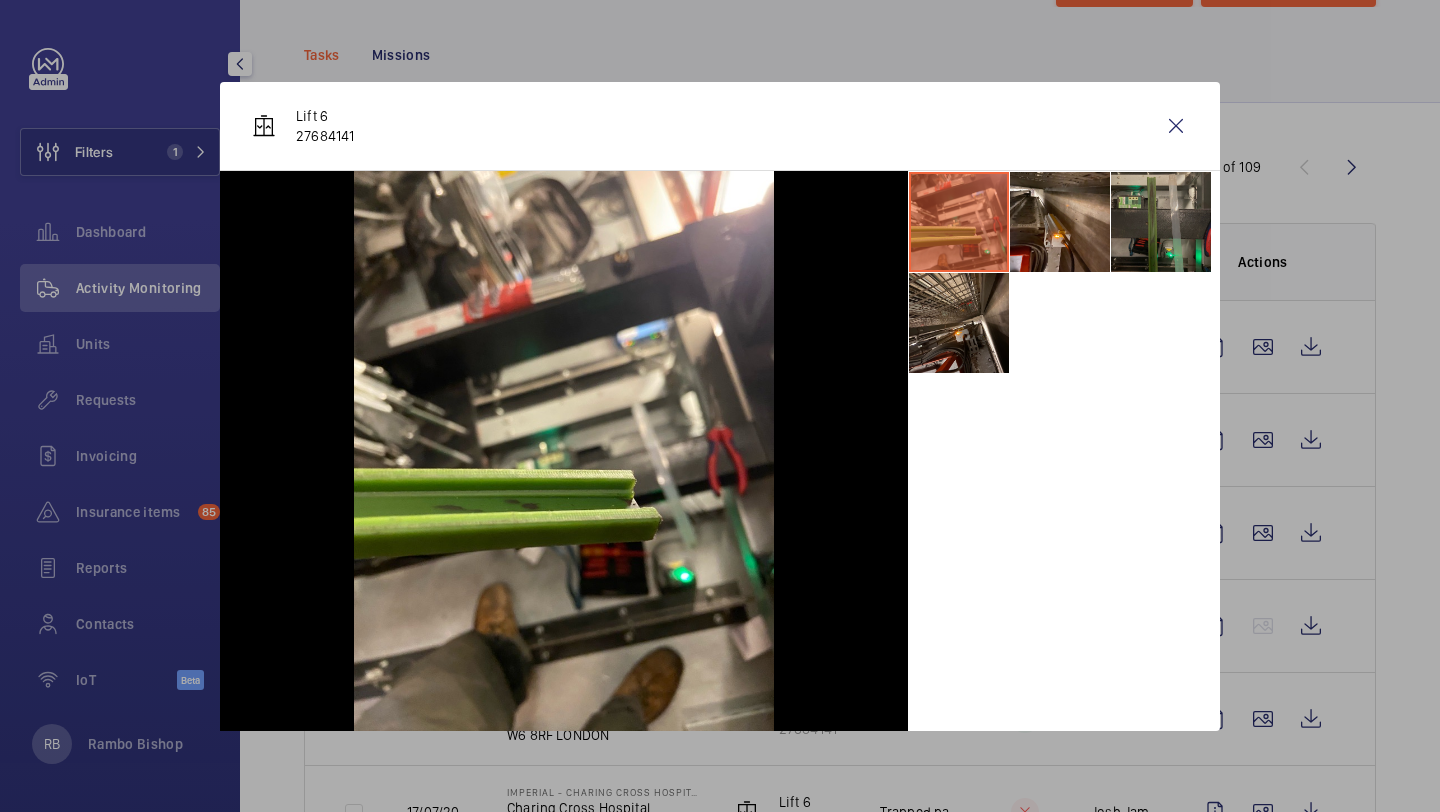 click at bounding box center [1161, 222] 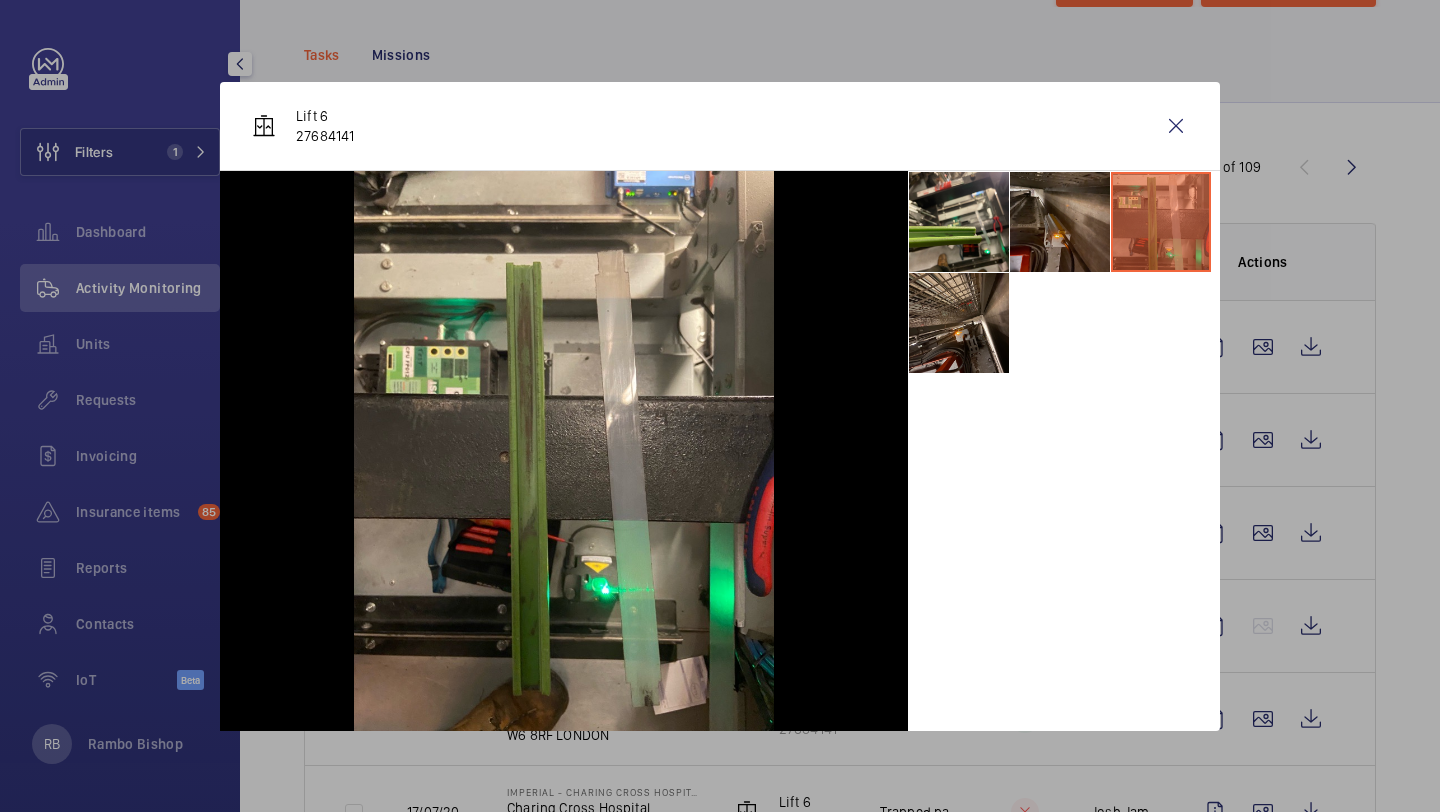 click at bounding box center (1060, 222) 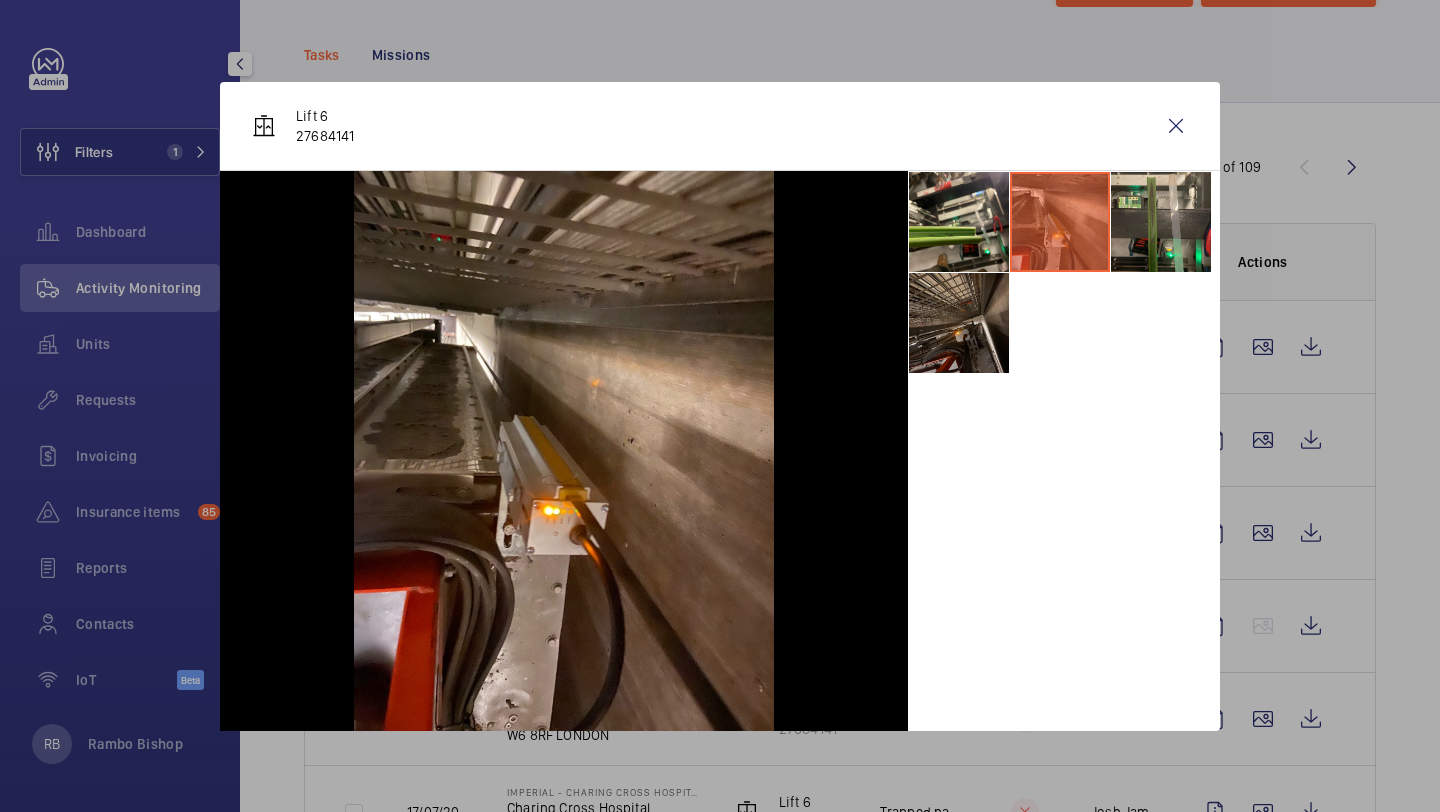 click at bounding box center [959, 323] 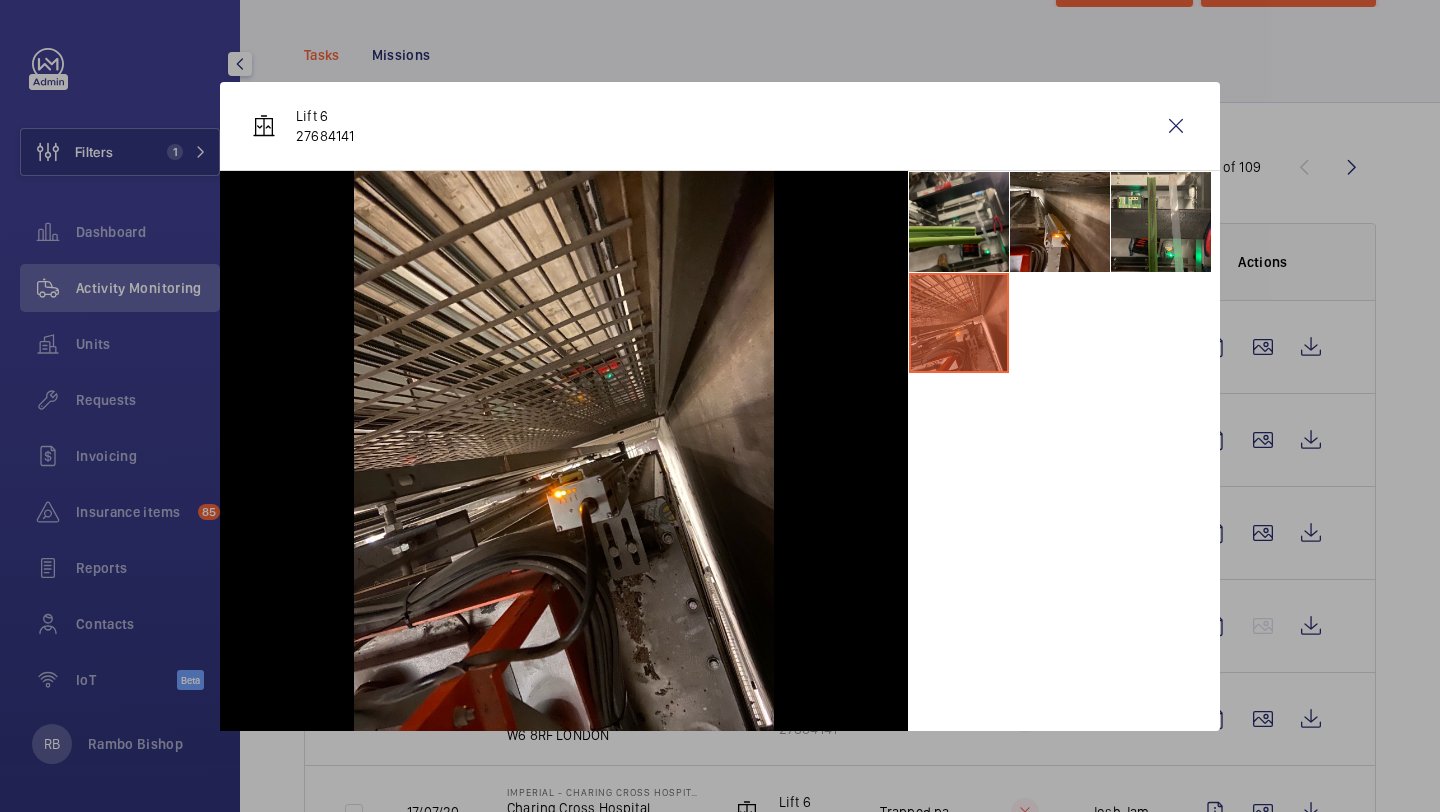 click at bounding box center [959, 222] 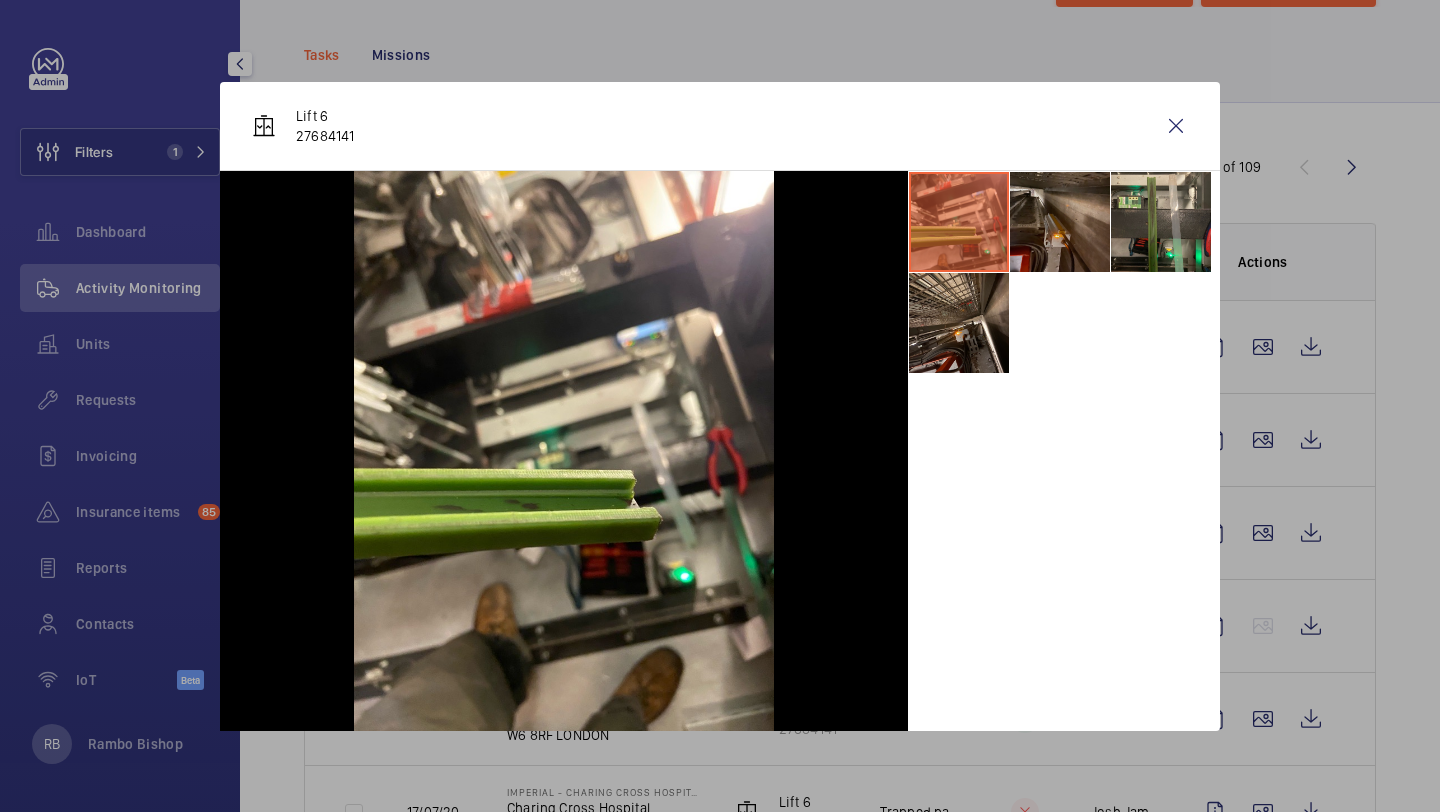 click at bounding box center [1060, 222] 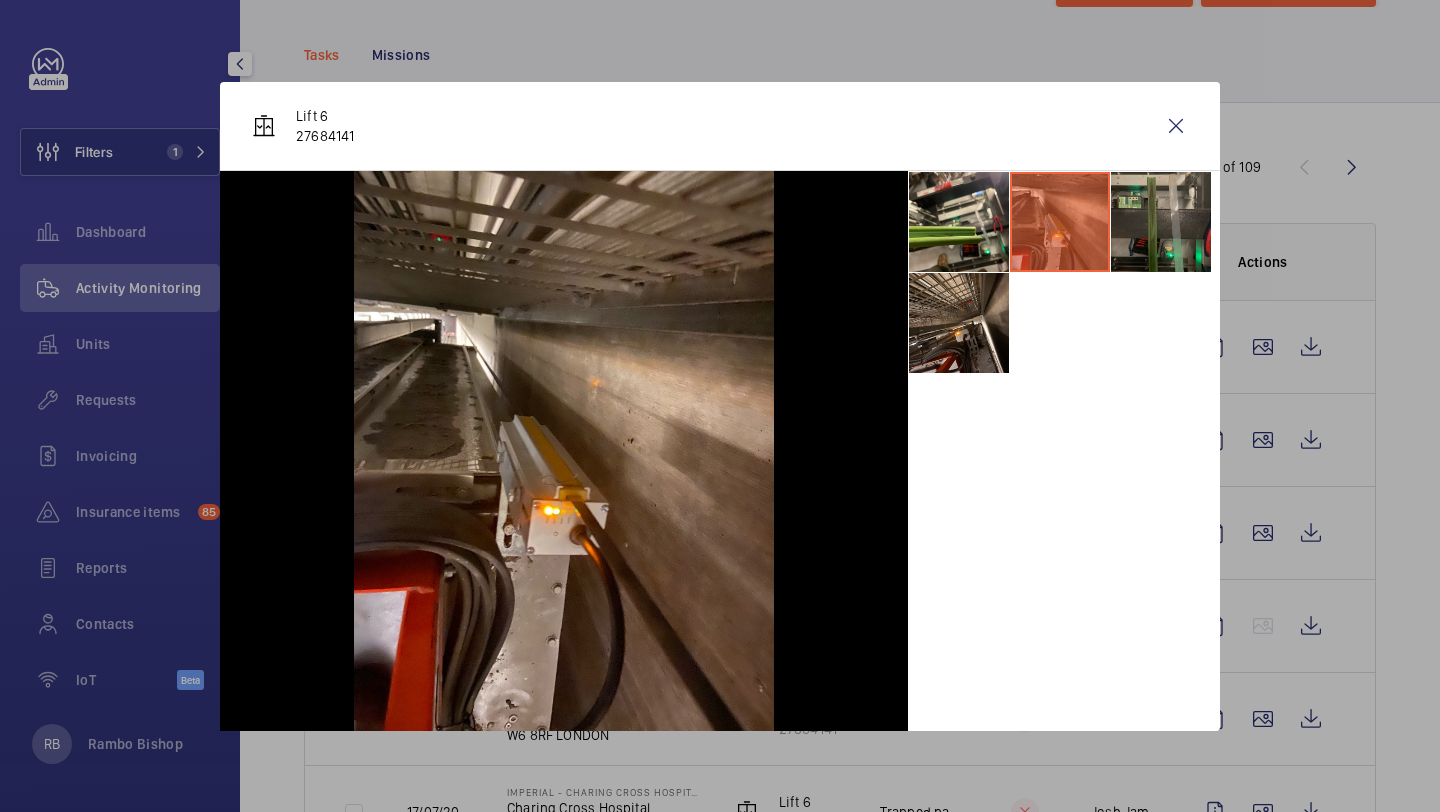 click at bounding box center [1161, 222] 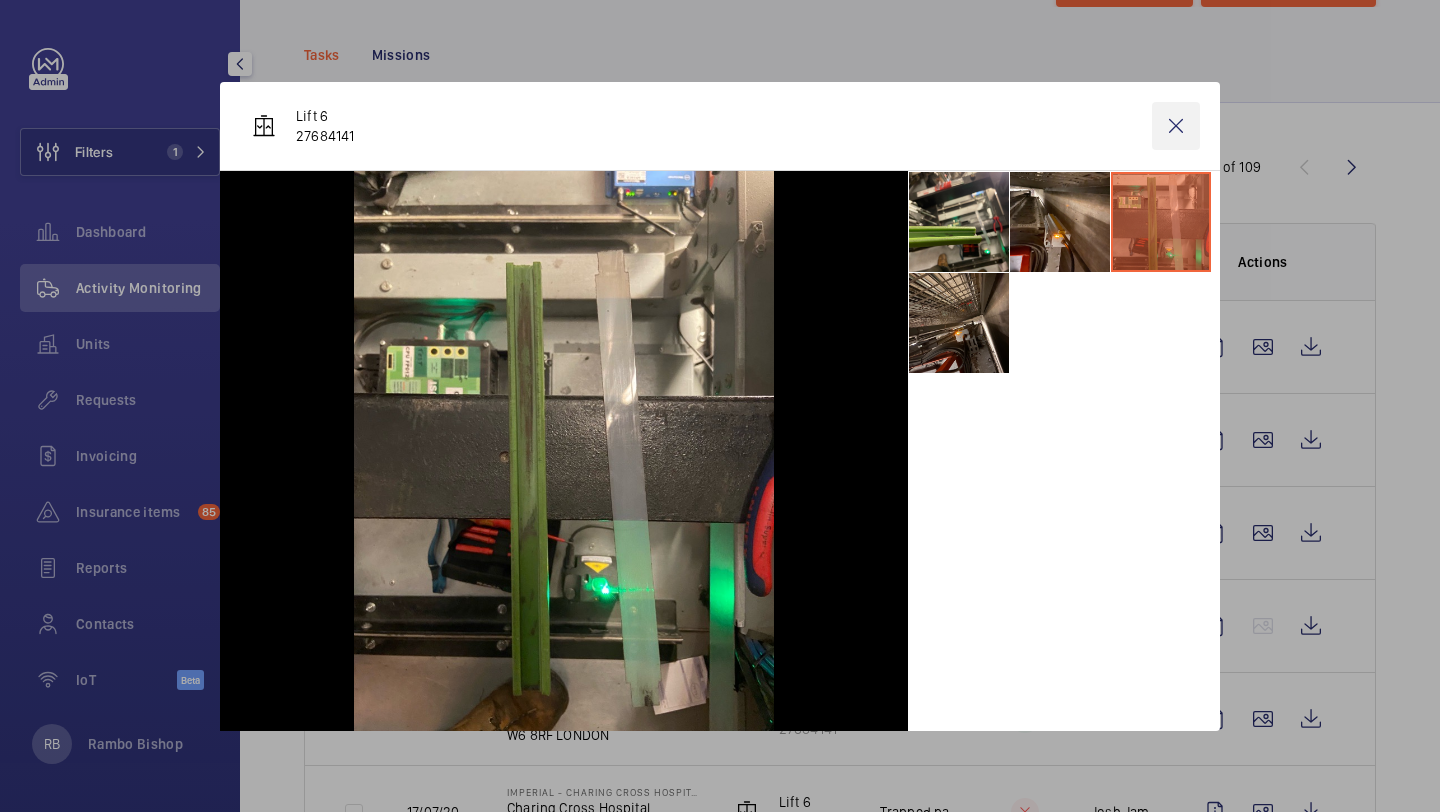 click at bounding box center (1176, 126) 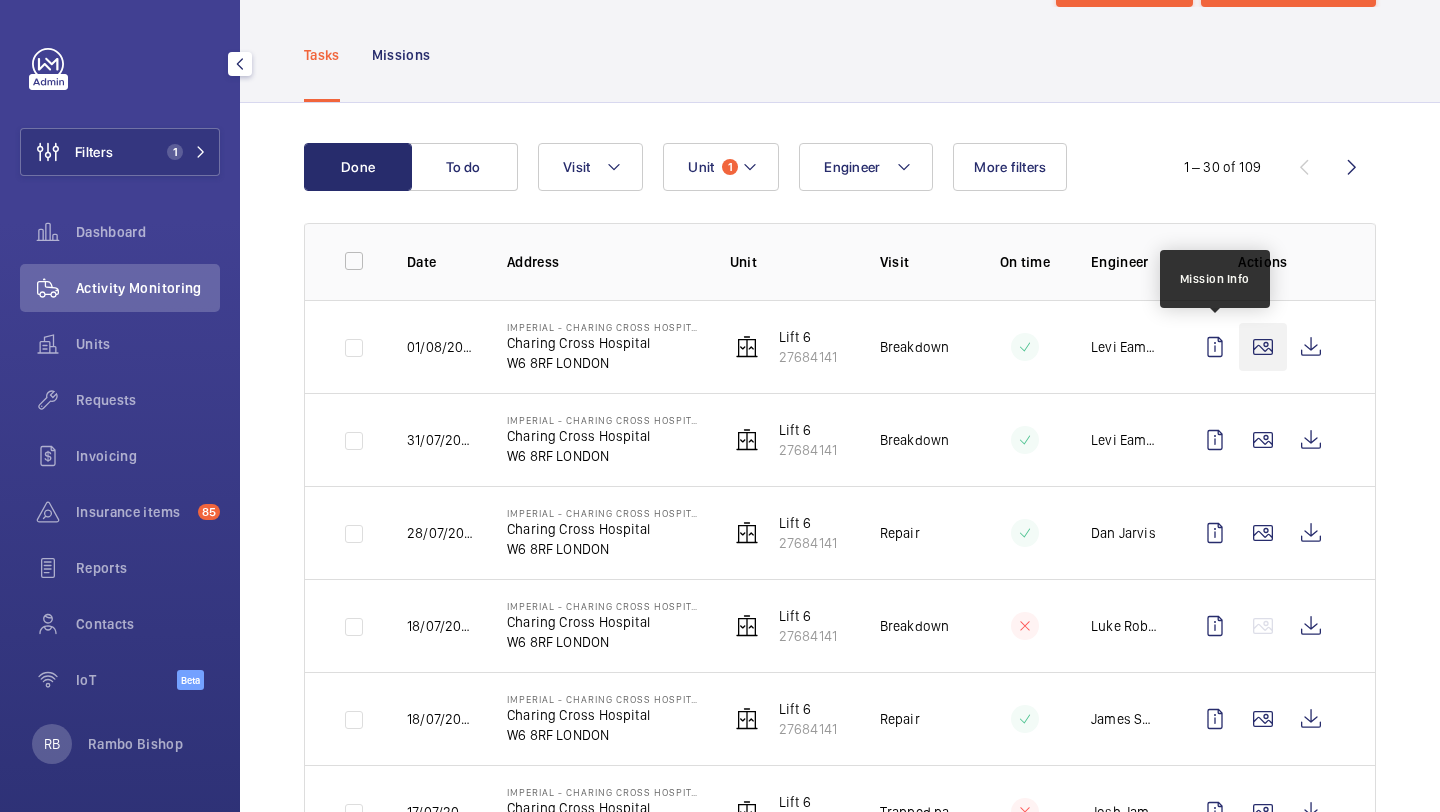 click 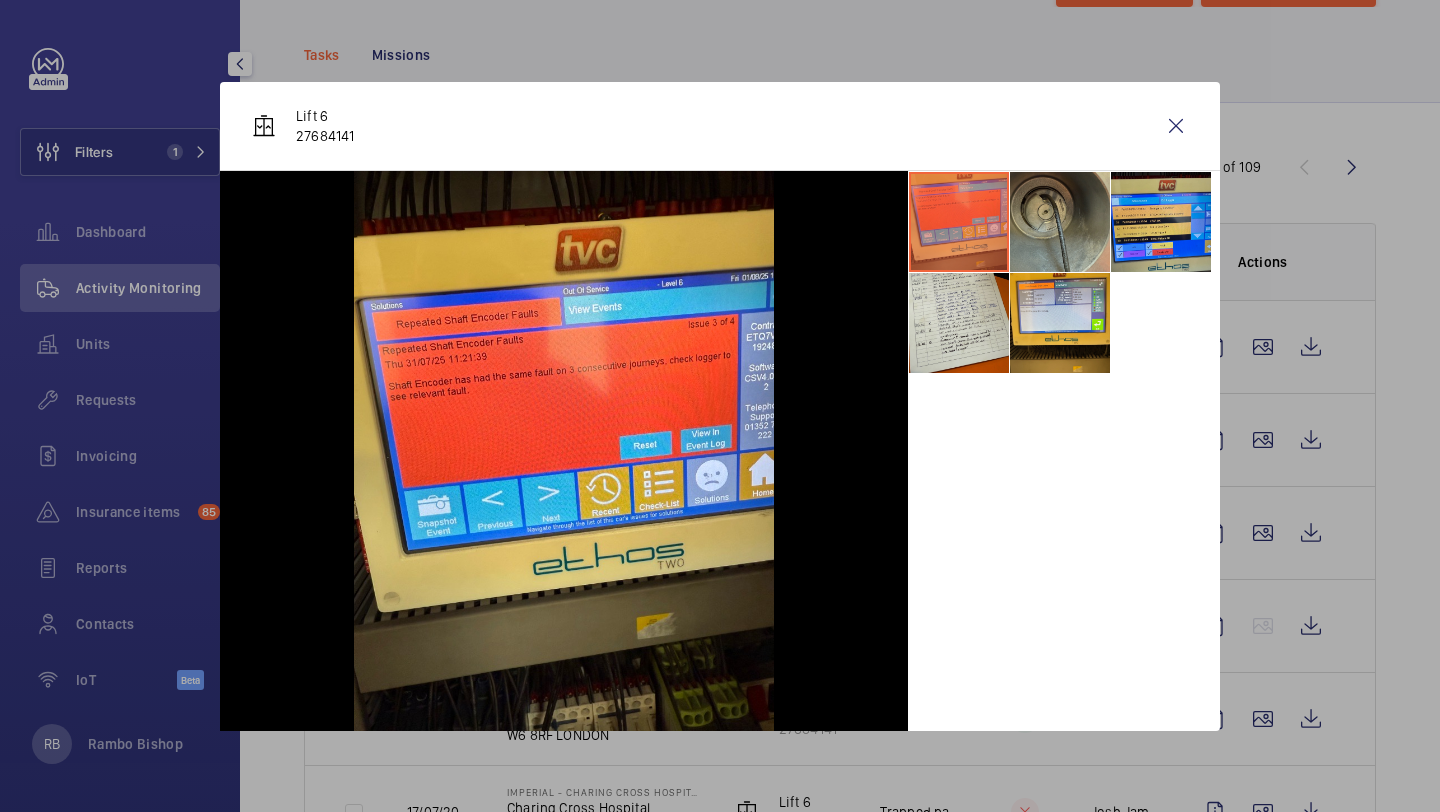 click at bounding box center [1060, 222] 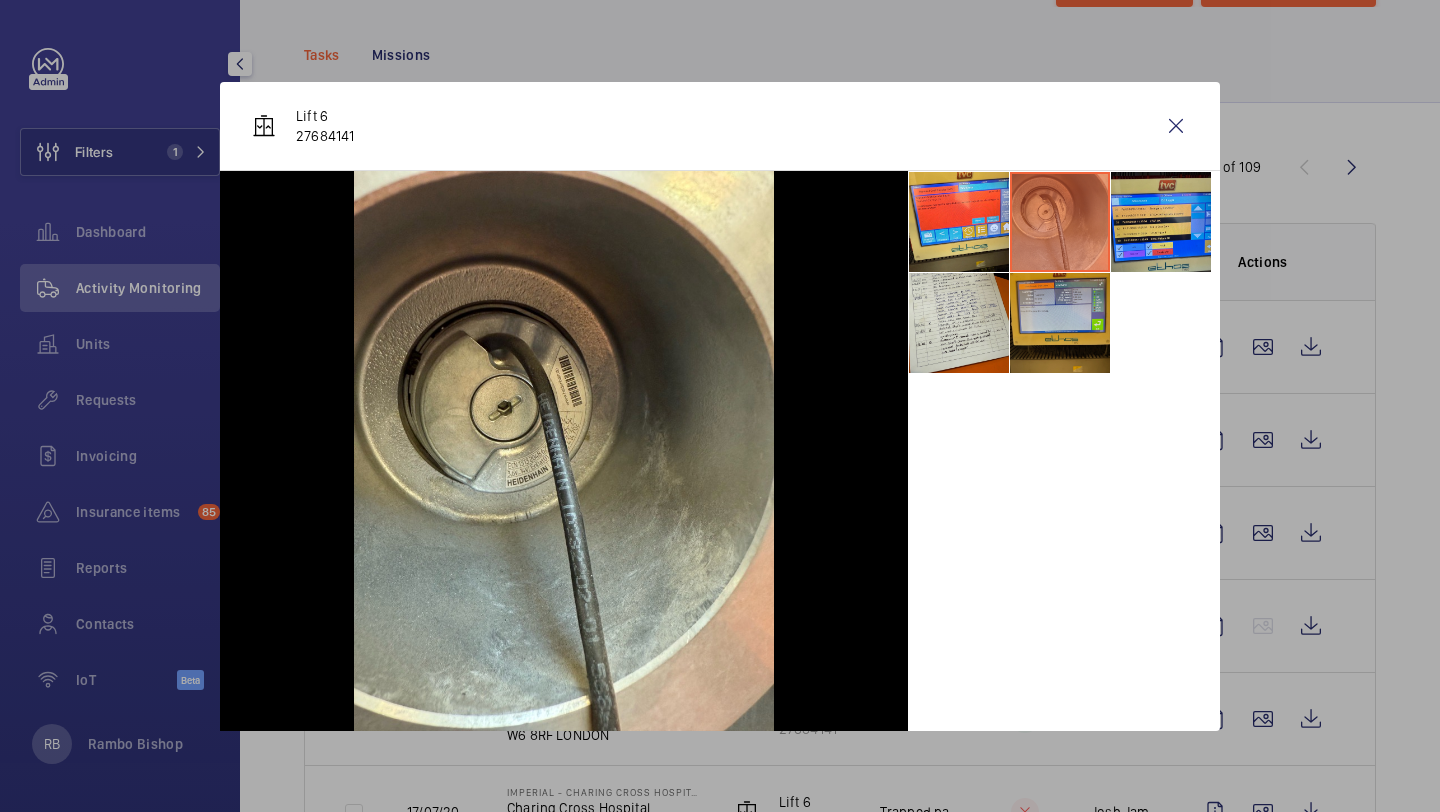 click at bounding box center [1060, 323] 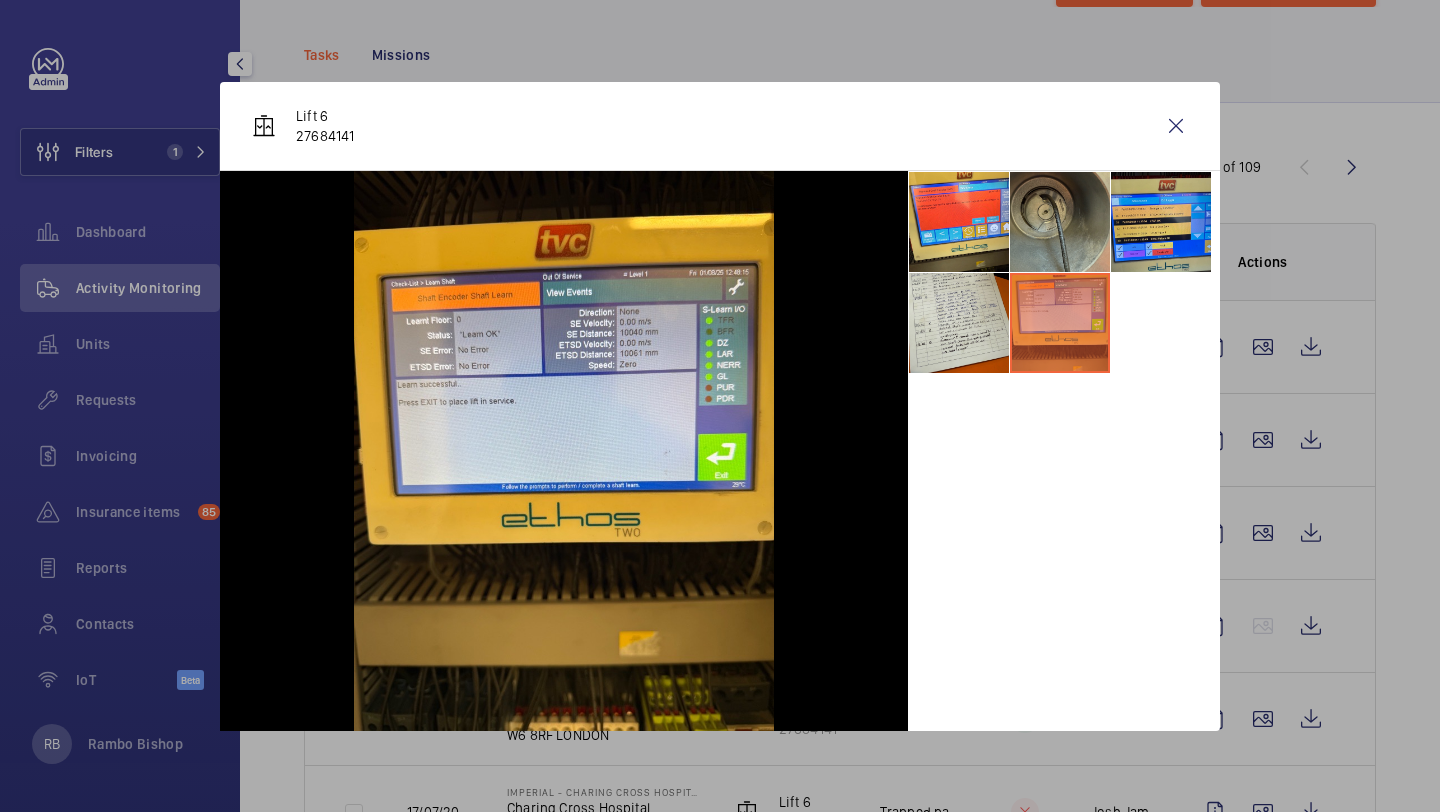 click at bounding box center [1060, 222] 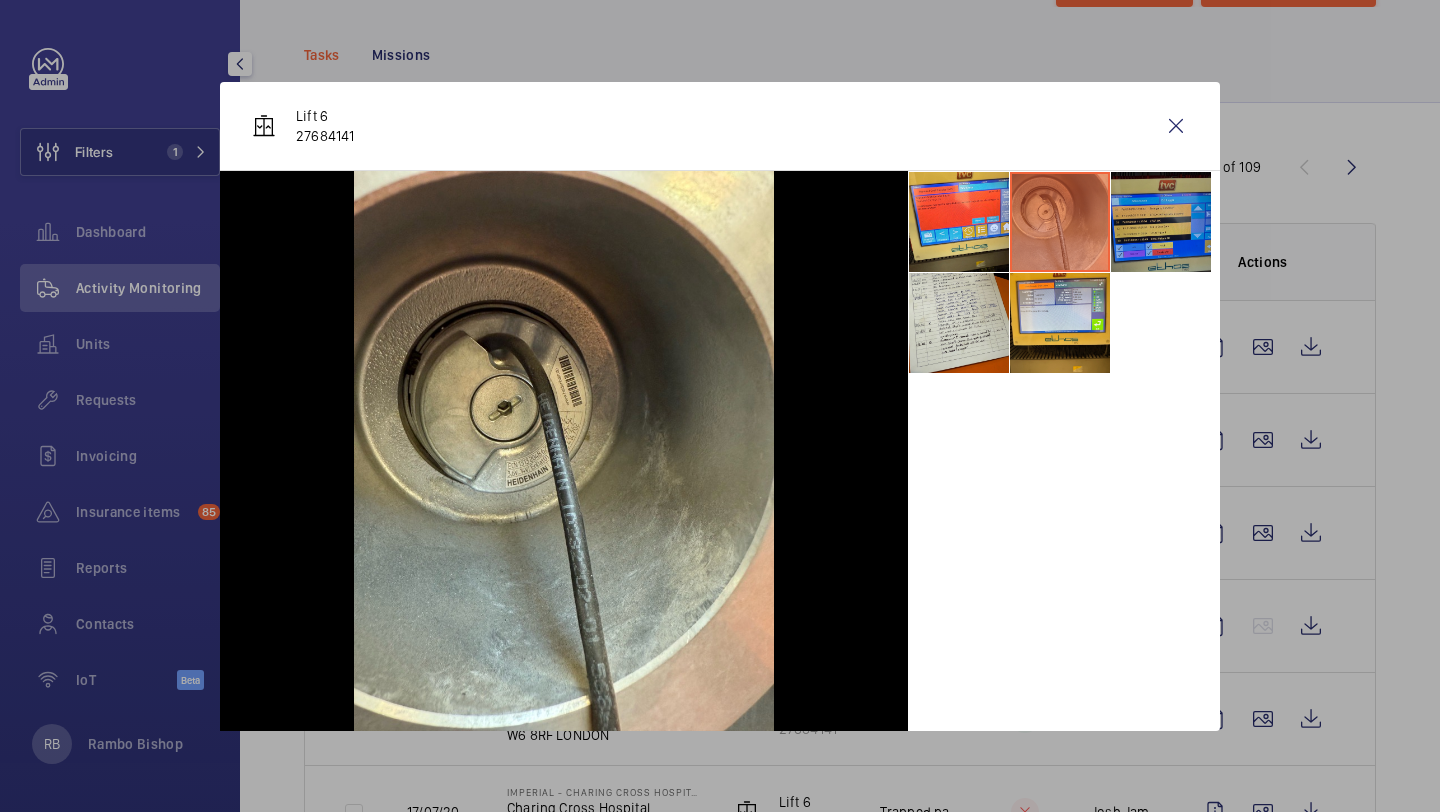 click at bounding box center [1161, 222] 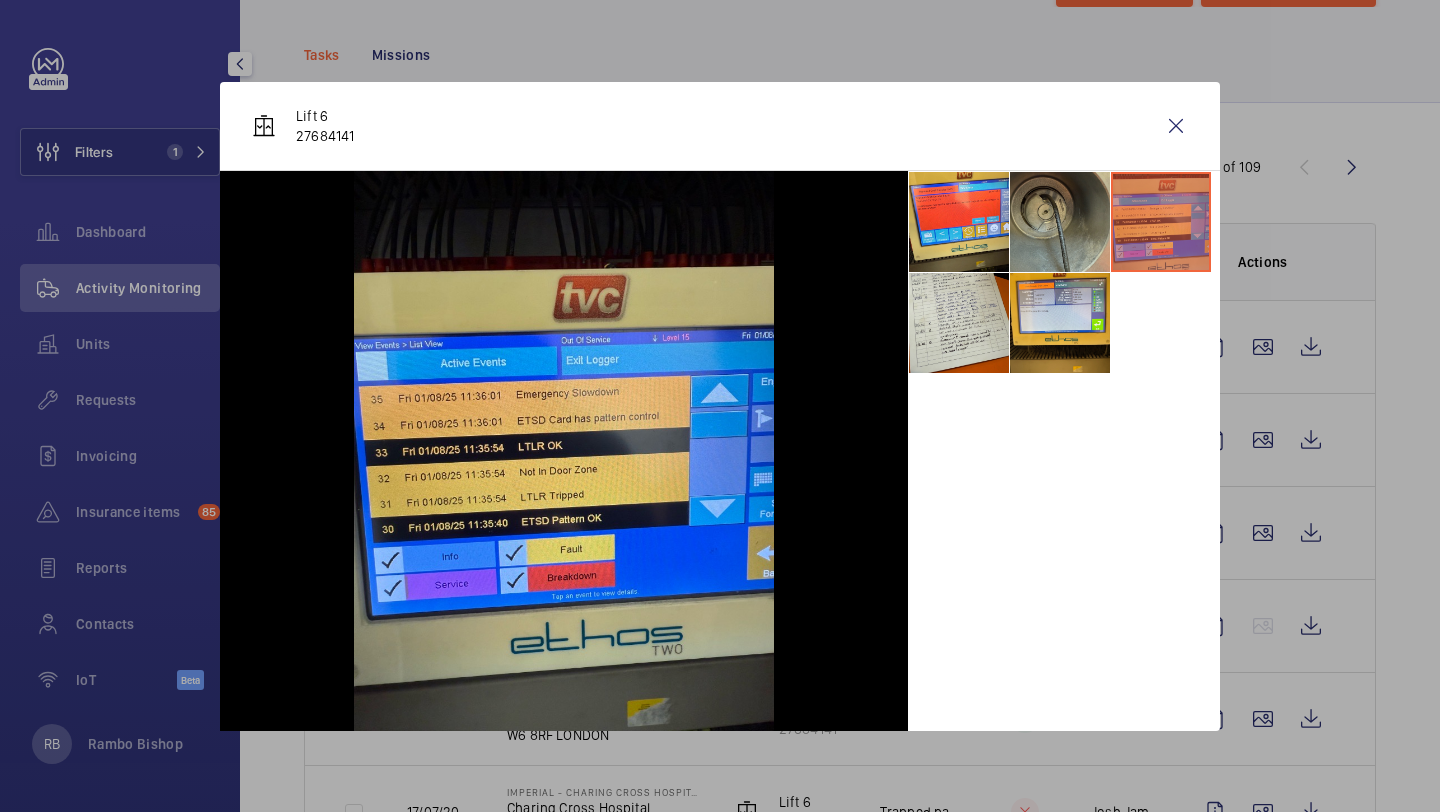 click at bounding box center [1060, 222] 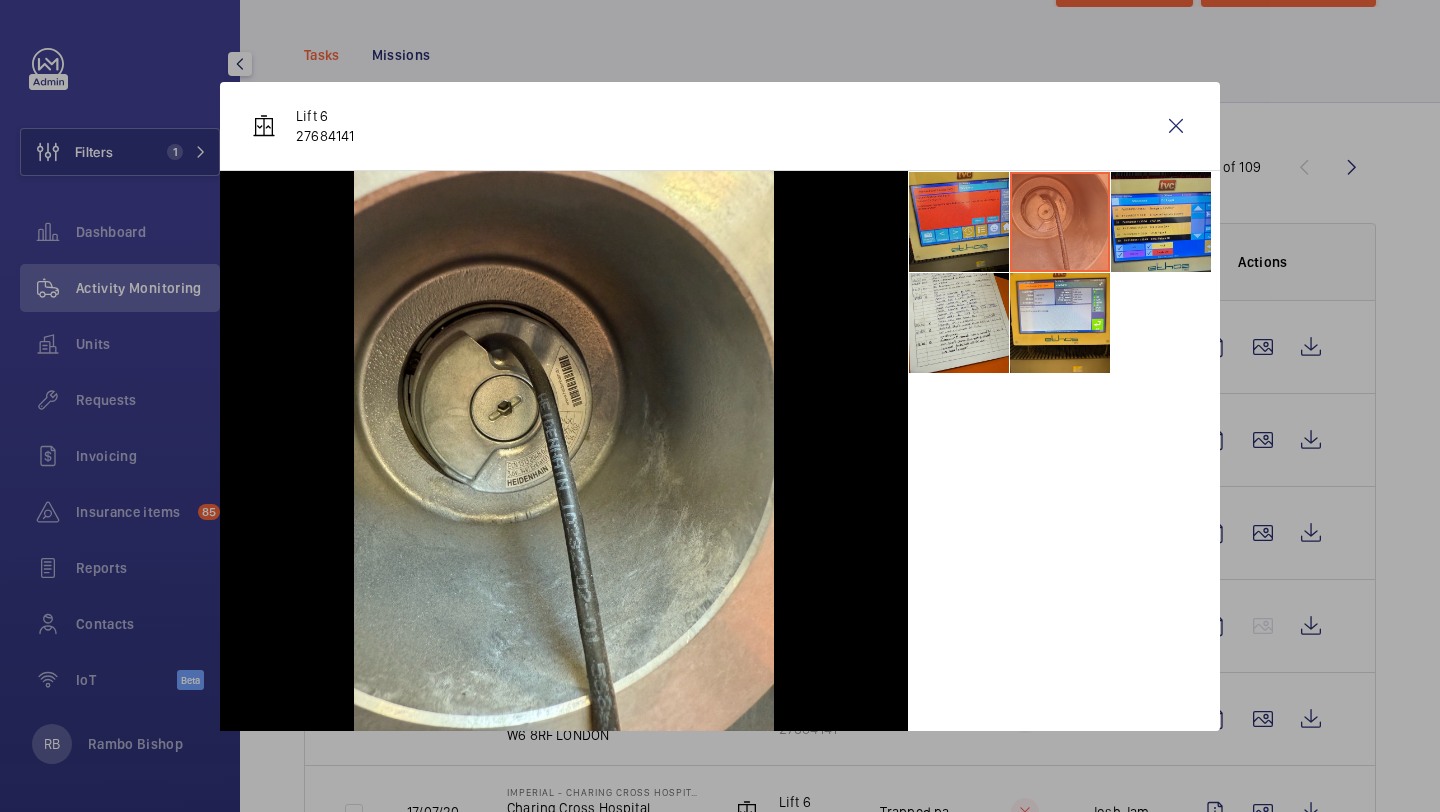 click at bounding box center [959, 222] 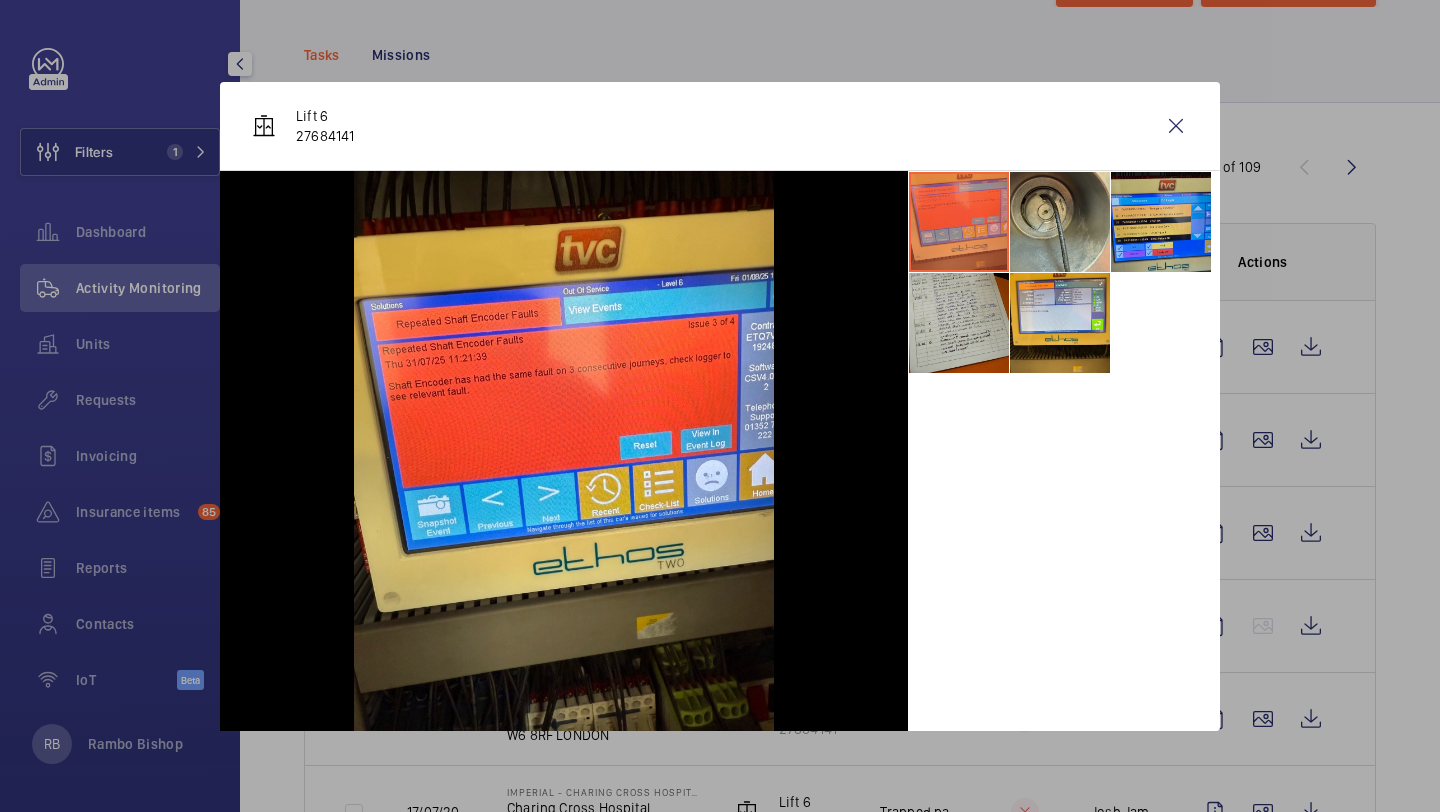 click at bounding box center [959, 323] 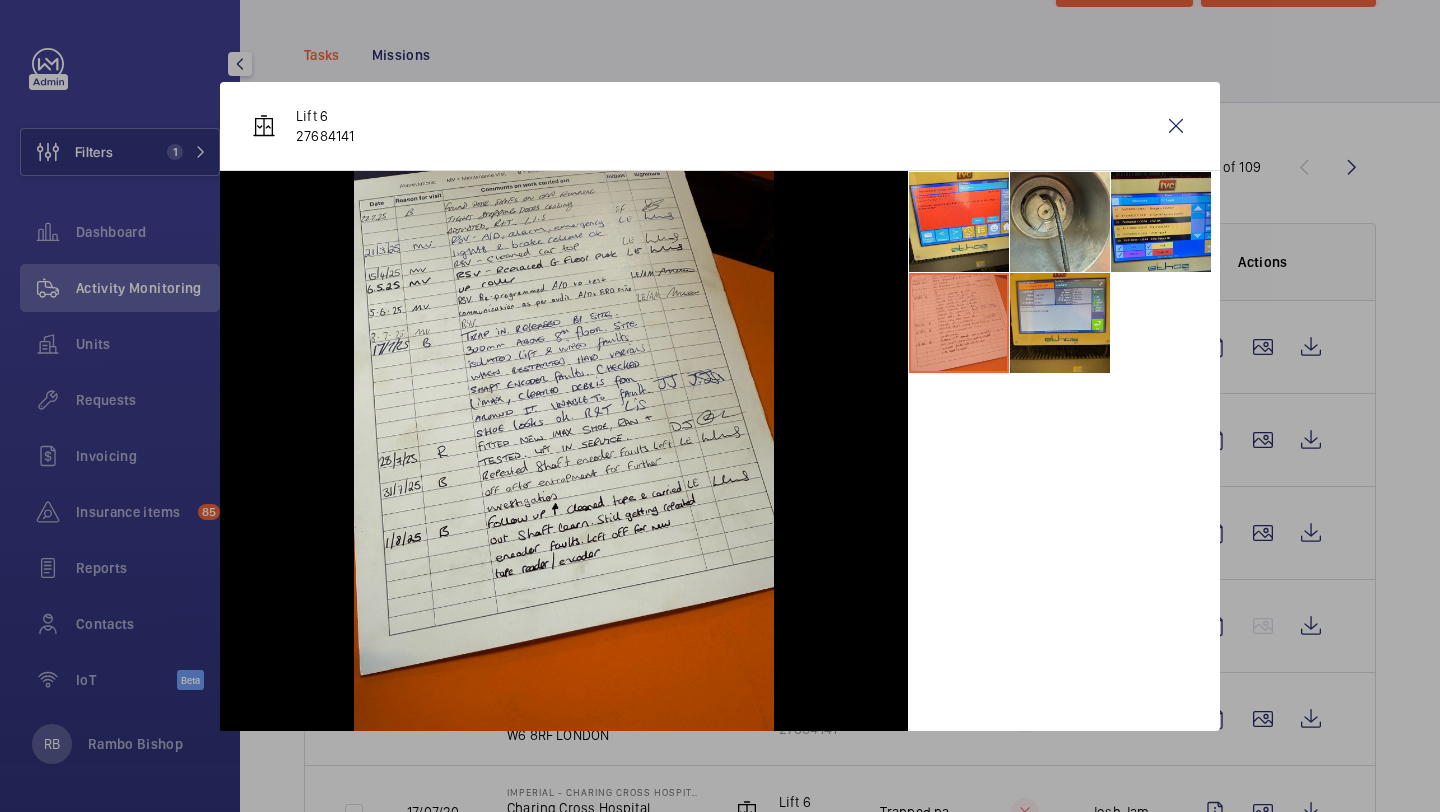click at bounding box center (1060, 323) 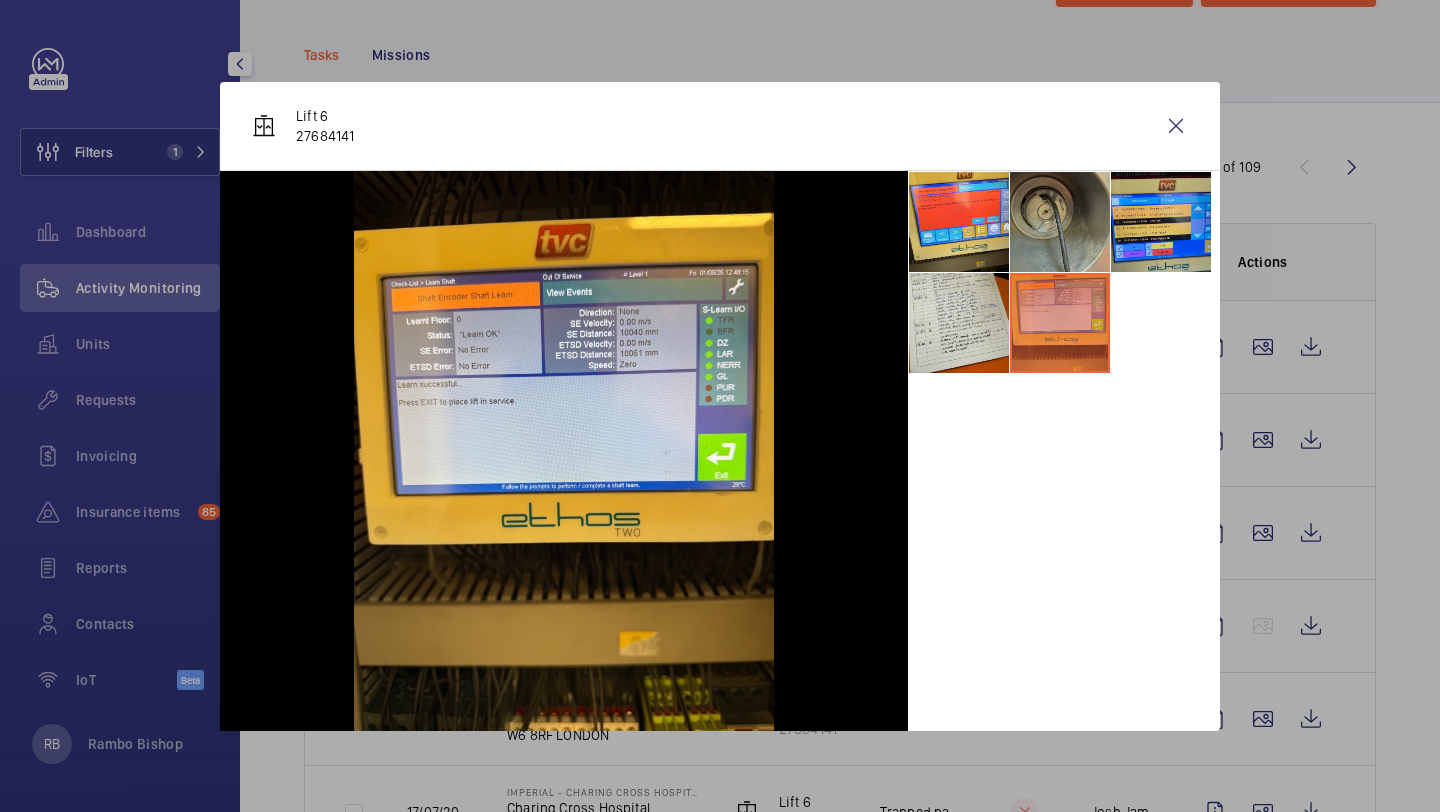 click at bounding box center (1060, 222) 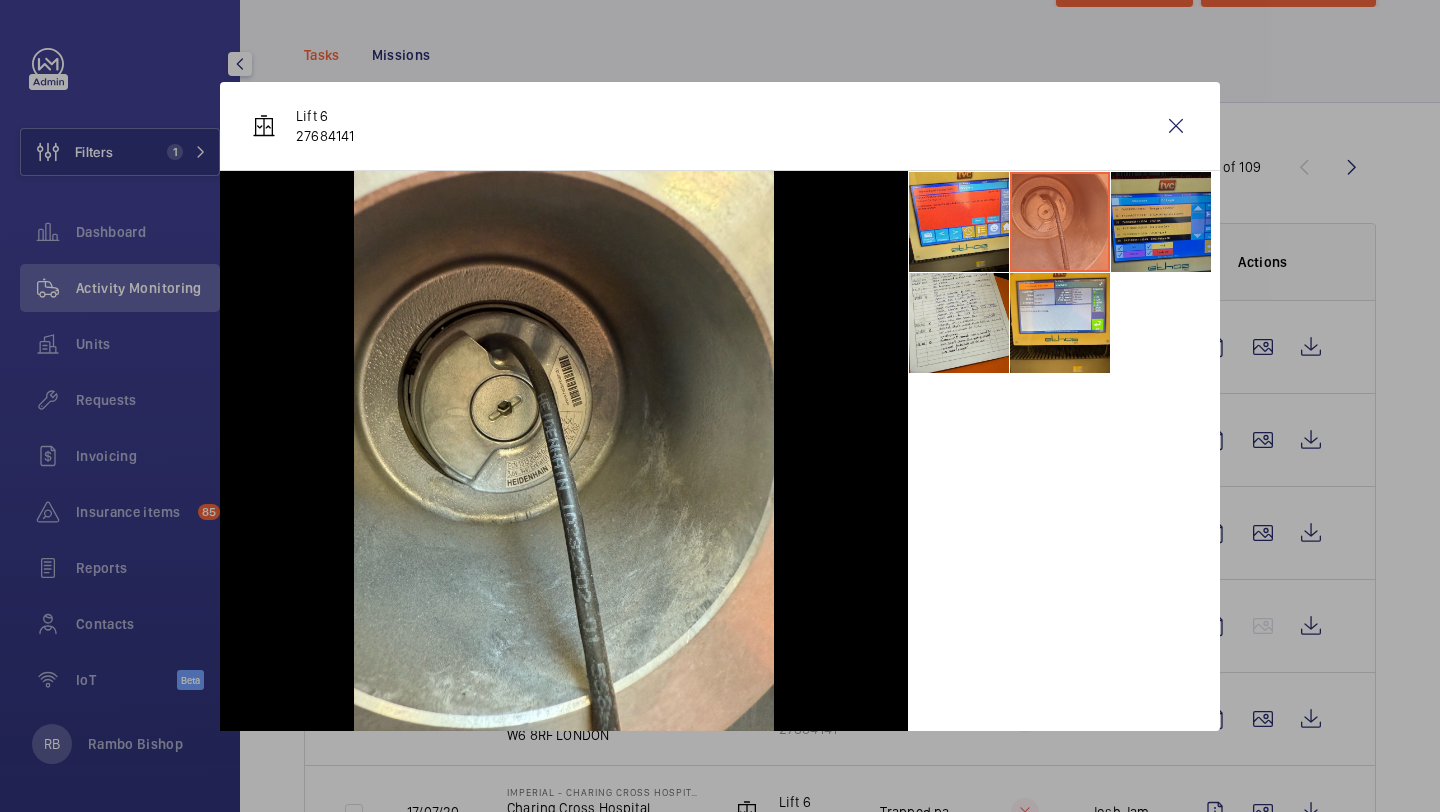 click at bounding box center [1161, 222] 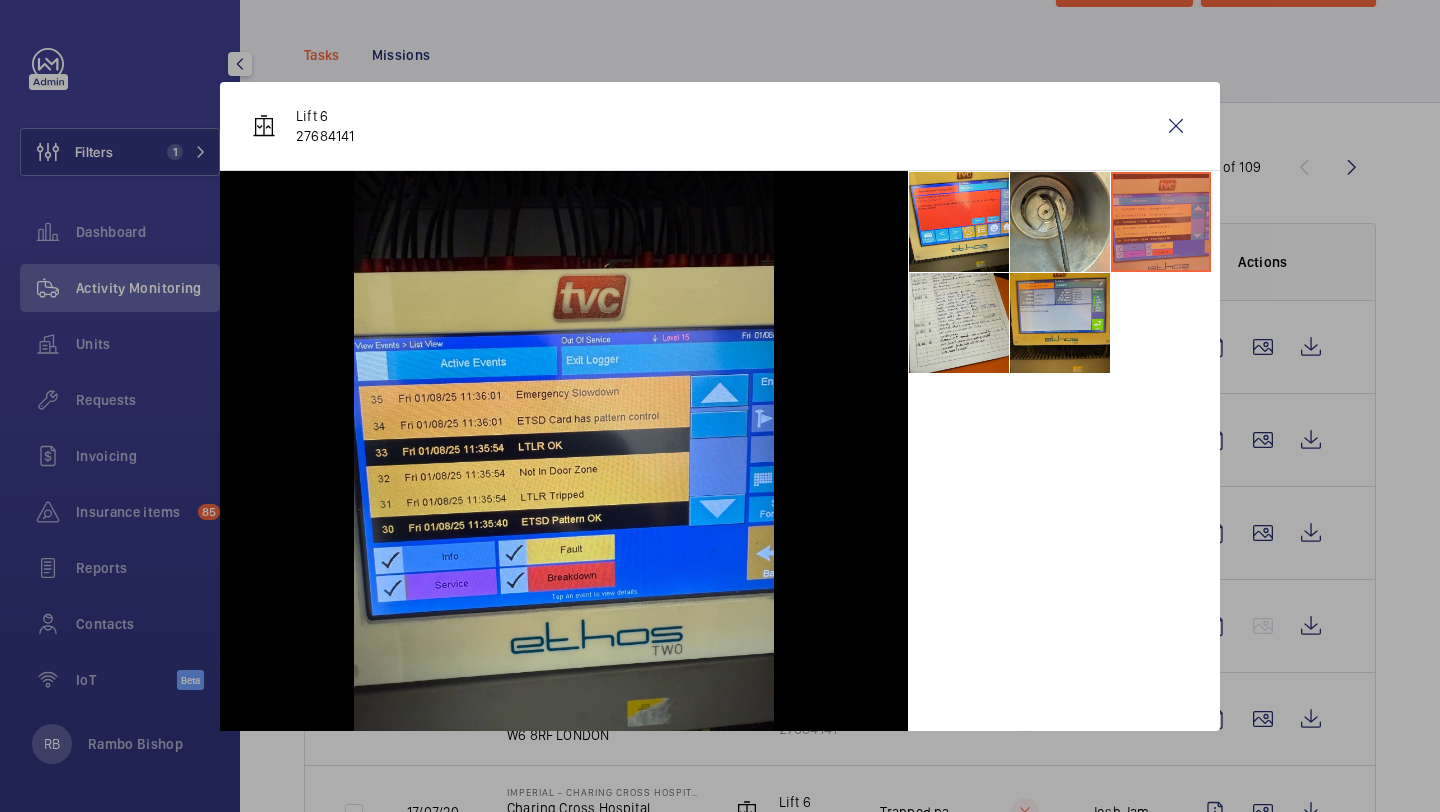 click at bounding box center (1060, 323) 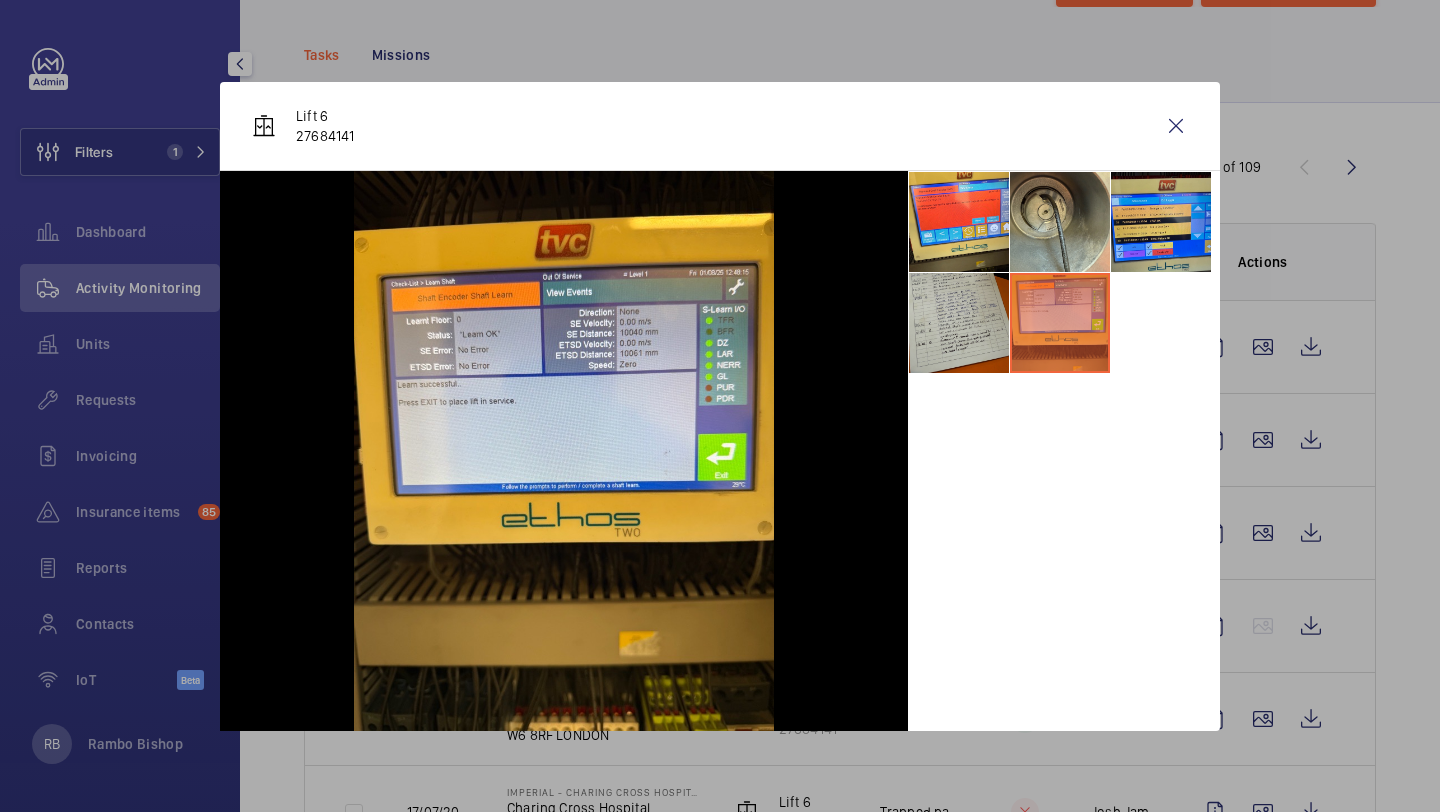 click at bounding box center [959, 323] 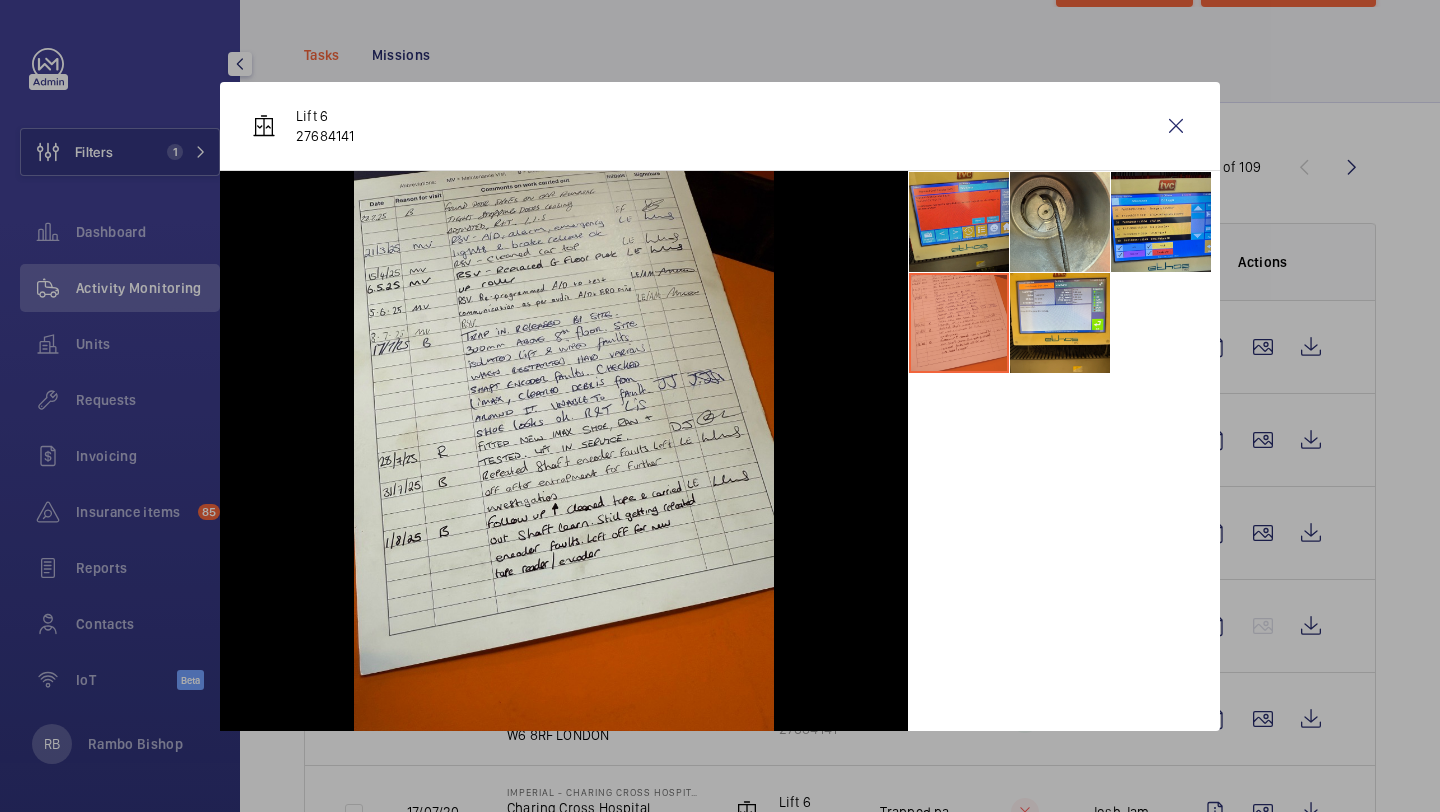 click at bounding box center [959, 222] 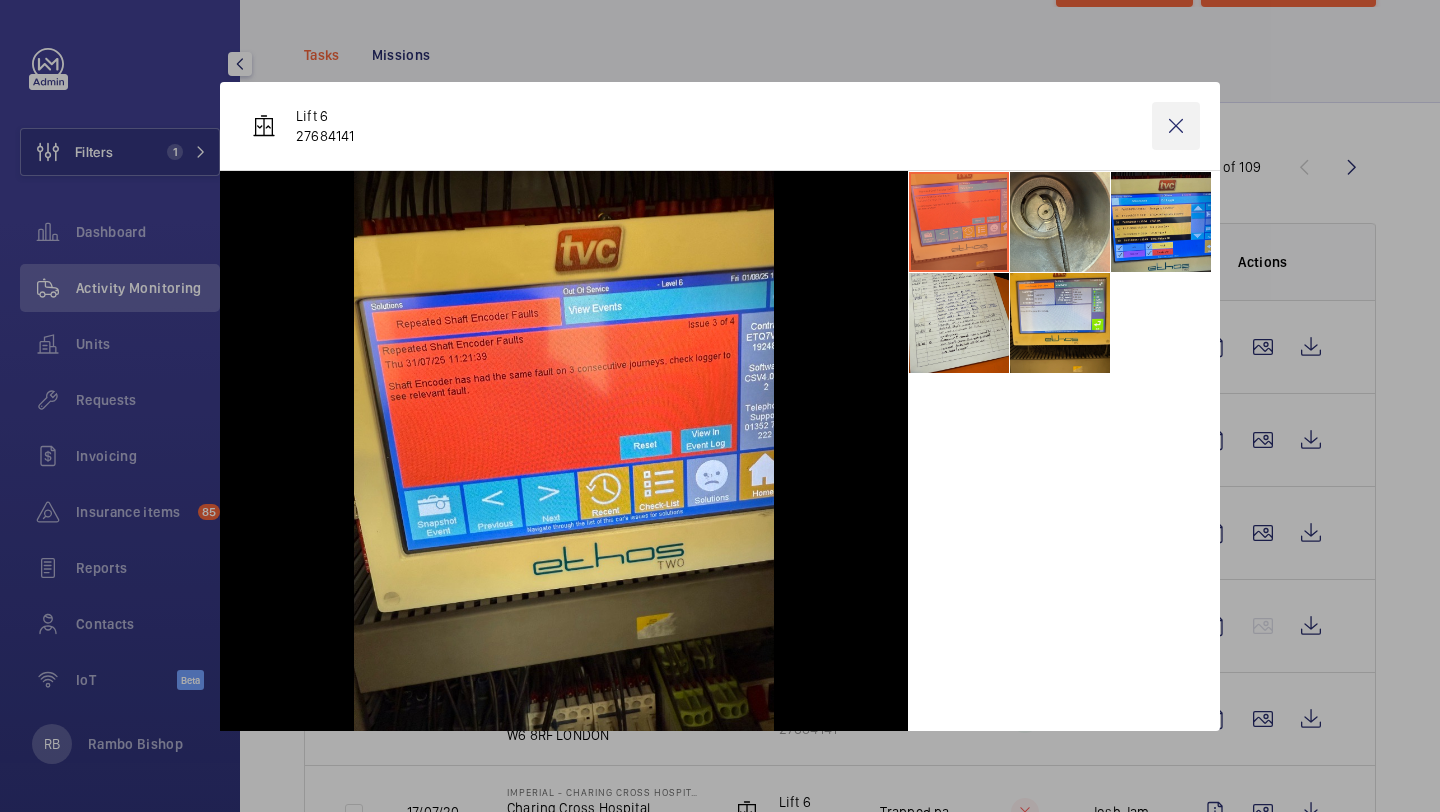 click at bounding box center [1176, 126] 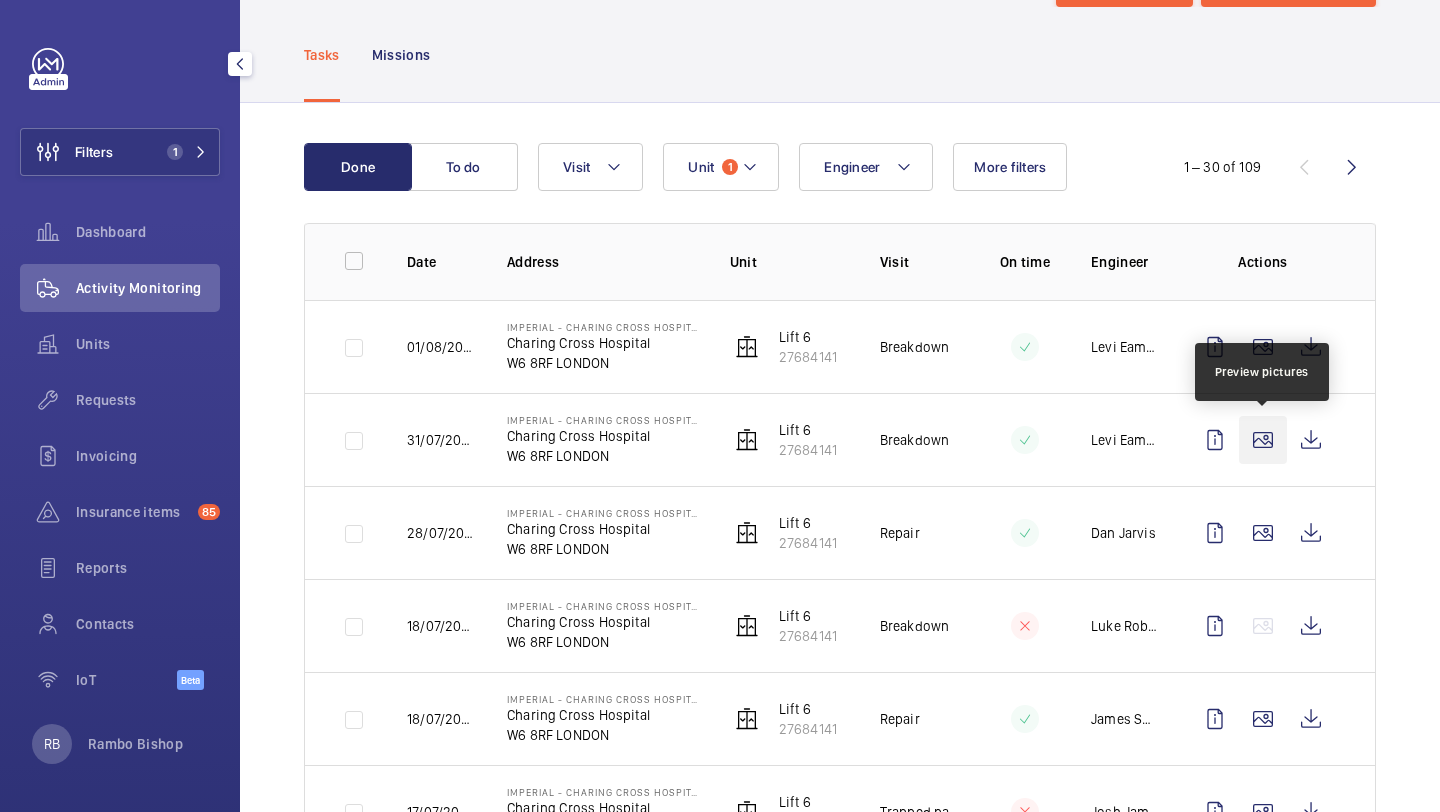 click 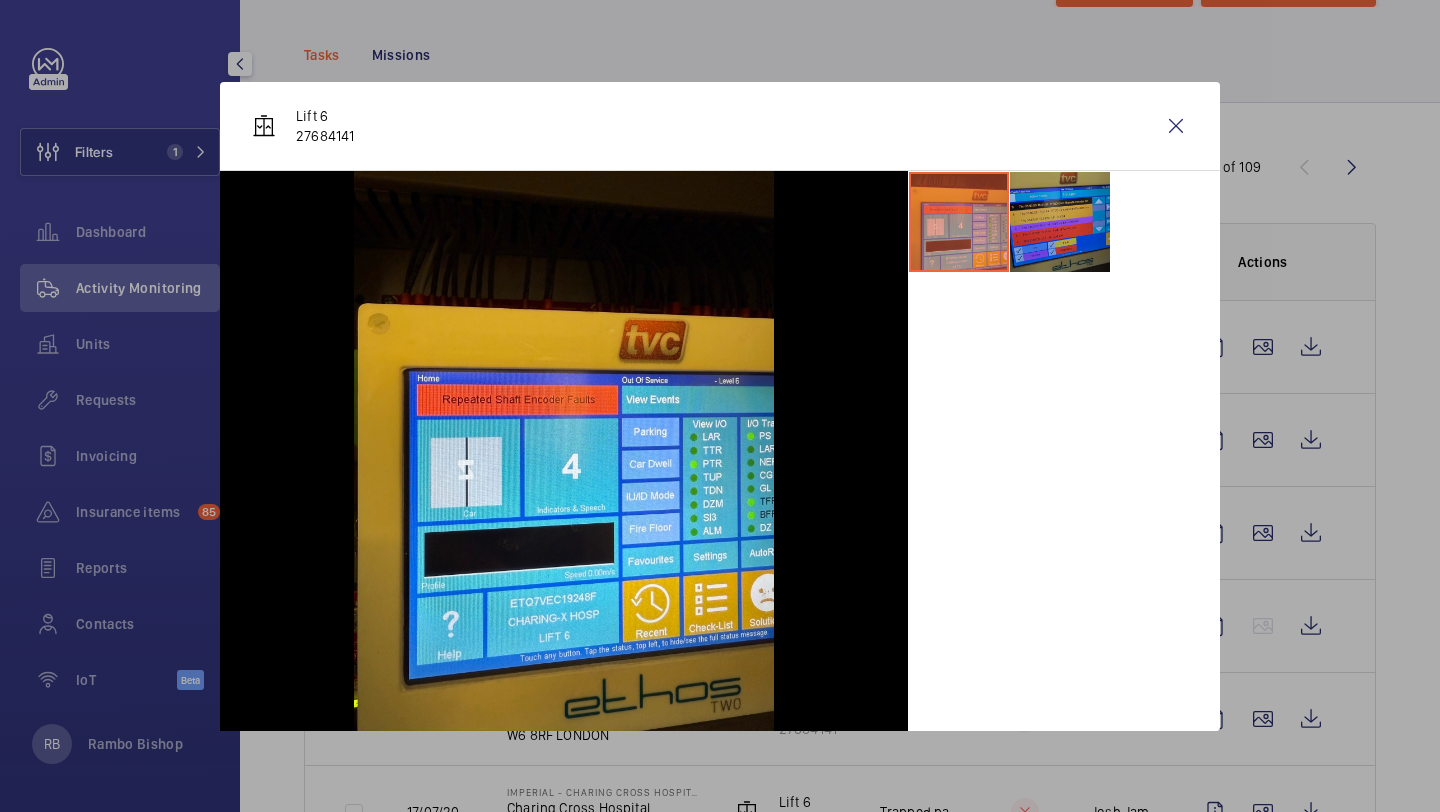 click at bounding box center (1060, 222) 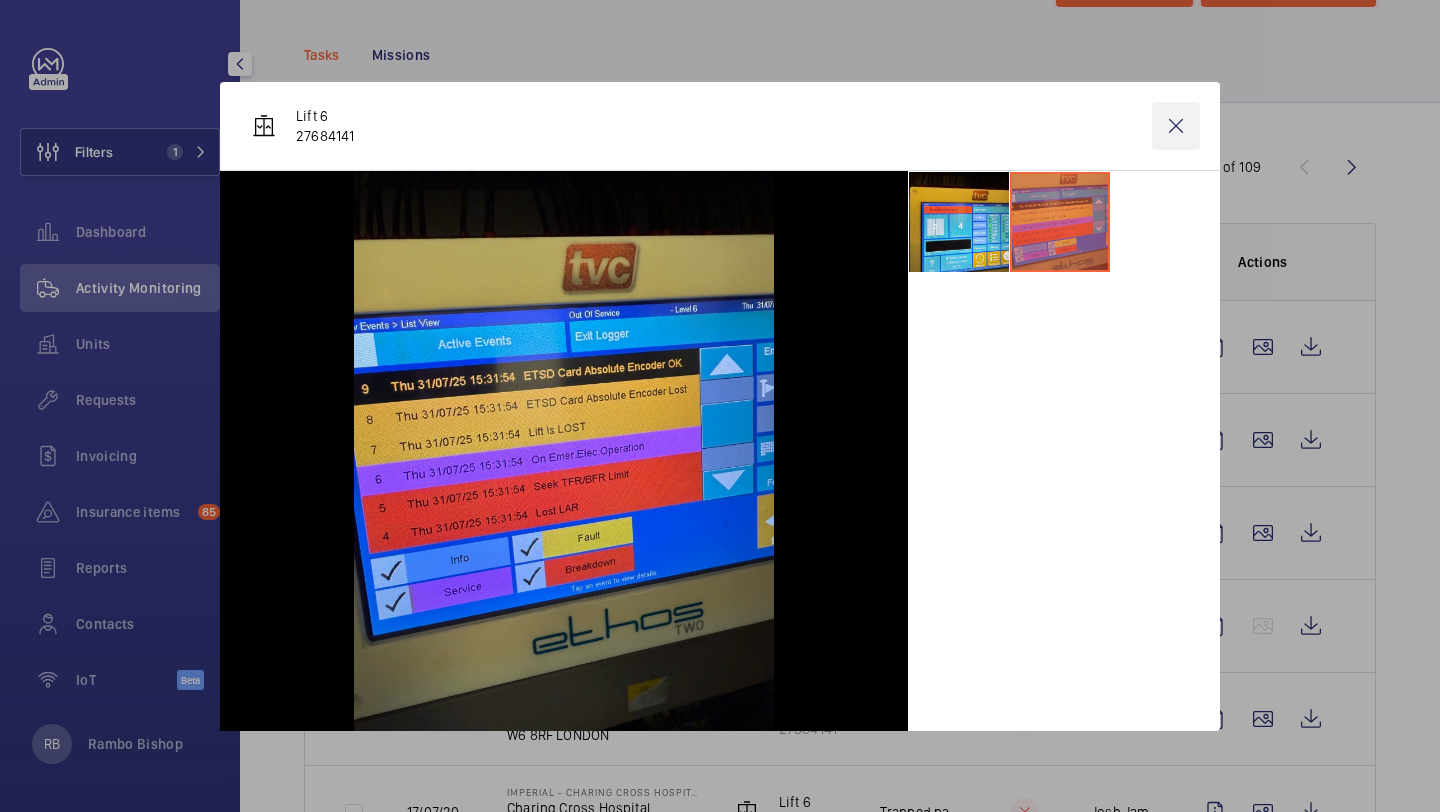 click at bounding box center (1176, 126) 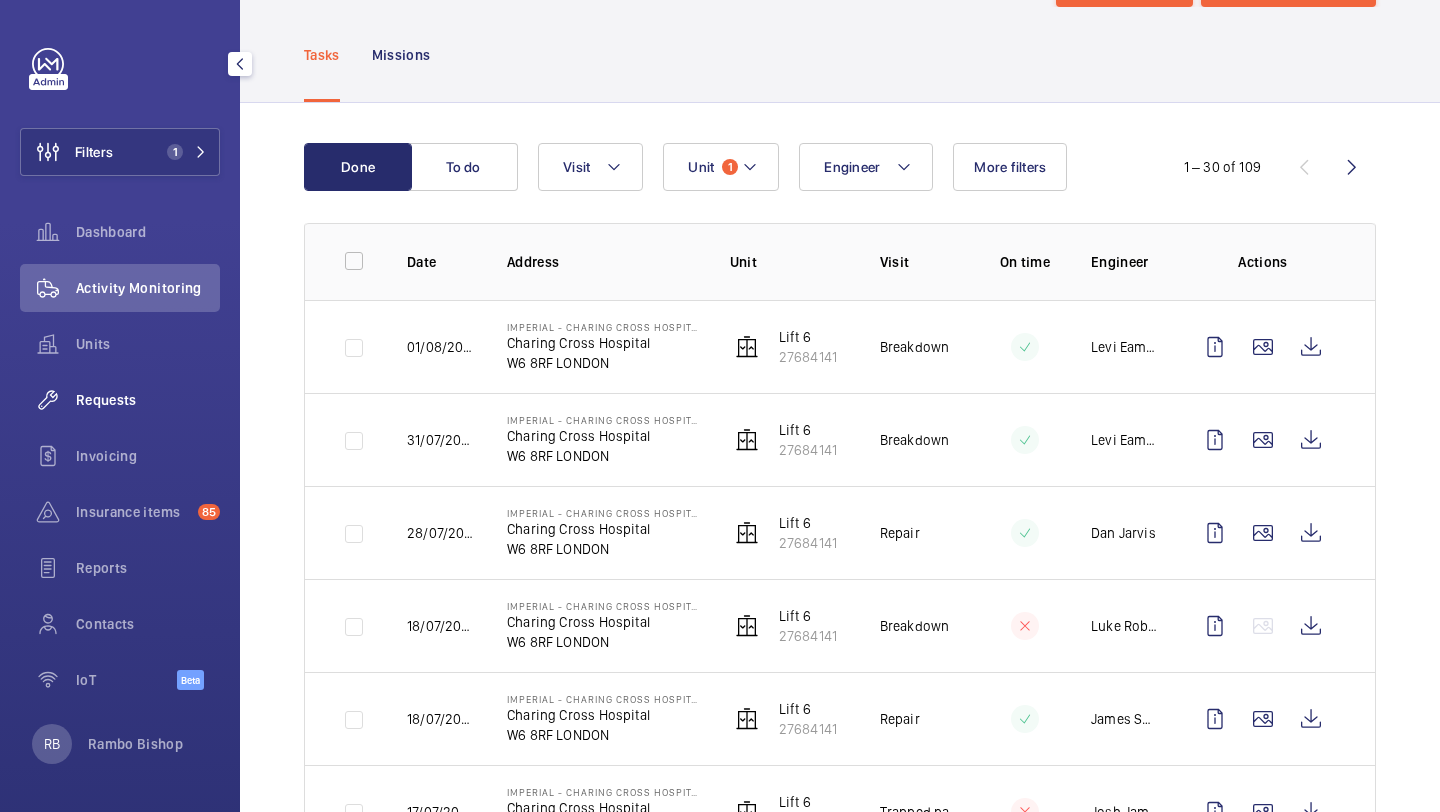 click on "Requests" 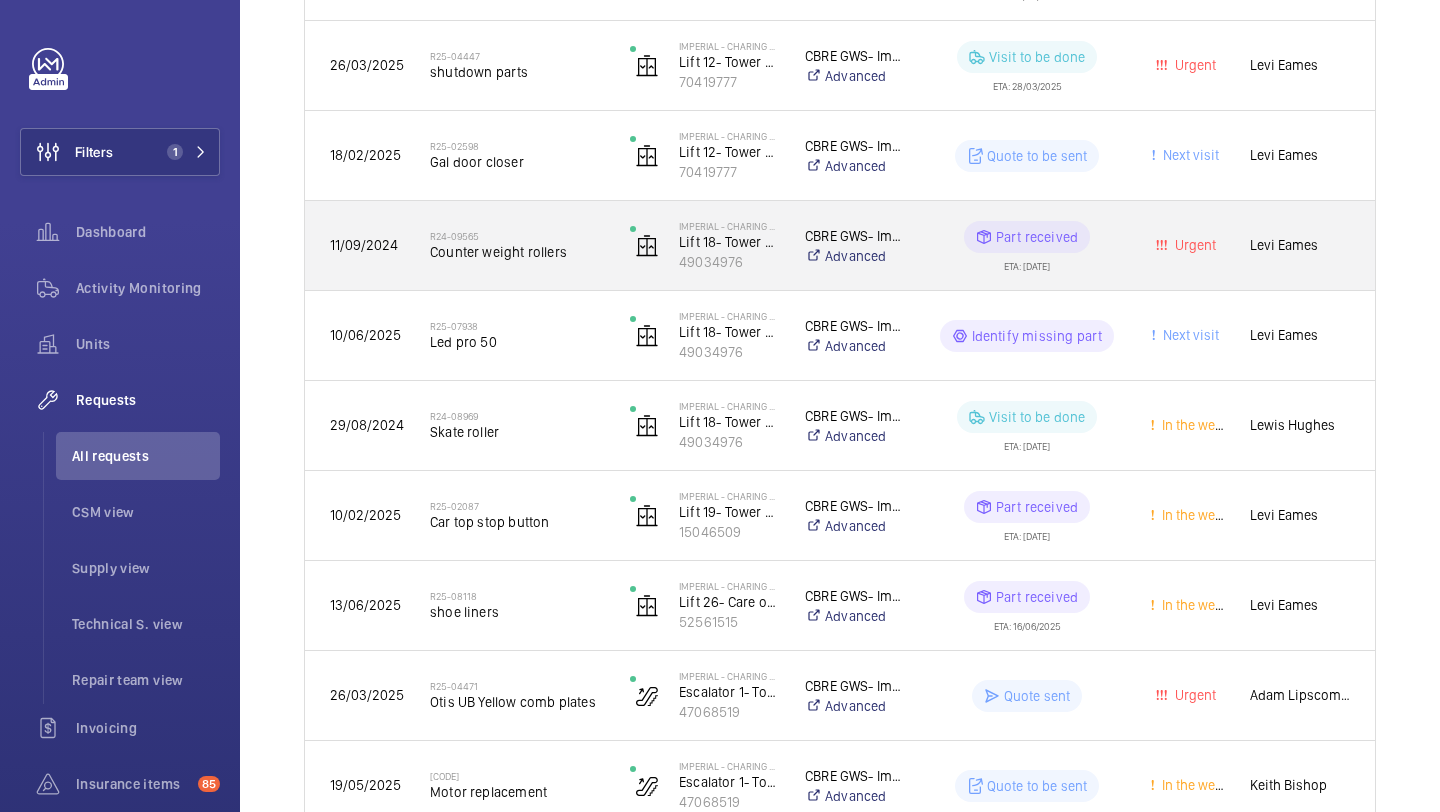 scroll, scrollTop: 0, scrollLeft: 0, axis: both 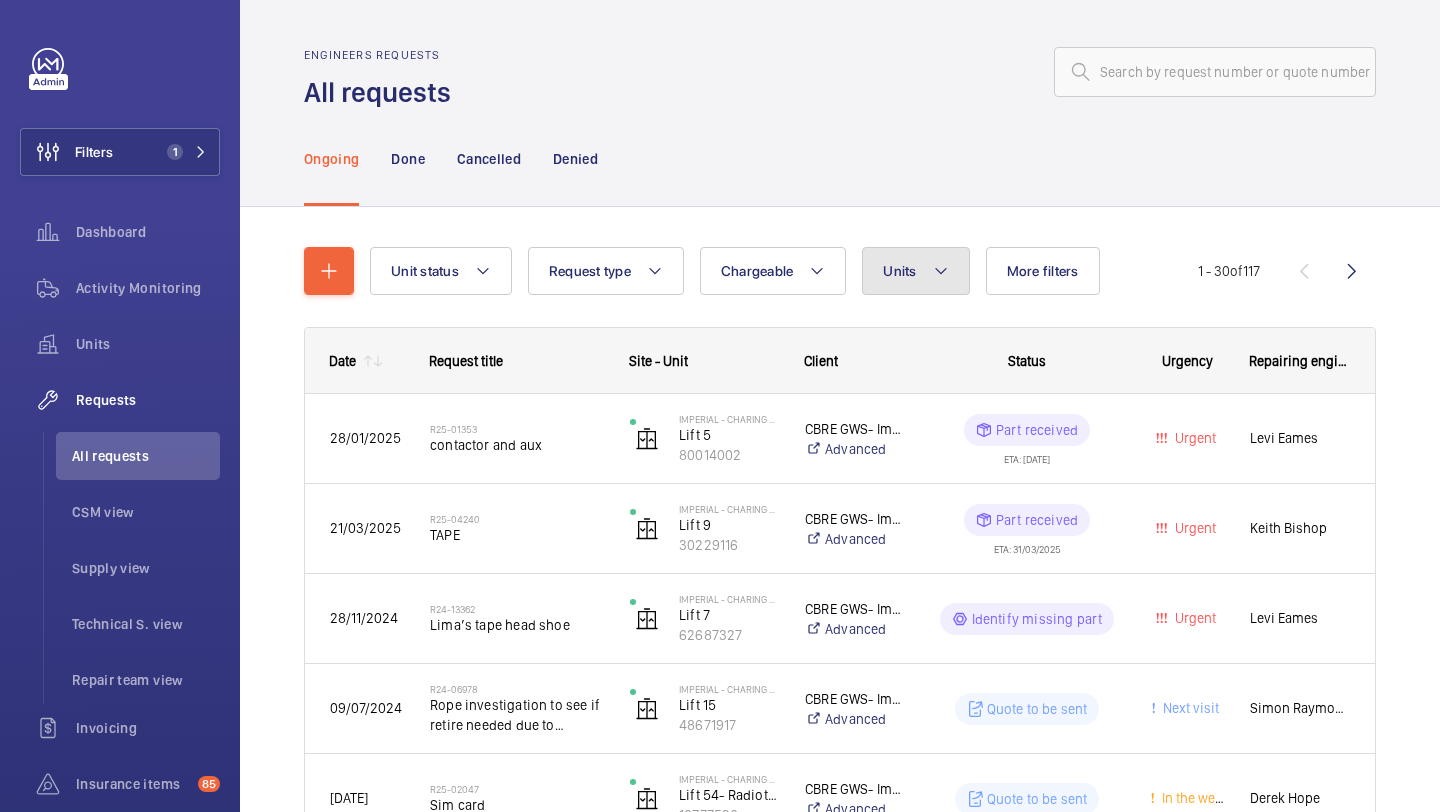 click on "Units" 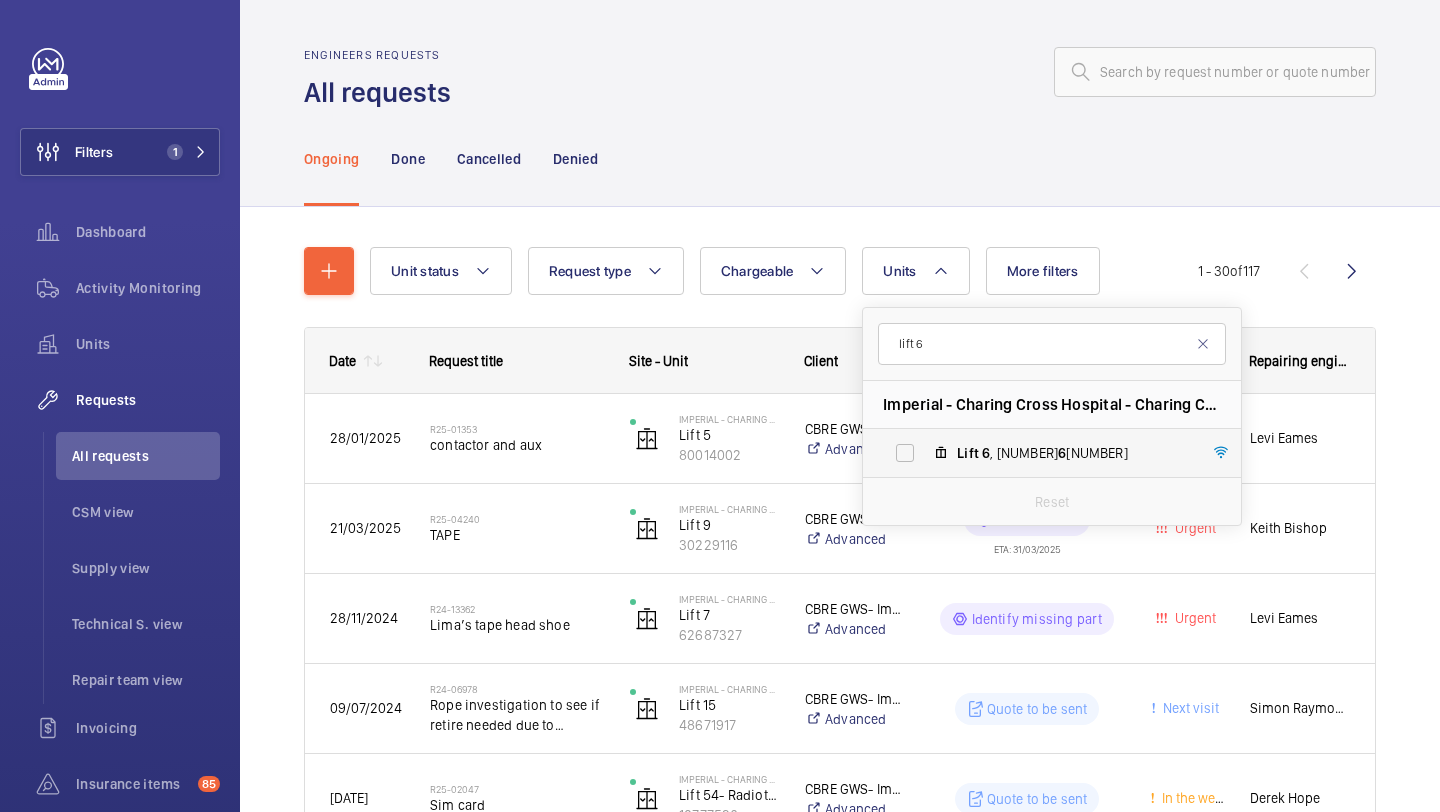 type on "lift 6" 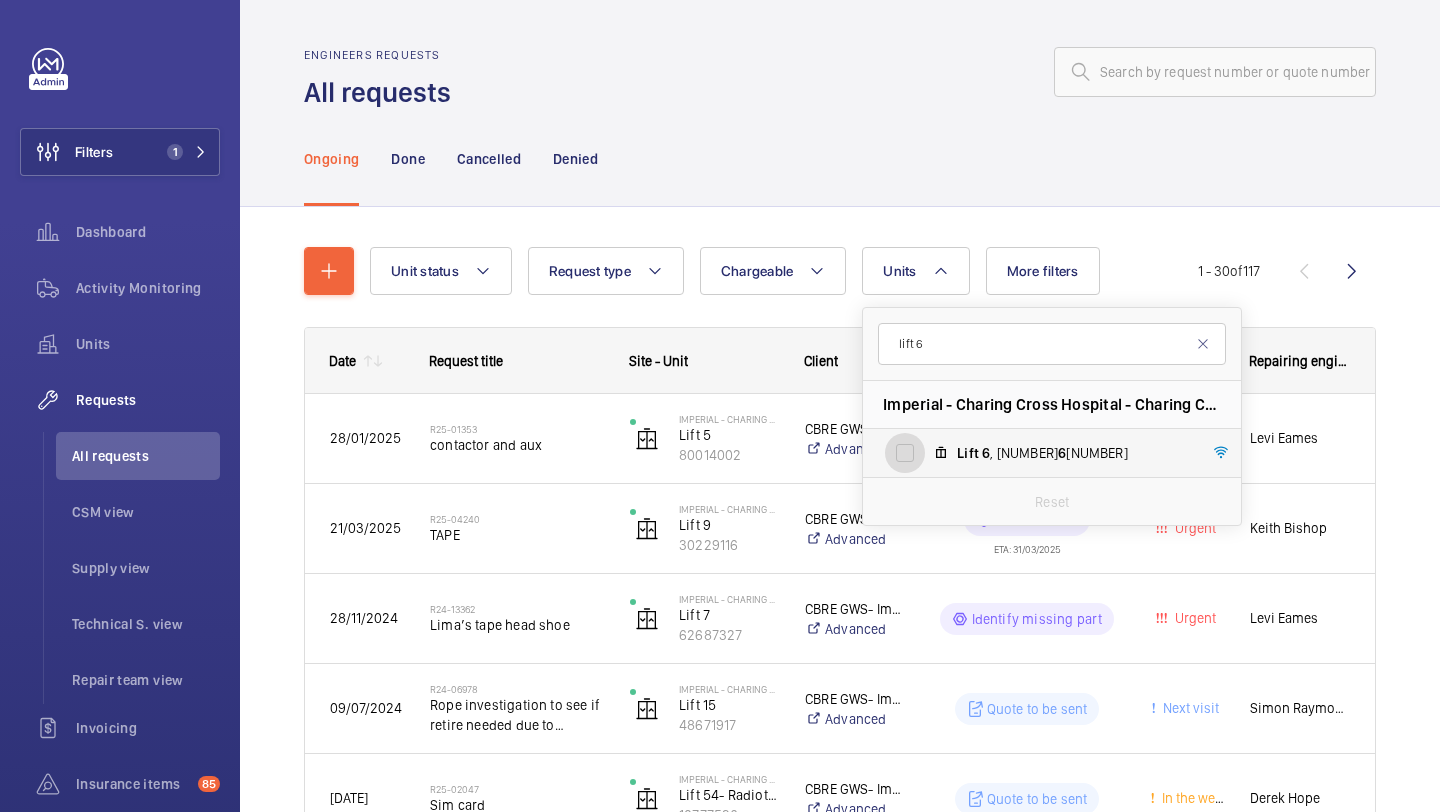 click on "Lift [NUMBER] , [NUMBER] [NUMBER] [NUMBER]" at bounding box center (905, 453) 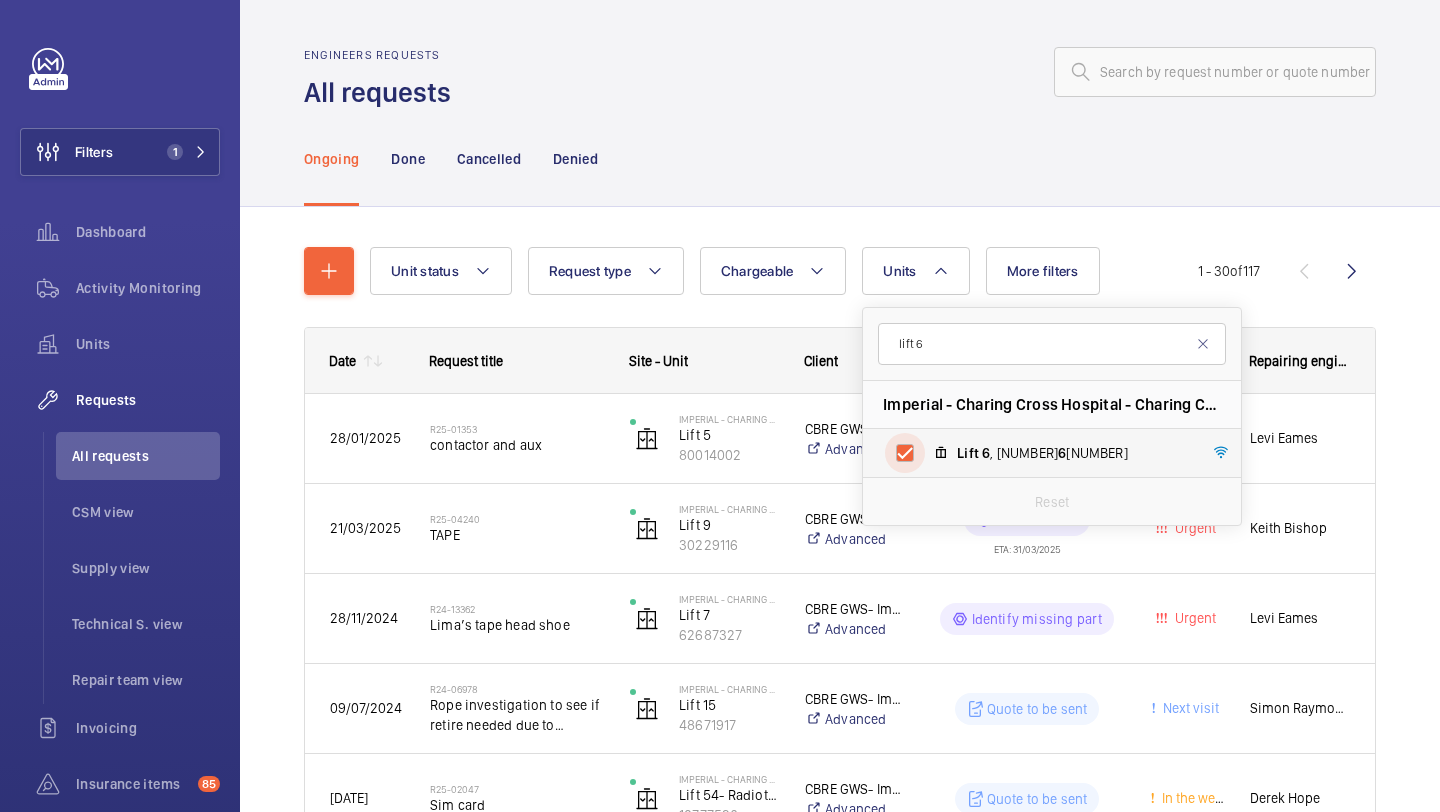 checkbox on "true" 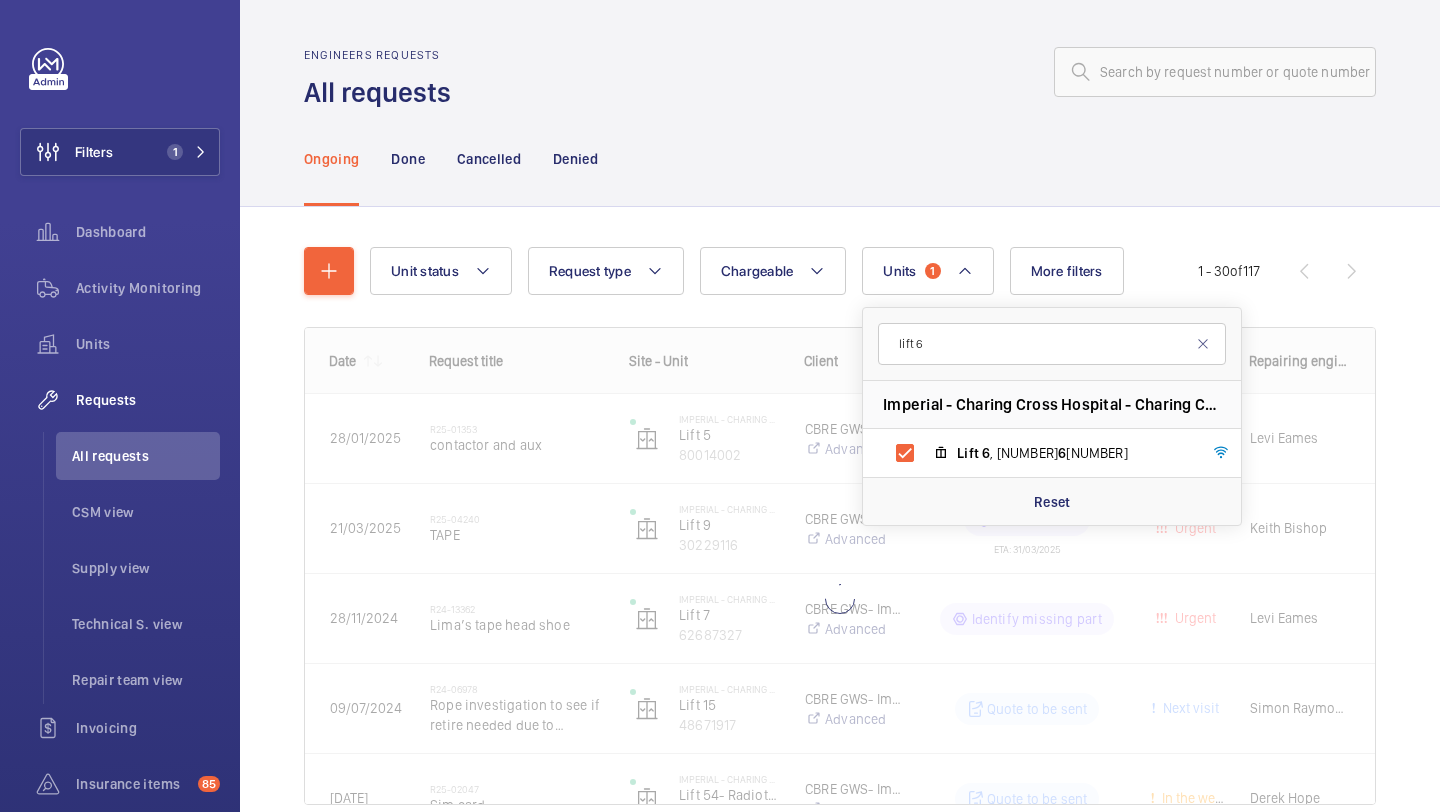 click on "Unit status Request type  Chargeable Units  1 lift 6 Imperial - Charing Cross Hospital - Charing Cross Hospital, W6 8RF LONDON Lift   6 , 27 6 84141 Reset More filters Request status Urgency Repairing engineer Engineer Device type Reset all filters 1 - 30  of  117
Date
Request title
Site - Unit
to" 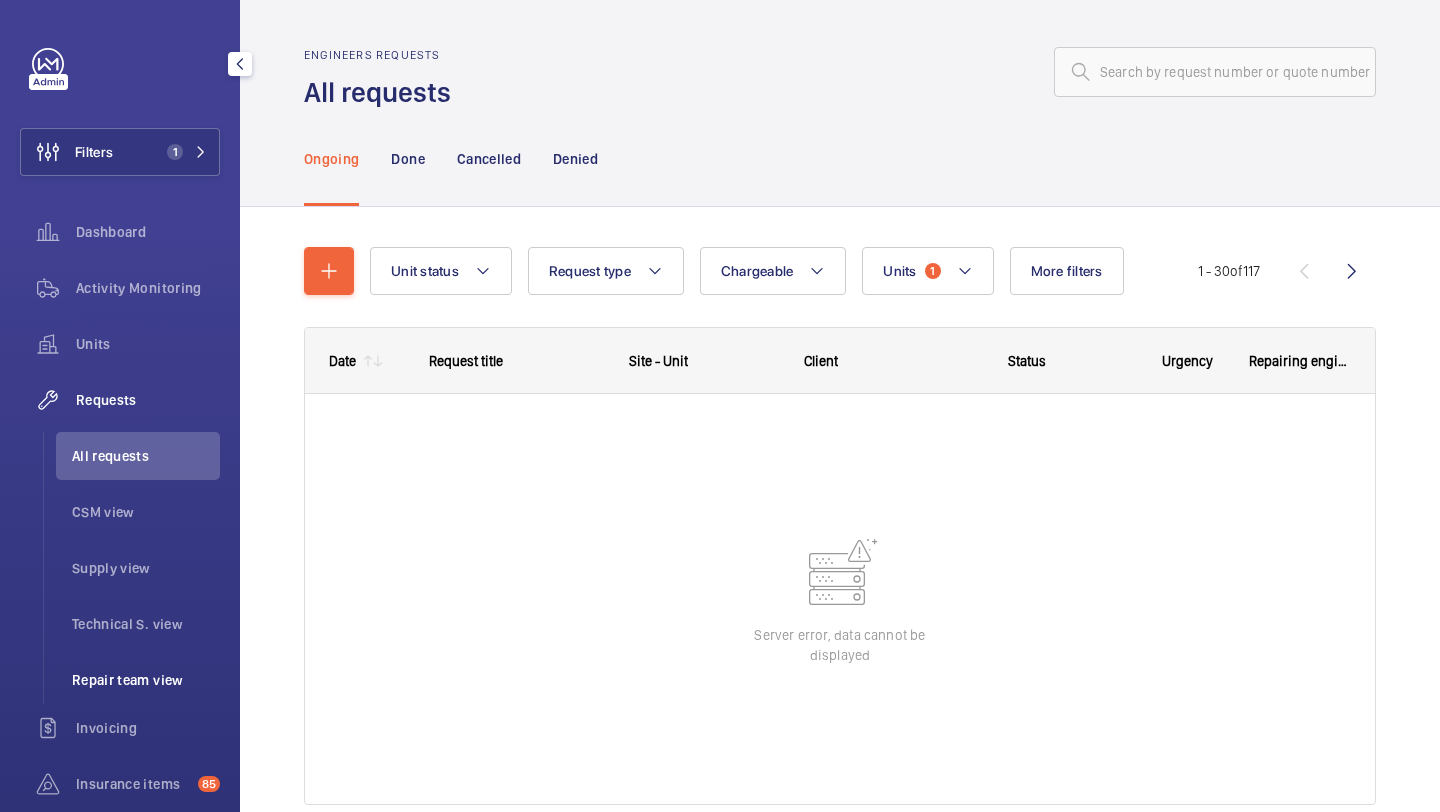 click on "Repair team view" 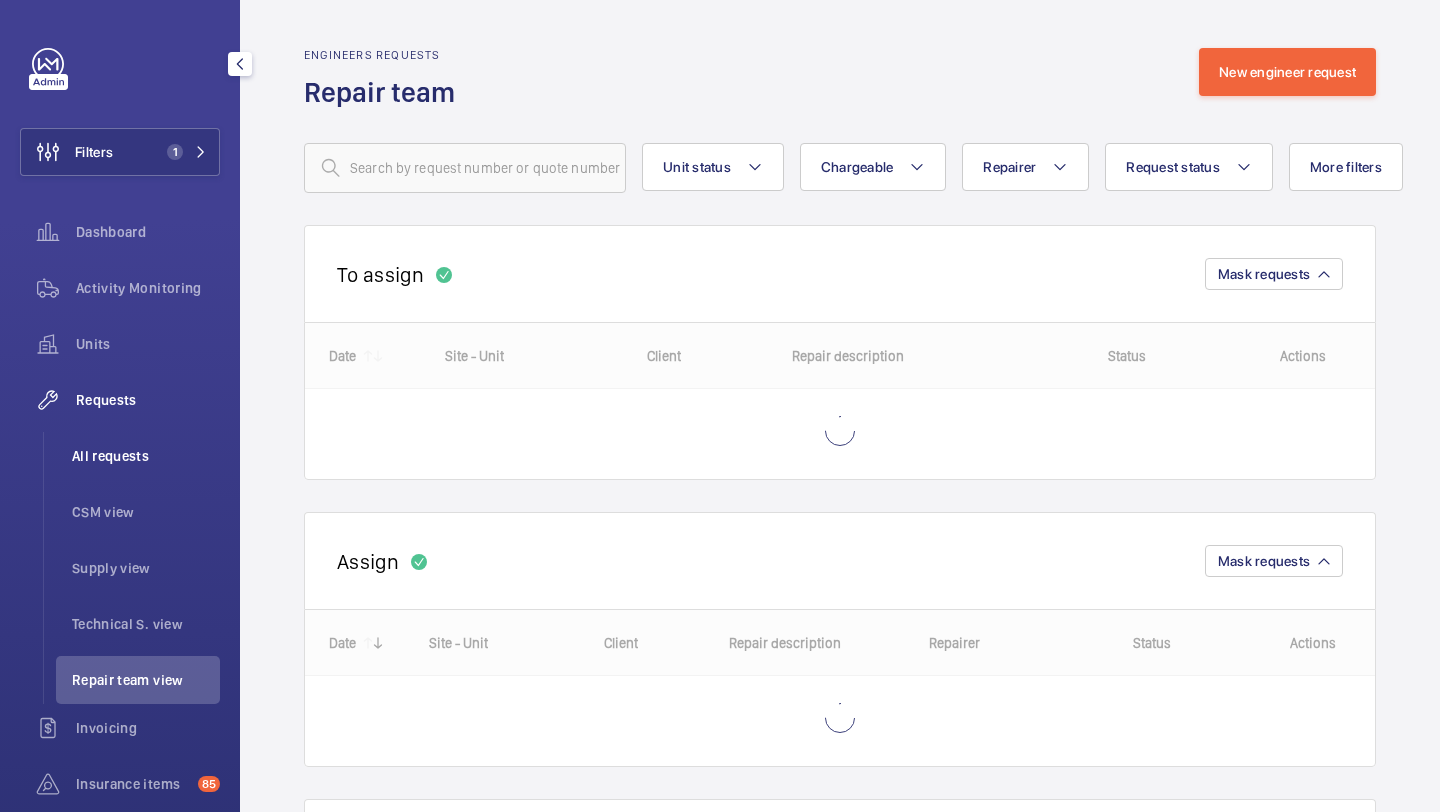 click on "All requests" 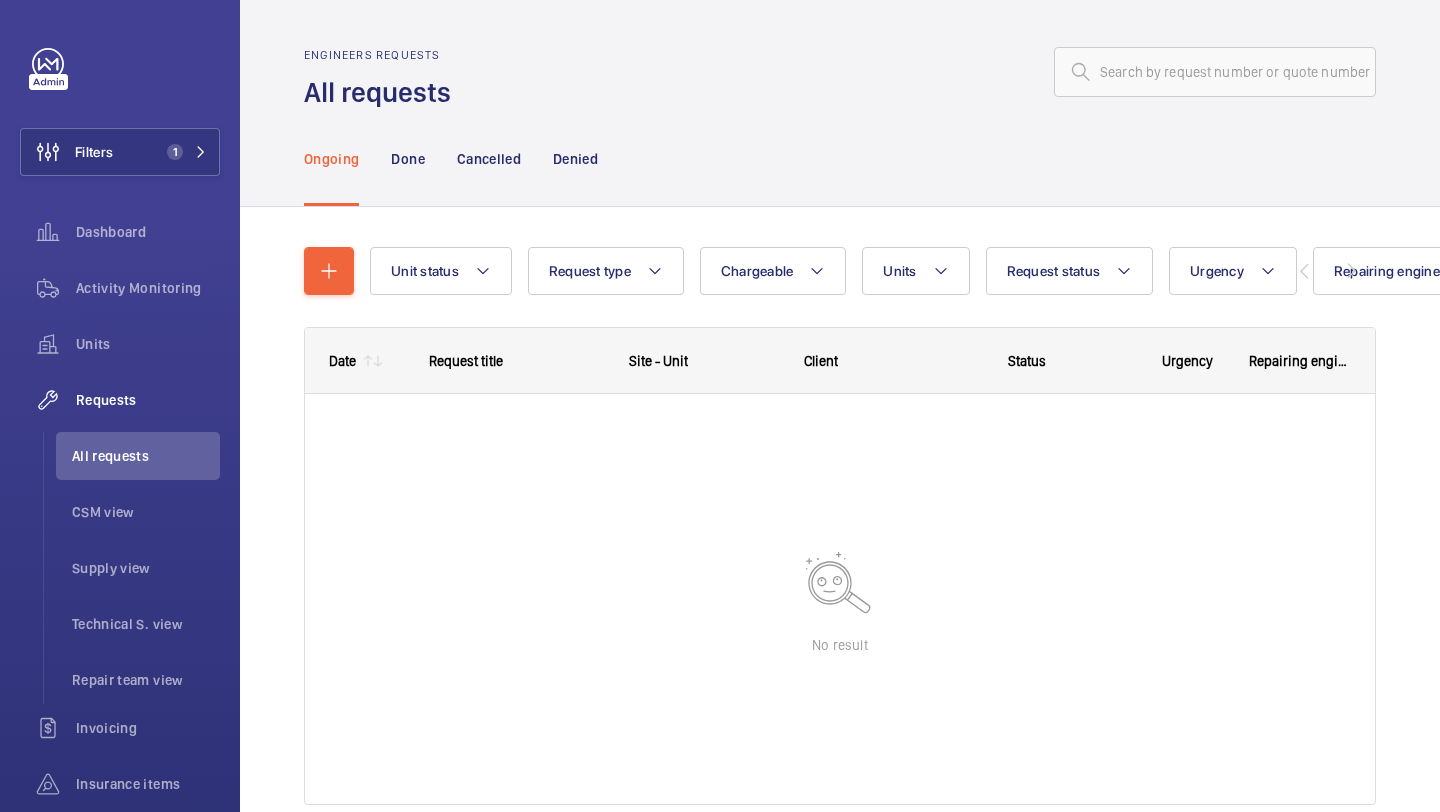 scroll, scrollTop: 0, scrollLeft: 0, axis: both 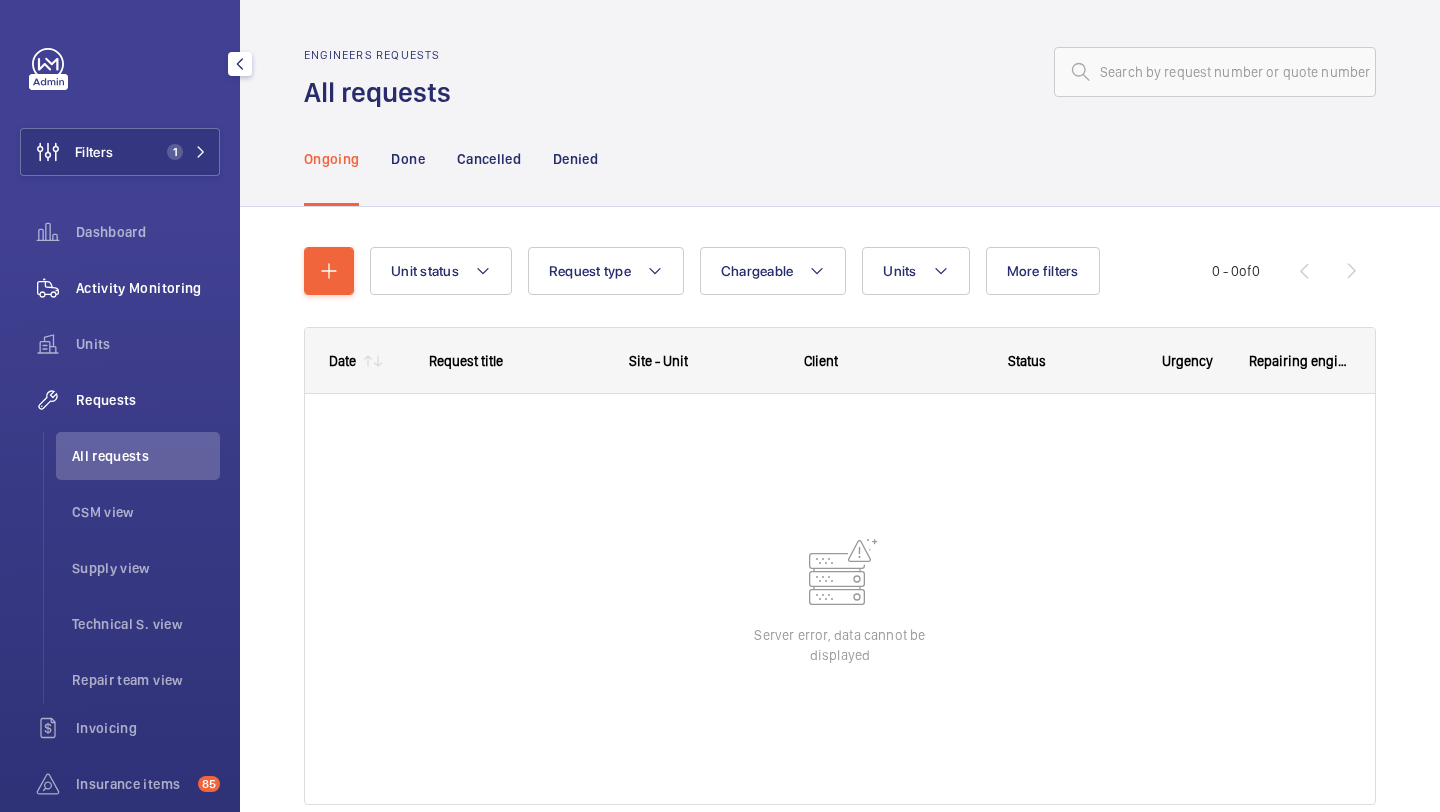 click on "Activity Monitoring" 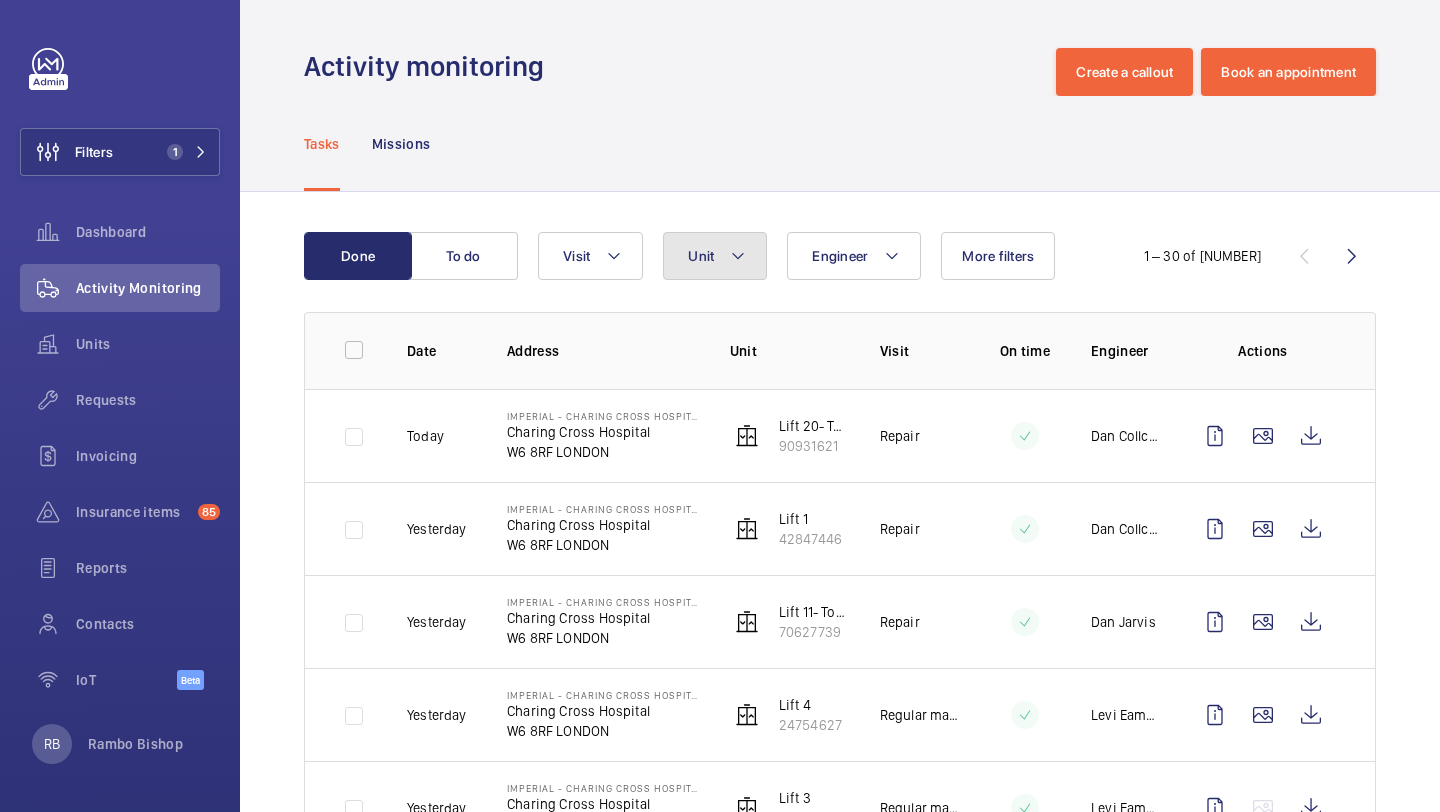 click on "Unit" 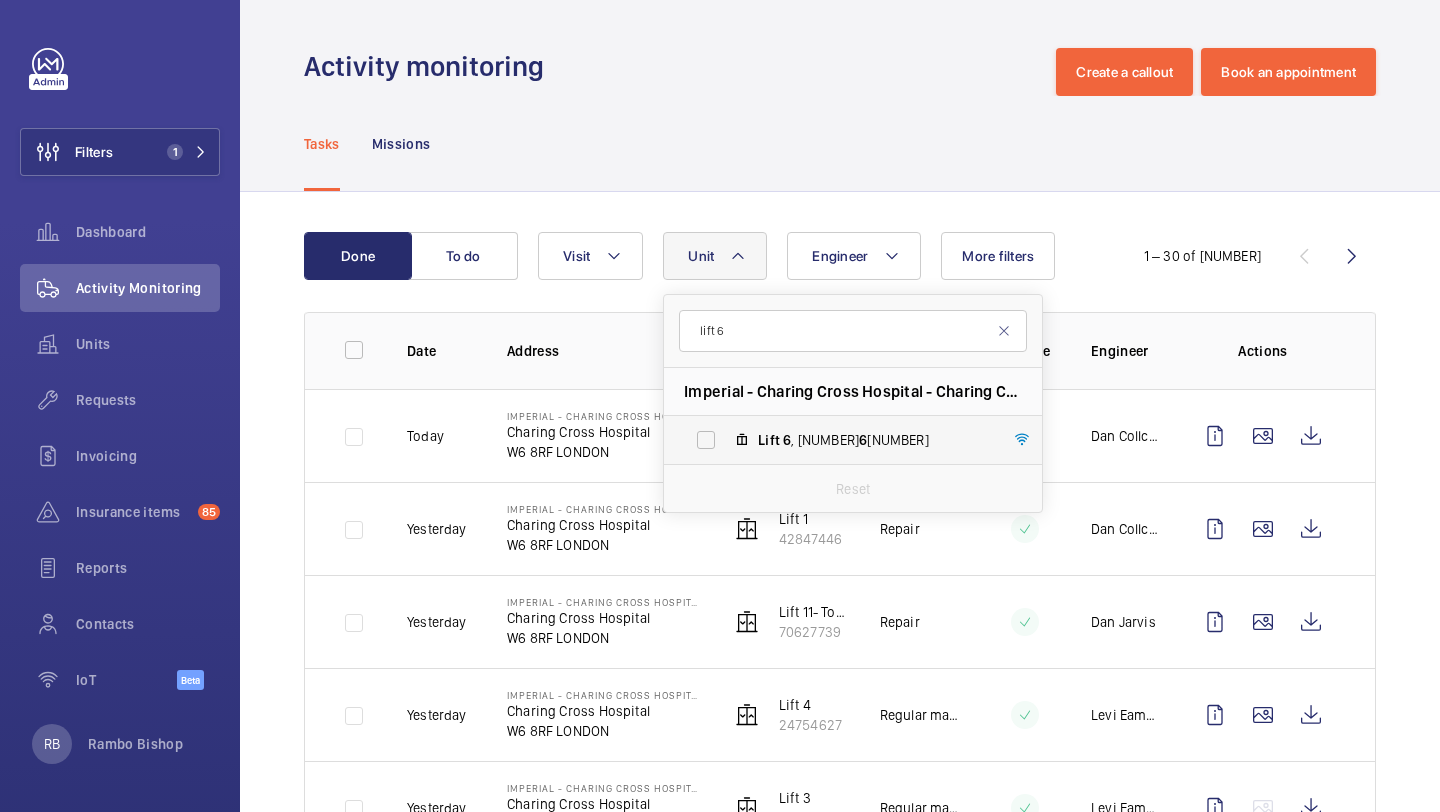 type on "lift 6" 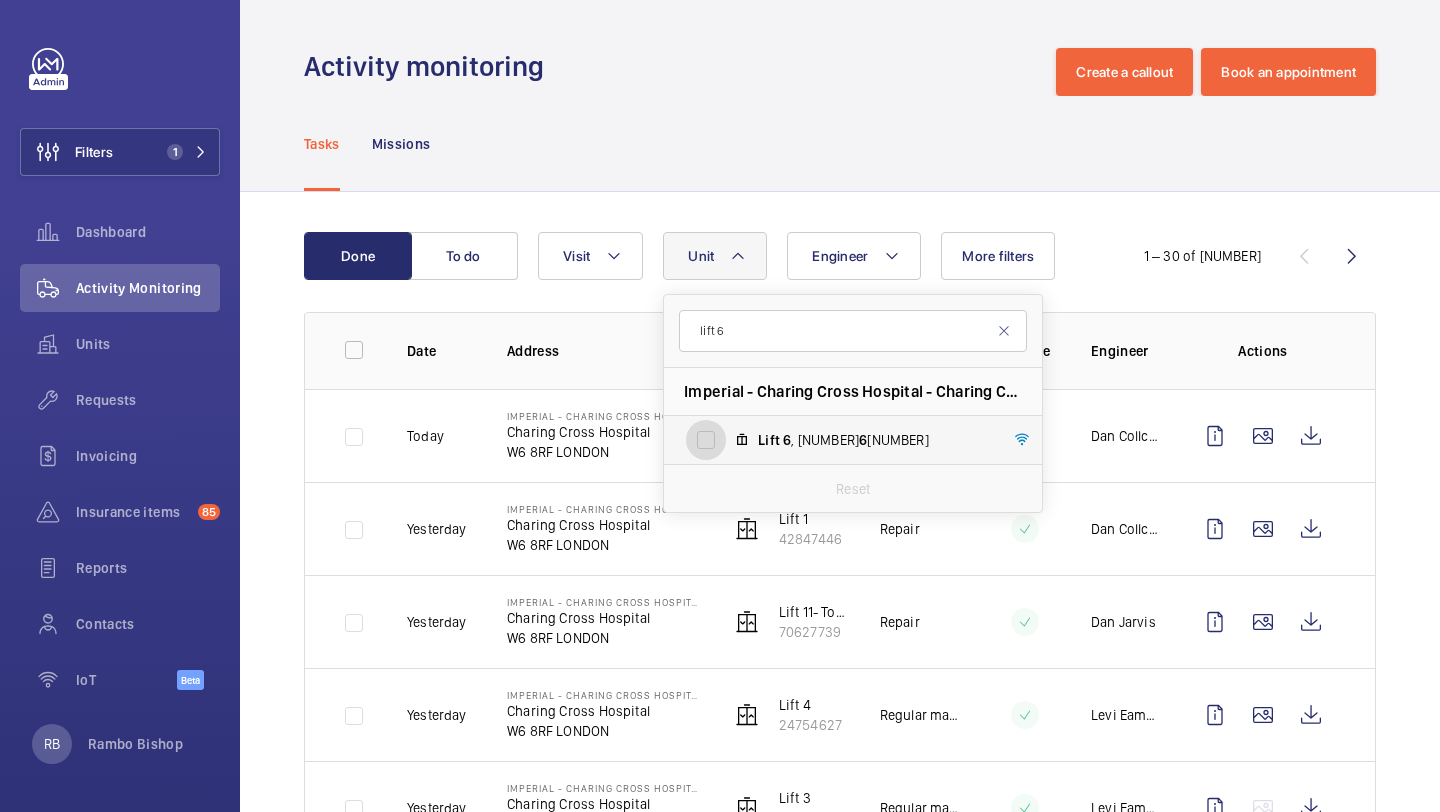 click on "Lift [NUMBER] , [NUMBER] [NUMBER] [NUMBER]" at bounding box center [706, 440] 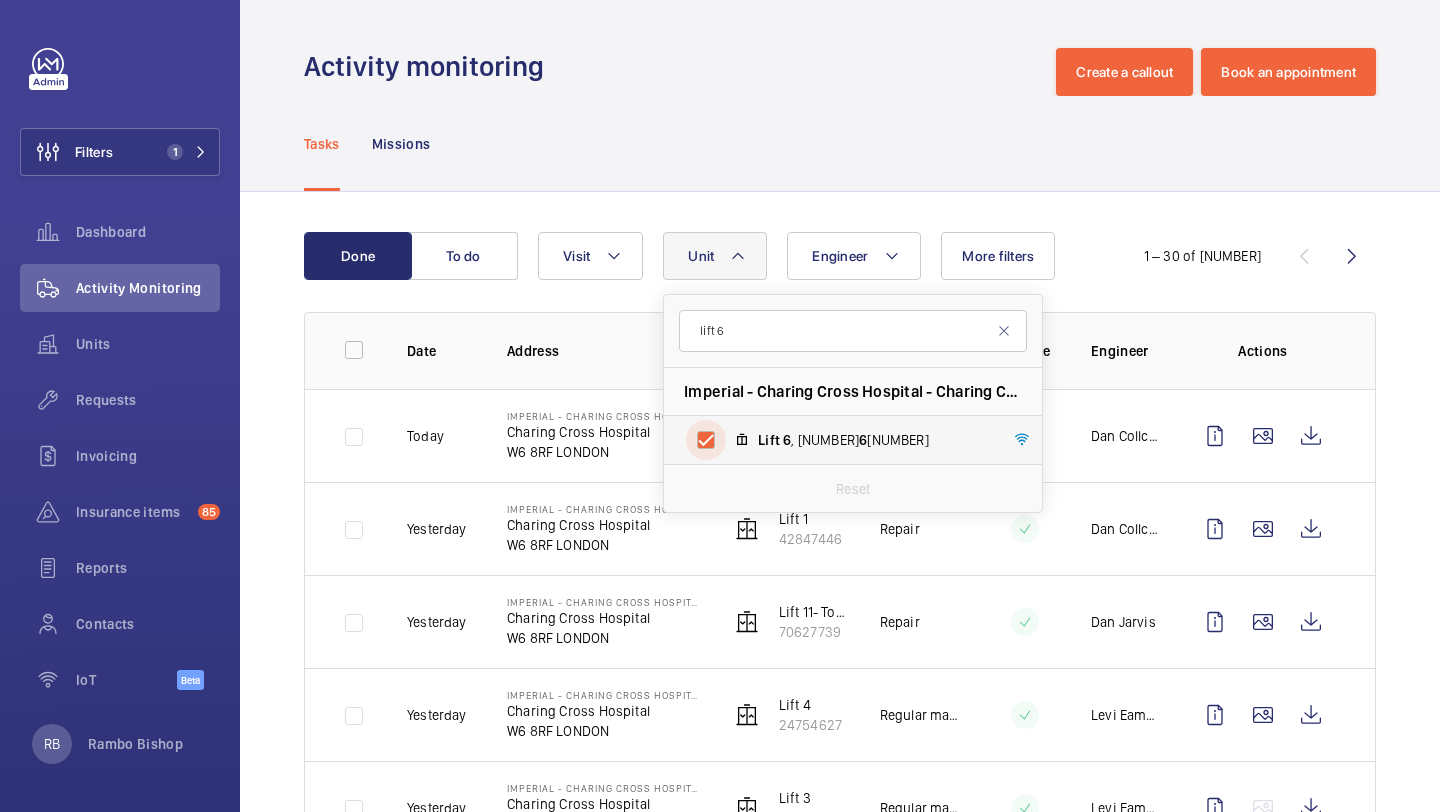 checkbox on "true" 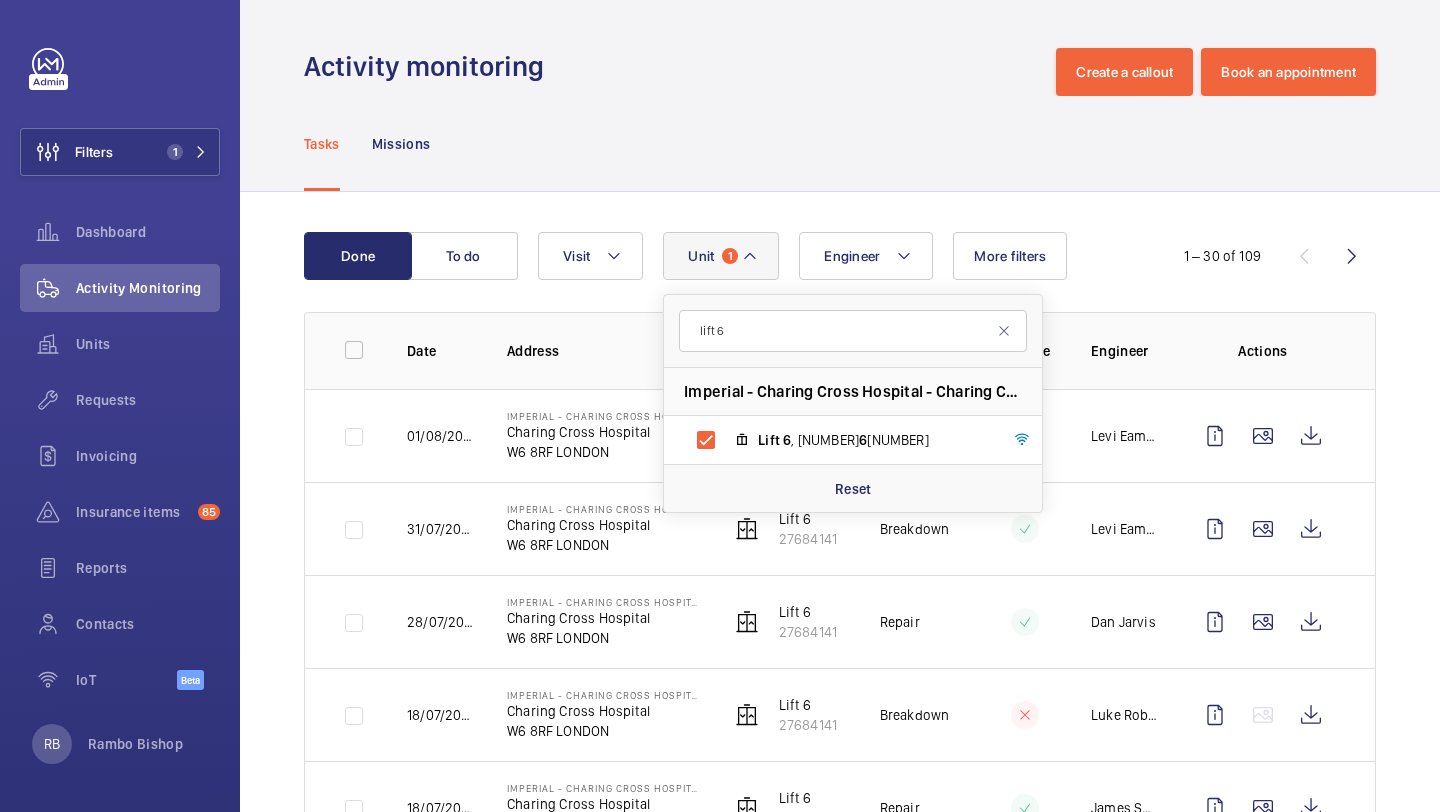 click on "Done To do Engineer Unit 1 lift [NUMBER] Imperial - Charing Cross Hospital - Charing Cross Hospital, [POSTCODE] [CITY] Lift [NUMBER] , [NUMBER] [NUMBER] [NUMBER] Reset Visit More filters 1 – 30 of 109 Date Address Unit Visit On time Engineer Actions [DATE] Imperial - Charing Cross Hospital Charing Cross Hospital W6 8RF LONDON Lift [NUMBER] [NUMBER] Breakdown [FIRST] [LAST] [DATE] Imperial - Charing Cross Hospital Charing Cross Hospital W6 8RF LONDON Lift [NUMBER] [NUMBER] Breakdown [FIRST] [LAST] [DATE] Imperial - Charing Cross Hospital Charing Cross Hospital W6 8RF LONDON Lift [NUMBER] [NUMBER] Repair [FIRST] [LAST] [DATE] Imperial - Charing Cross Hospital Charing Cross Hospital W6 8RF LONDON Lift [NUMBER] [NUMBER] Breakdown [FIRST] [LAST] [DATE] Imperial - Charing Cross Hospital Charing Cross Hospital W6 8RF LONDON Lift [NUMBER] [NUMBER] Repair [FIRST] [LAST] [DATE] Imperial - Charing Cross Hospital Charing Cross Hospital W6 8RF LONDON Lift [NUMBER] [NUMBER] Trapped passenger [FIRST] [LAST]" 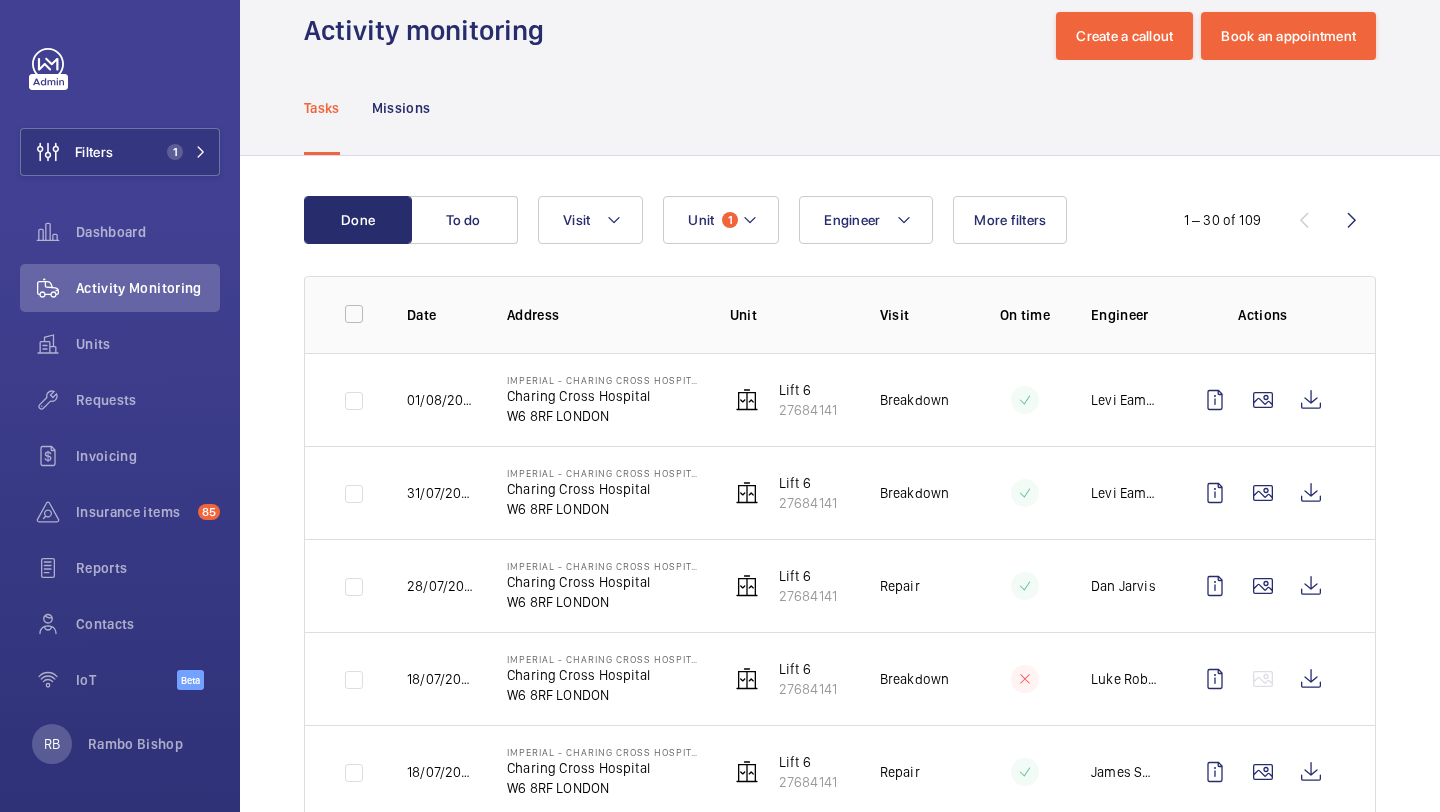scroll, scrollTop: 44, scrollLeft: 0, axis: vertical 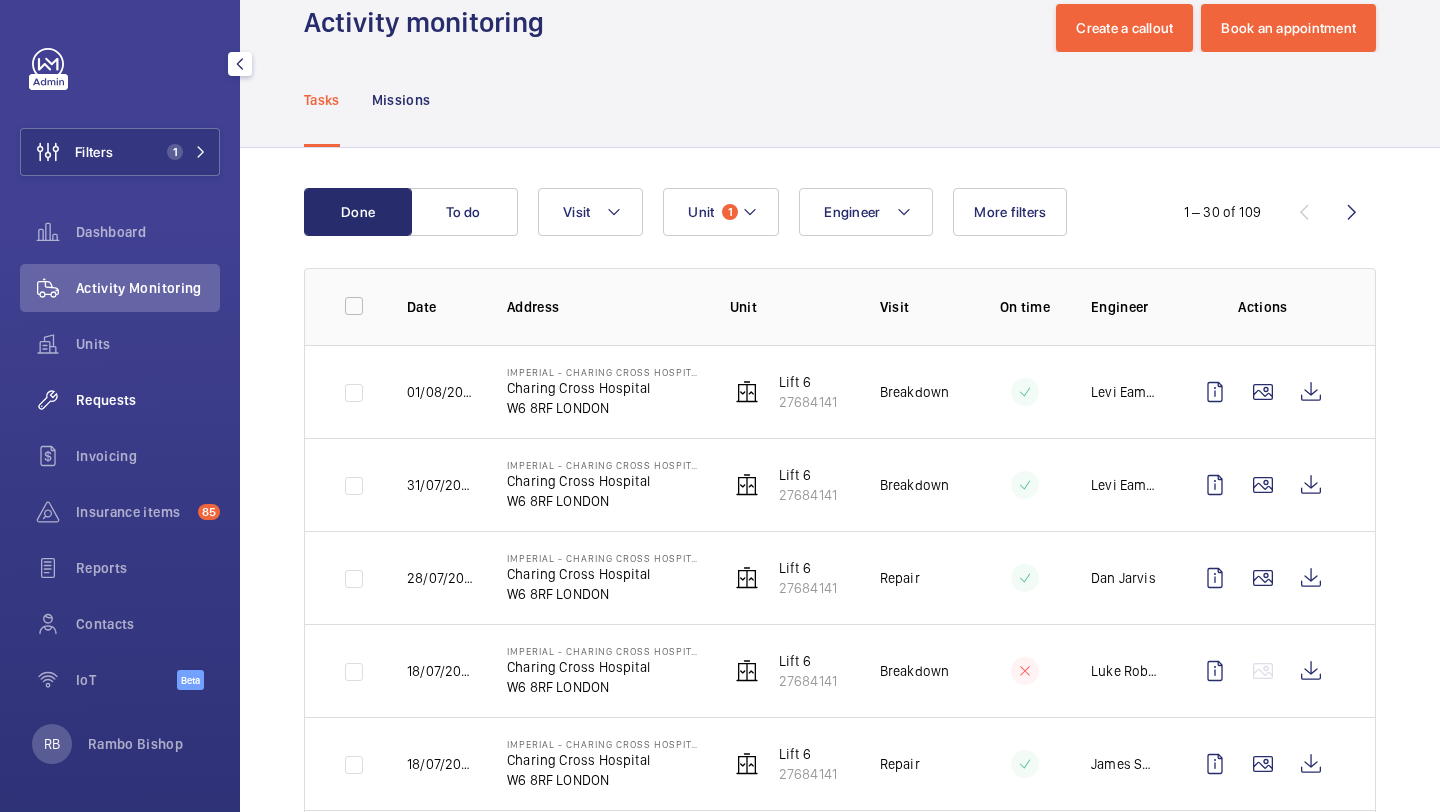 click on "Requests" 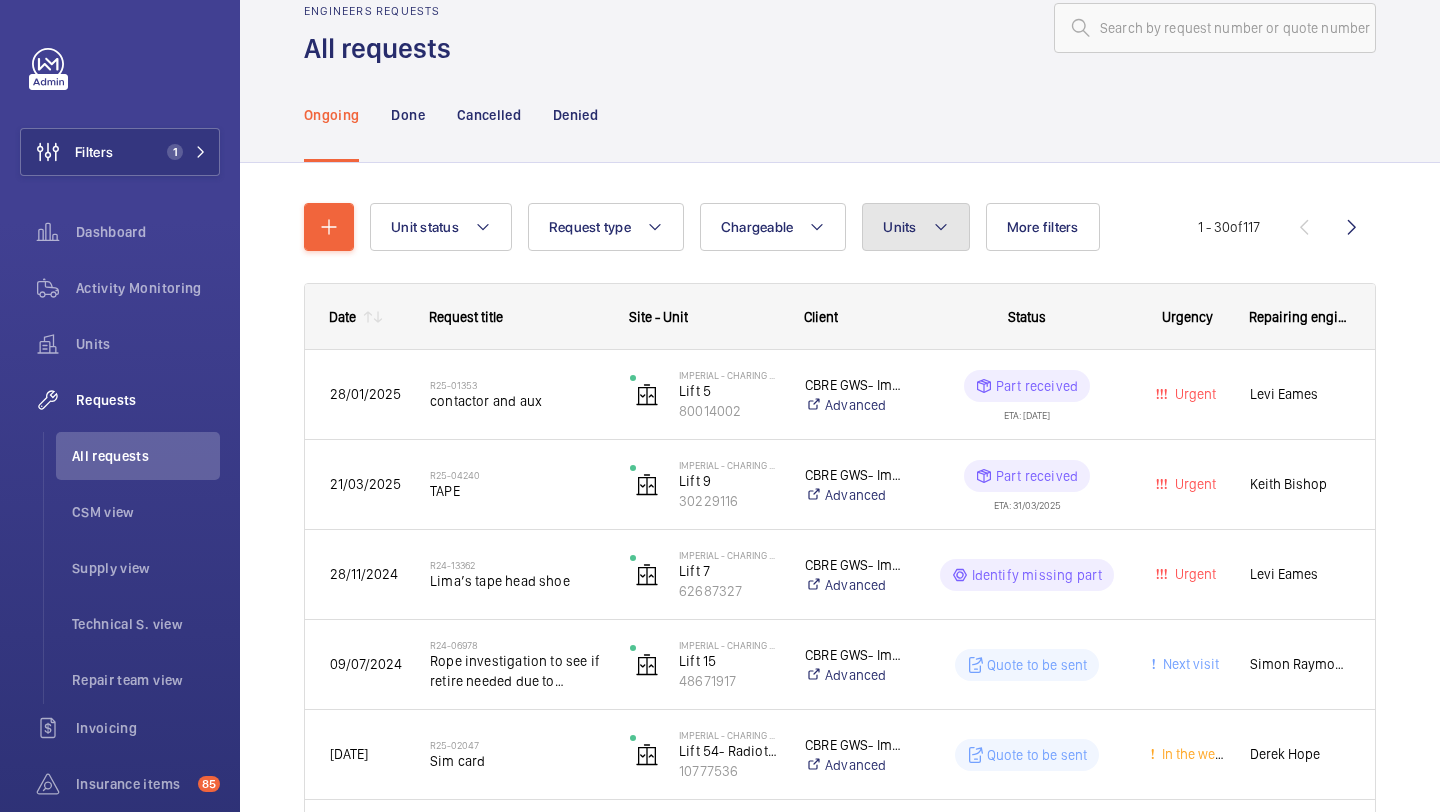 click on "Units" 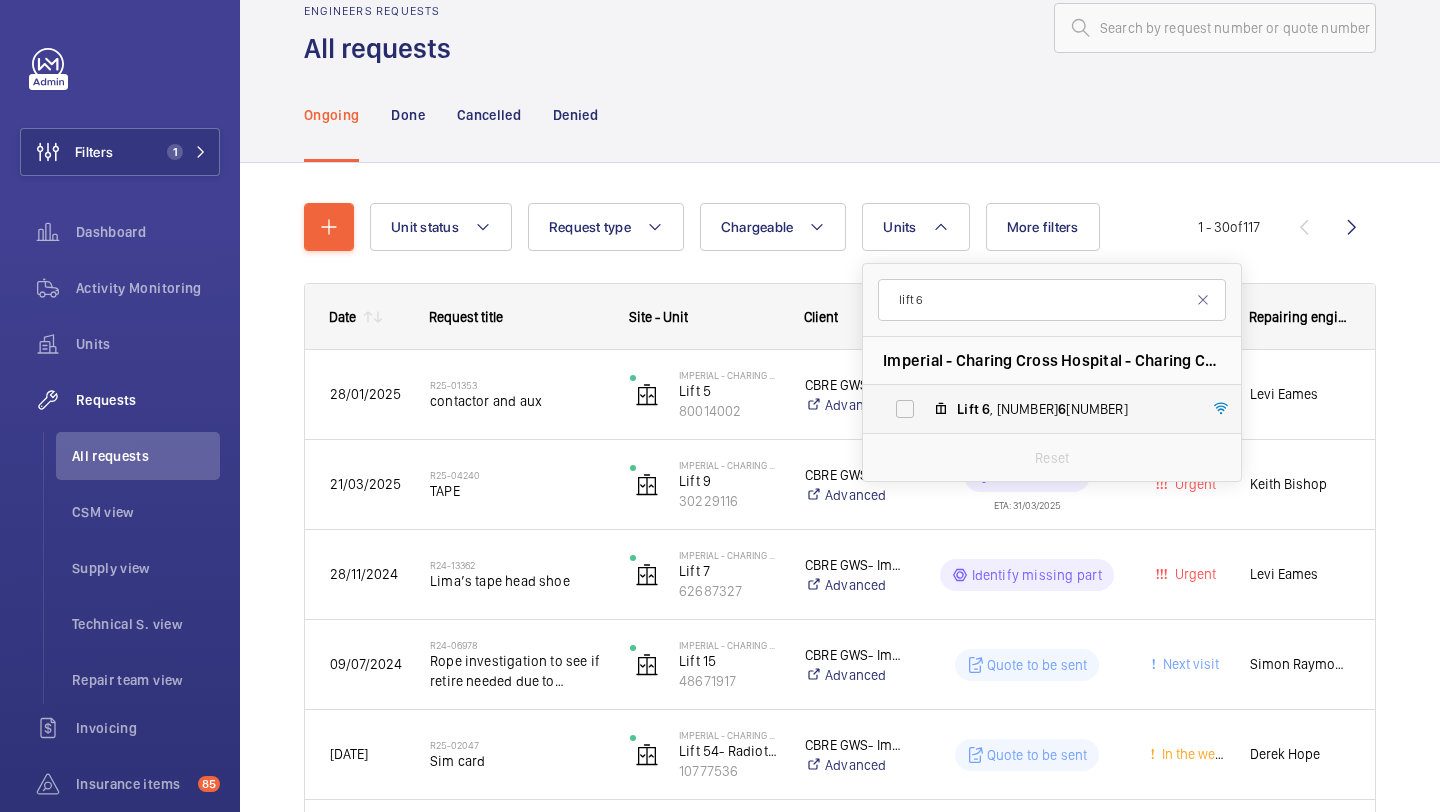type on "lift 6" 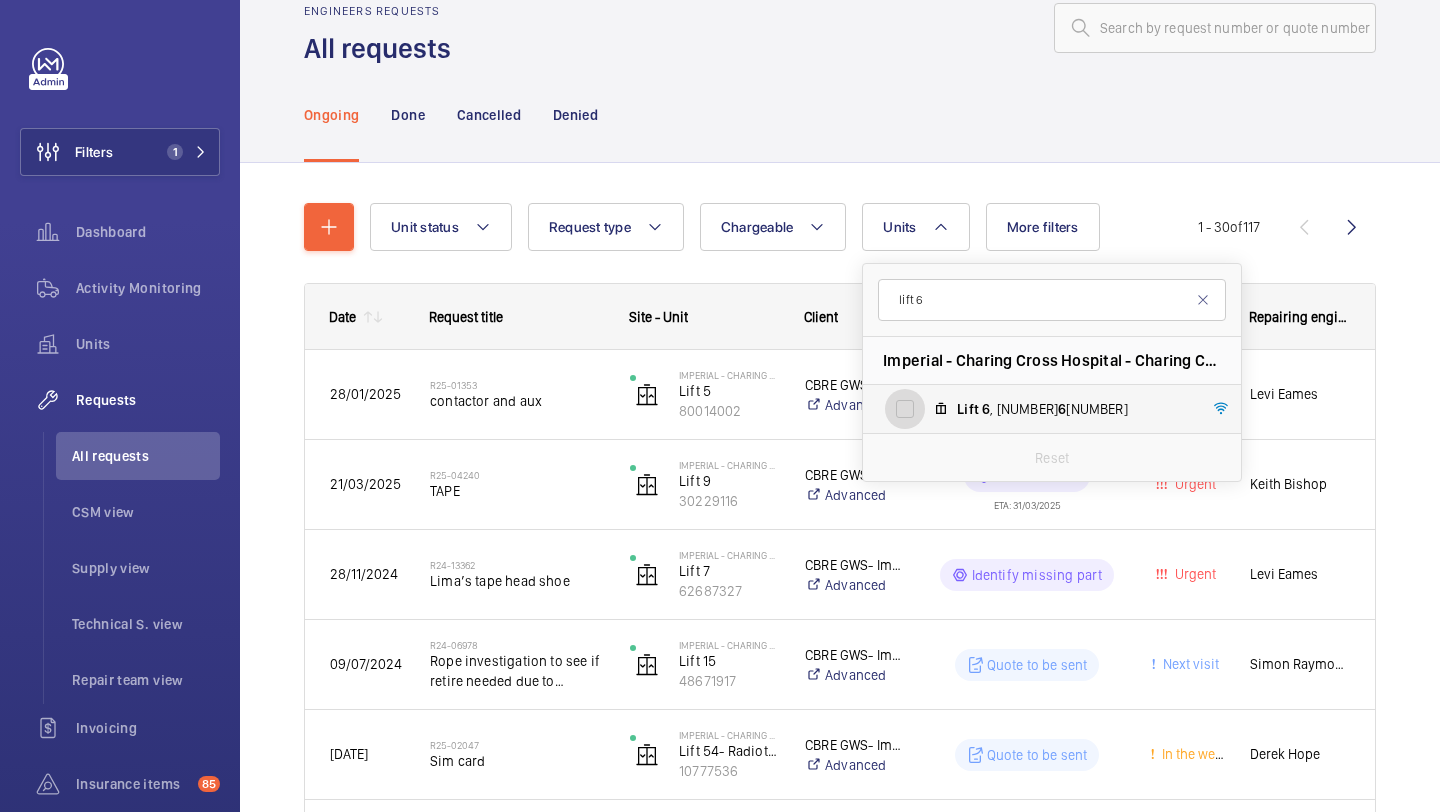 click on "Lift [NUMBER] , [NUMBER] [NUMBER] [NUMBER]" at bounding box center [905, 409] 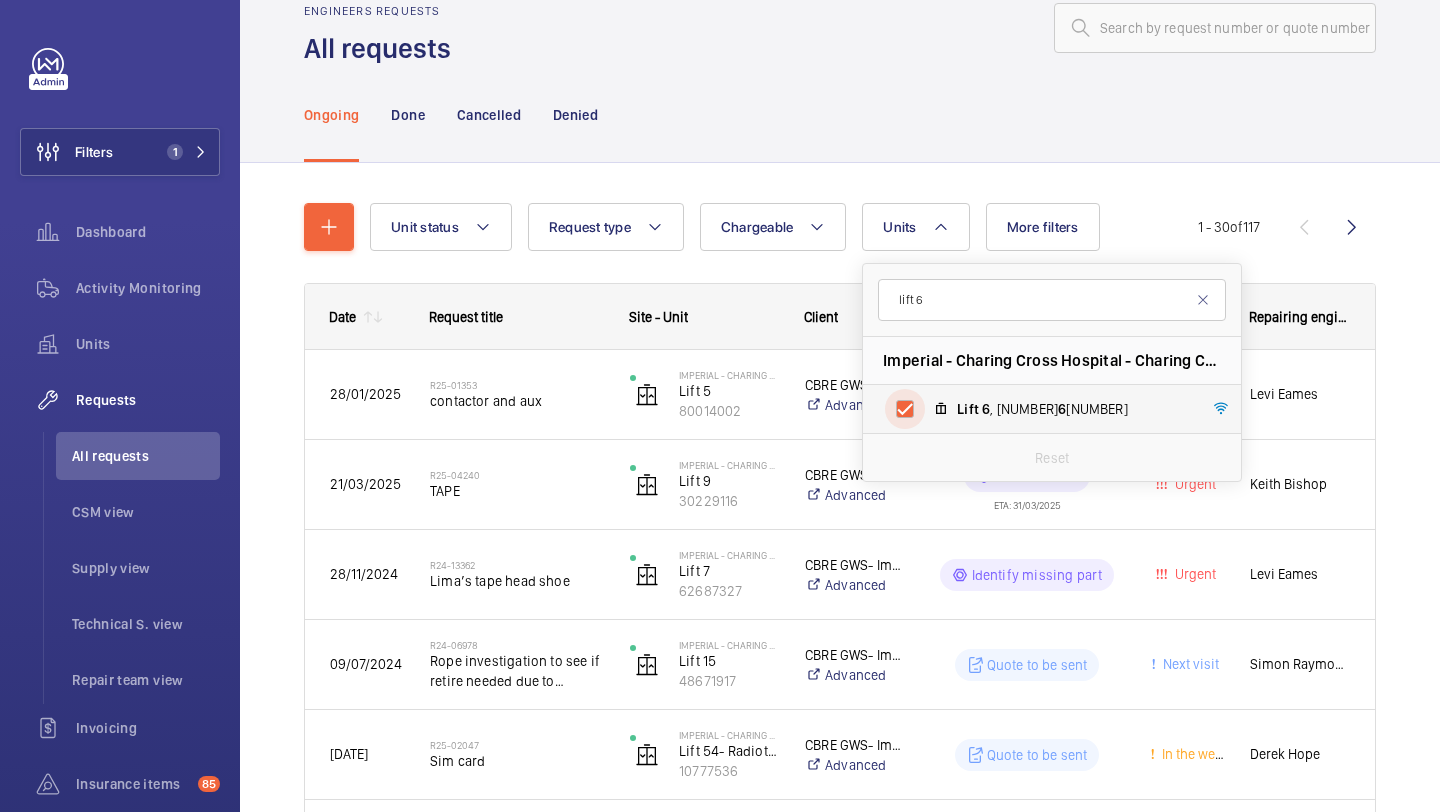 checkbox on "true" 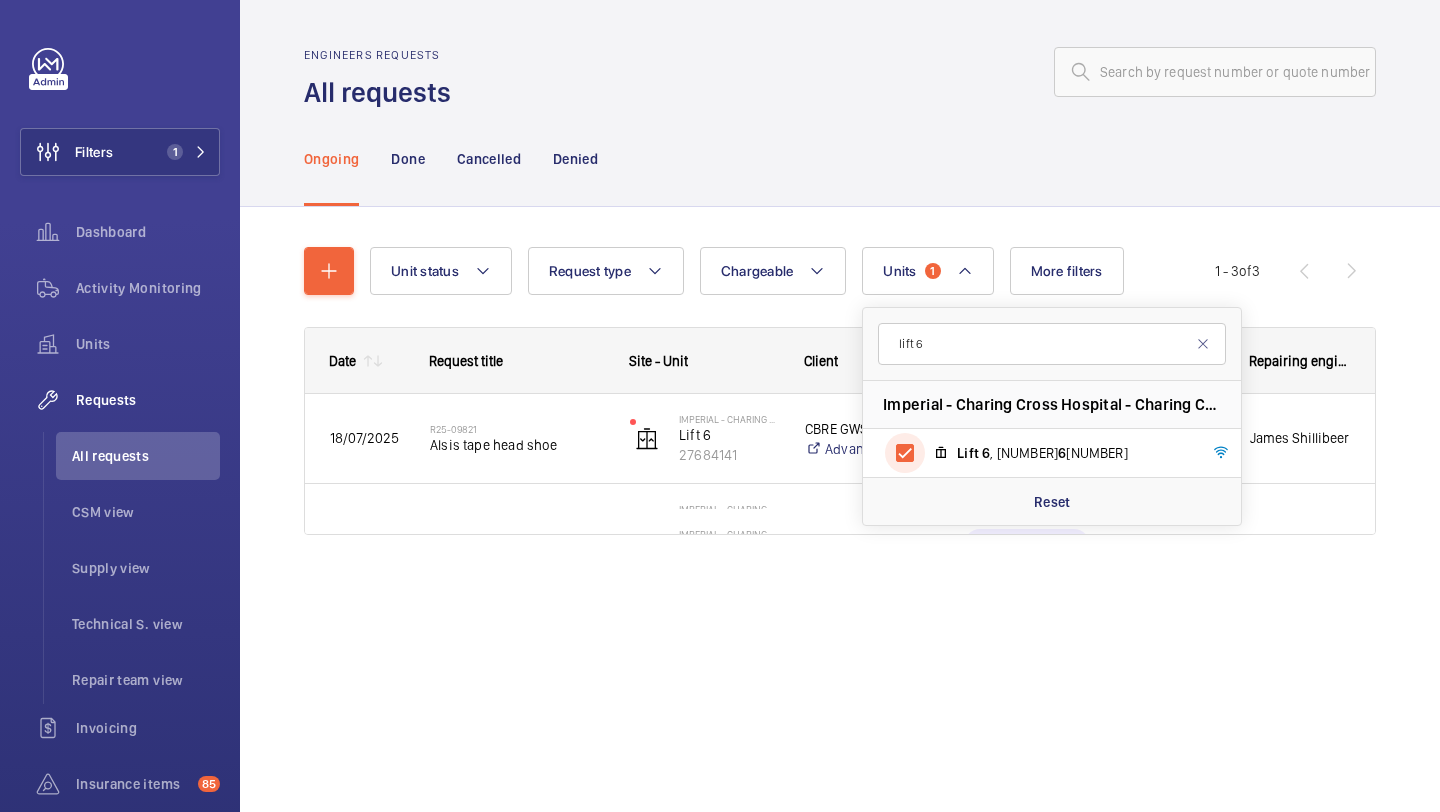 scroll, scrollTop: 0, scrollLeft: 0, axis: both 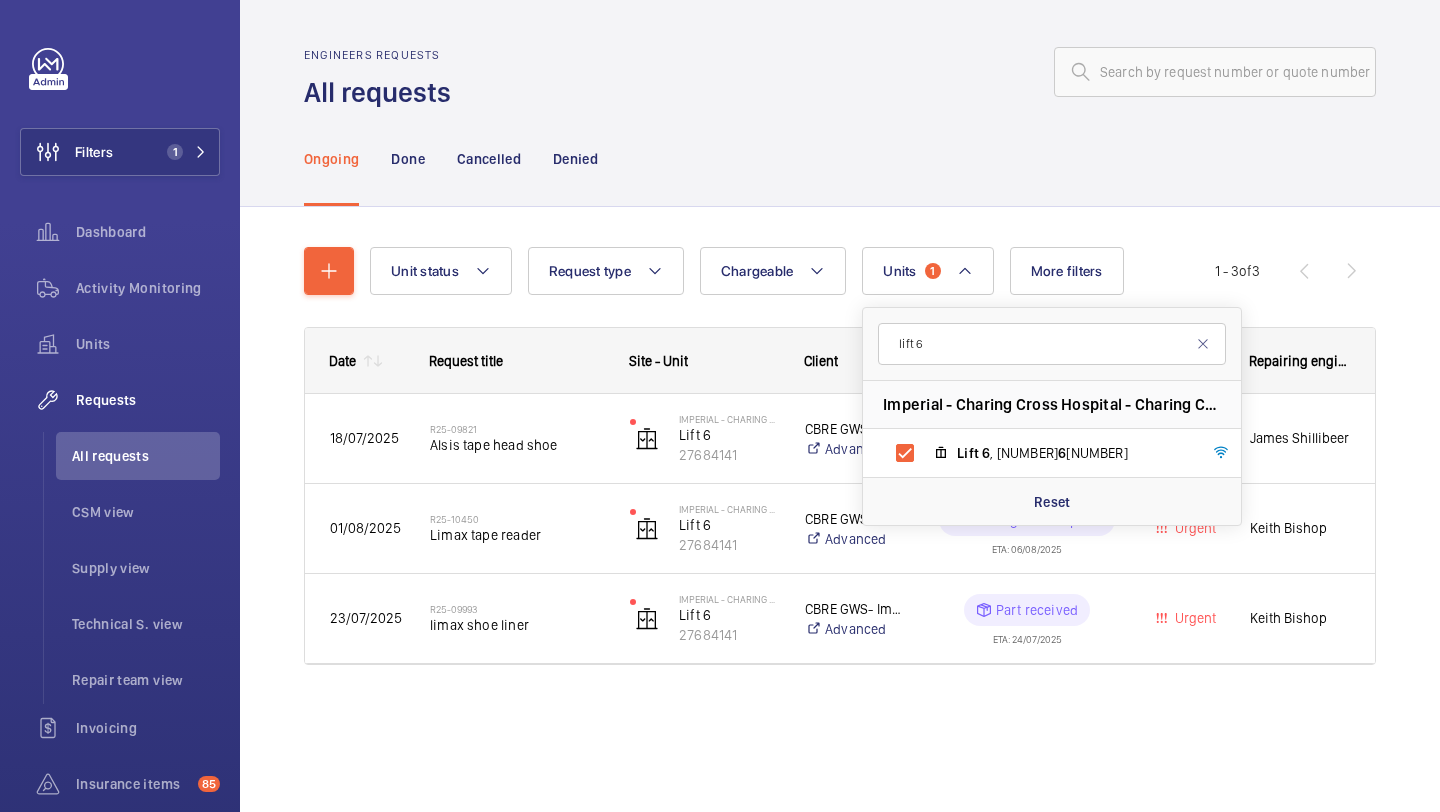 click on "Unit status Request type Chargeable Units 1 lift 6 Imperial - Charing Cross Hospital - Charing Cross Hospital, [POSTCODE] [CITY] Lift 6 , [NUMBER] [NUMBER] Reset More filters Request status Urgency Repairing engineer Engineer Device type Reset all filters 1 - 3 of 3 Date Request title Site - Unit Client" 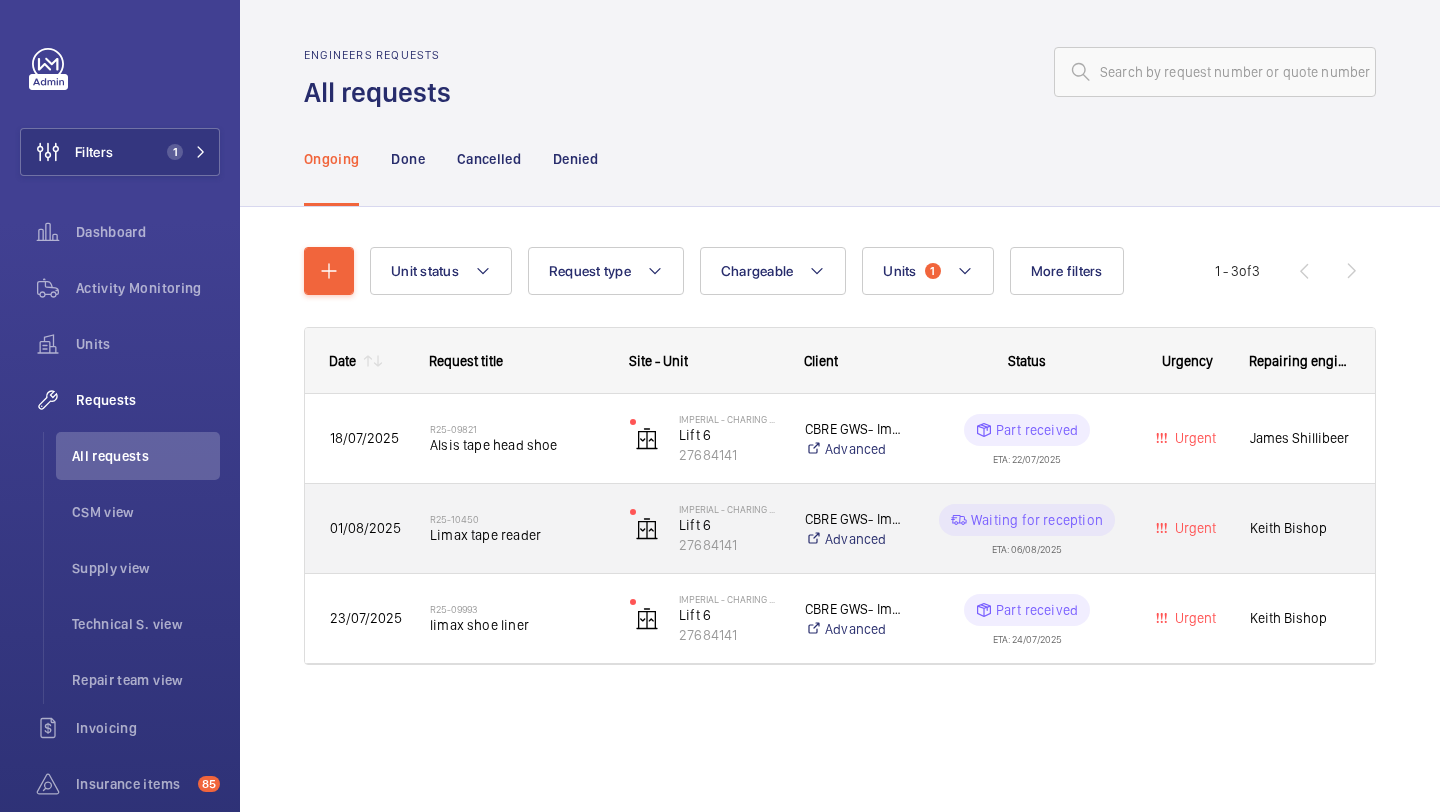 click on "R25-10450   Limax tape reader" 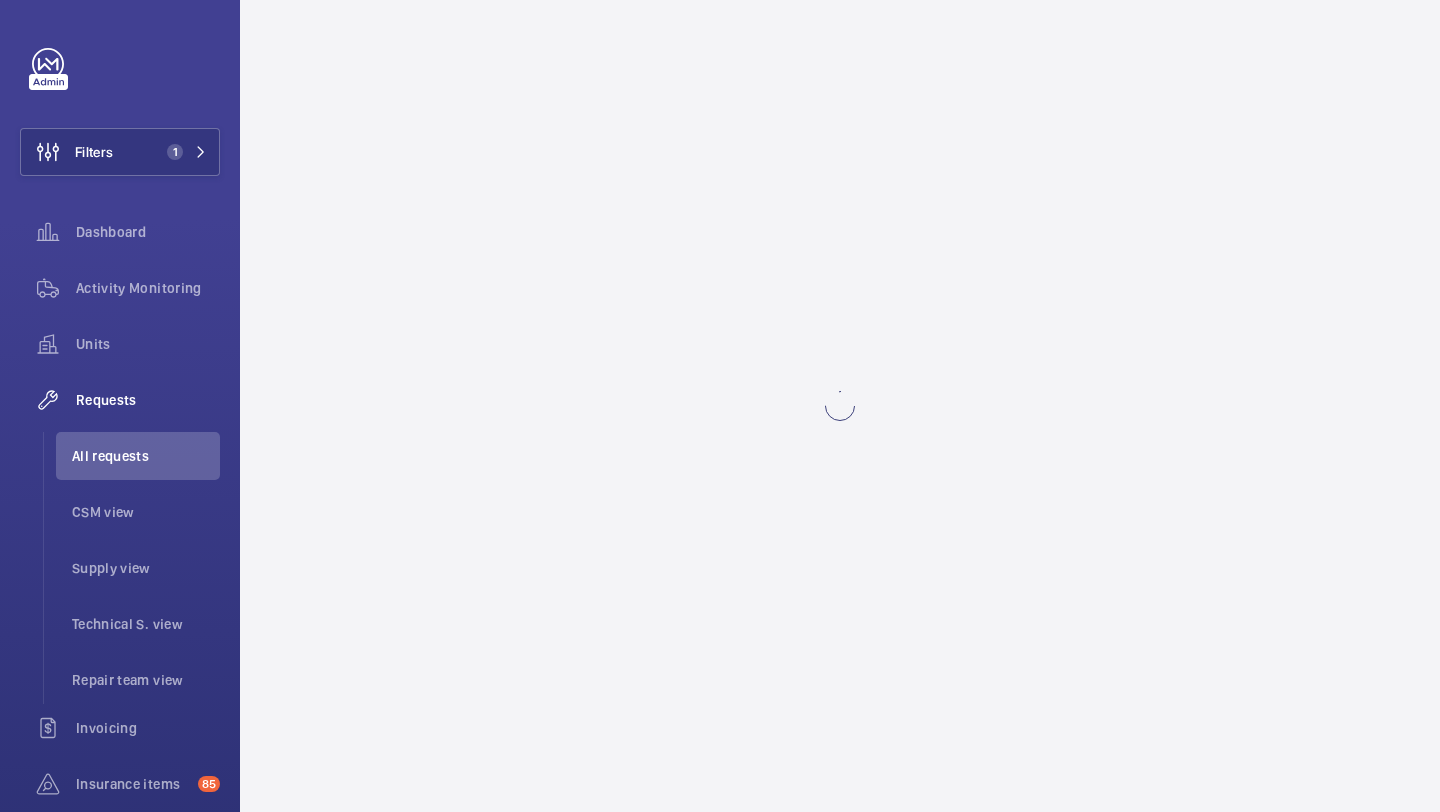 click 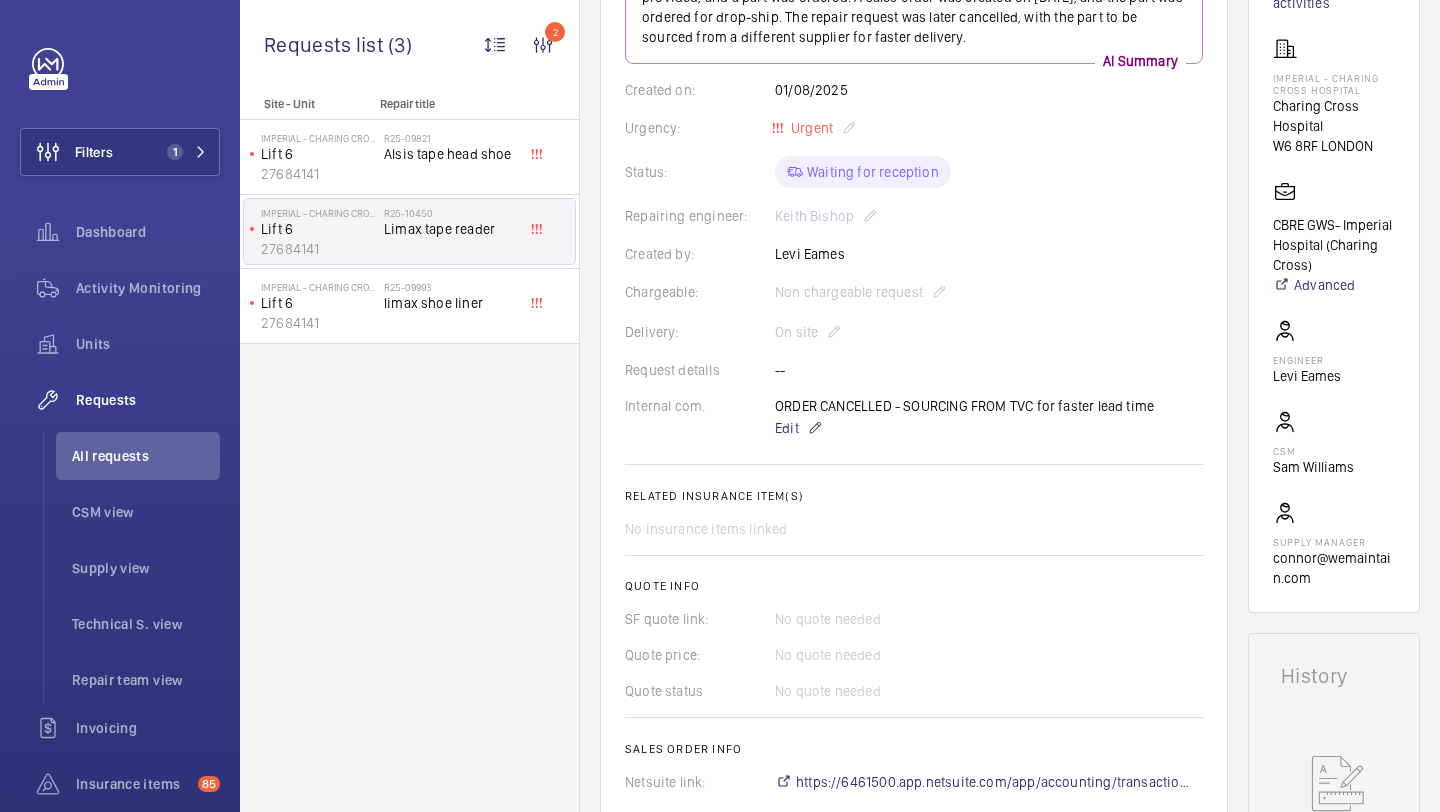 scroll, scrollTop: 318, scrollLeft: 0, axis: vertical 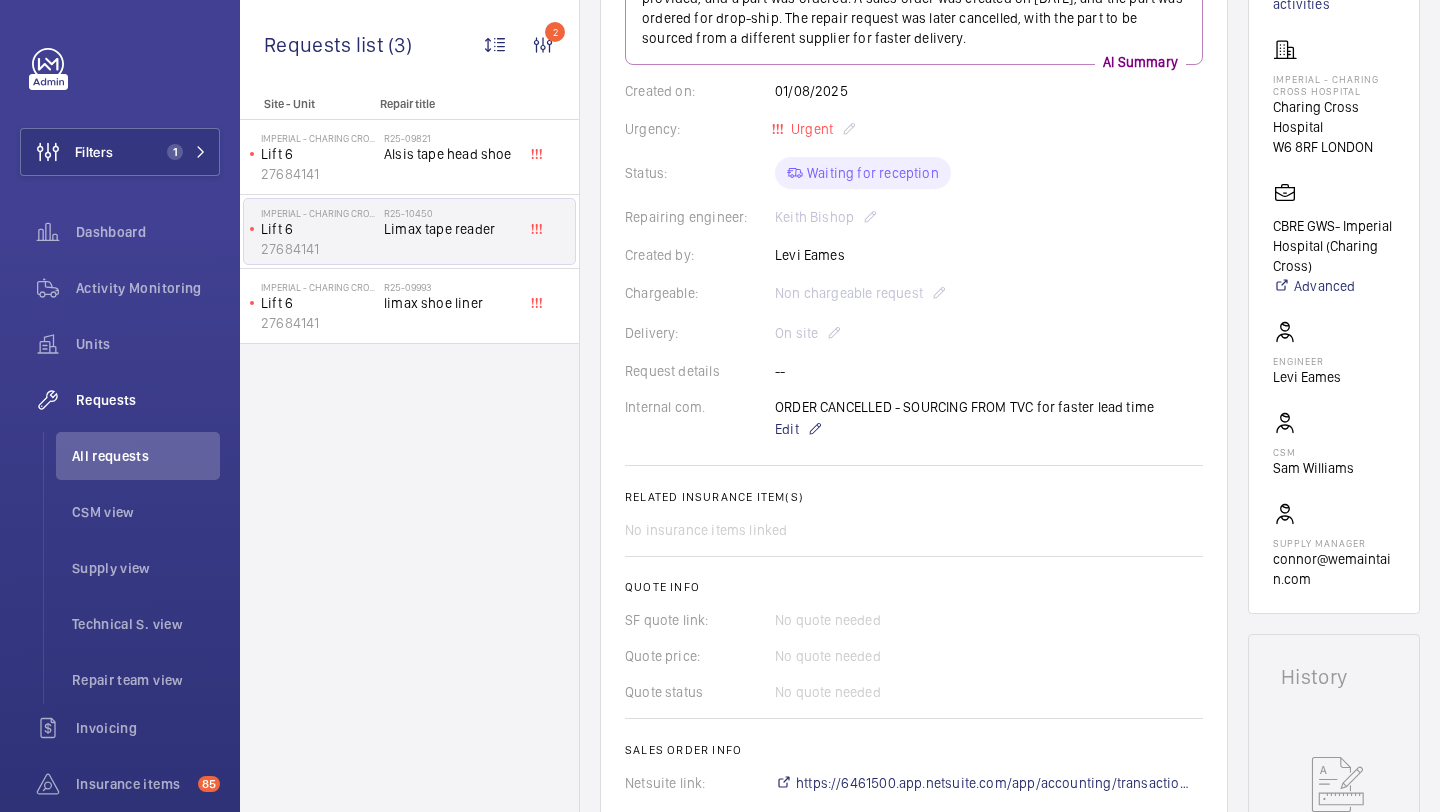 click on "A repair request was created on [DATE] for a Limax tape reader issue. Photos were provided, and a part was ordered. A sales order was created on [DATE], and the part was ordered for drop-ship. The repair request was later cancelled, with the part to be sourced from a different supplier for faster delivery. AI Summary Created on: [DATE] Urgency: Urgent Status: Waiting for reception Repairing engineer: [FIRST] [LAST] Created by: [FIRST] [LAST] Chargeable: Non chargeable request Delivery: On site Request details -- Internal com. ORDER CANCELLED - SOURCING FROM TVC for faster lead time Edit Related insurance item(s) No insurance items linked Quote info SF quote link: No quote needed Quote price: No quote needed Quote status No quote needed Sales order info Netsuite link: https://6461500.app.netsuite.com/app/accounting/transactions/salesord.nl?id=2873724" 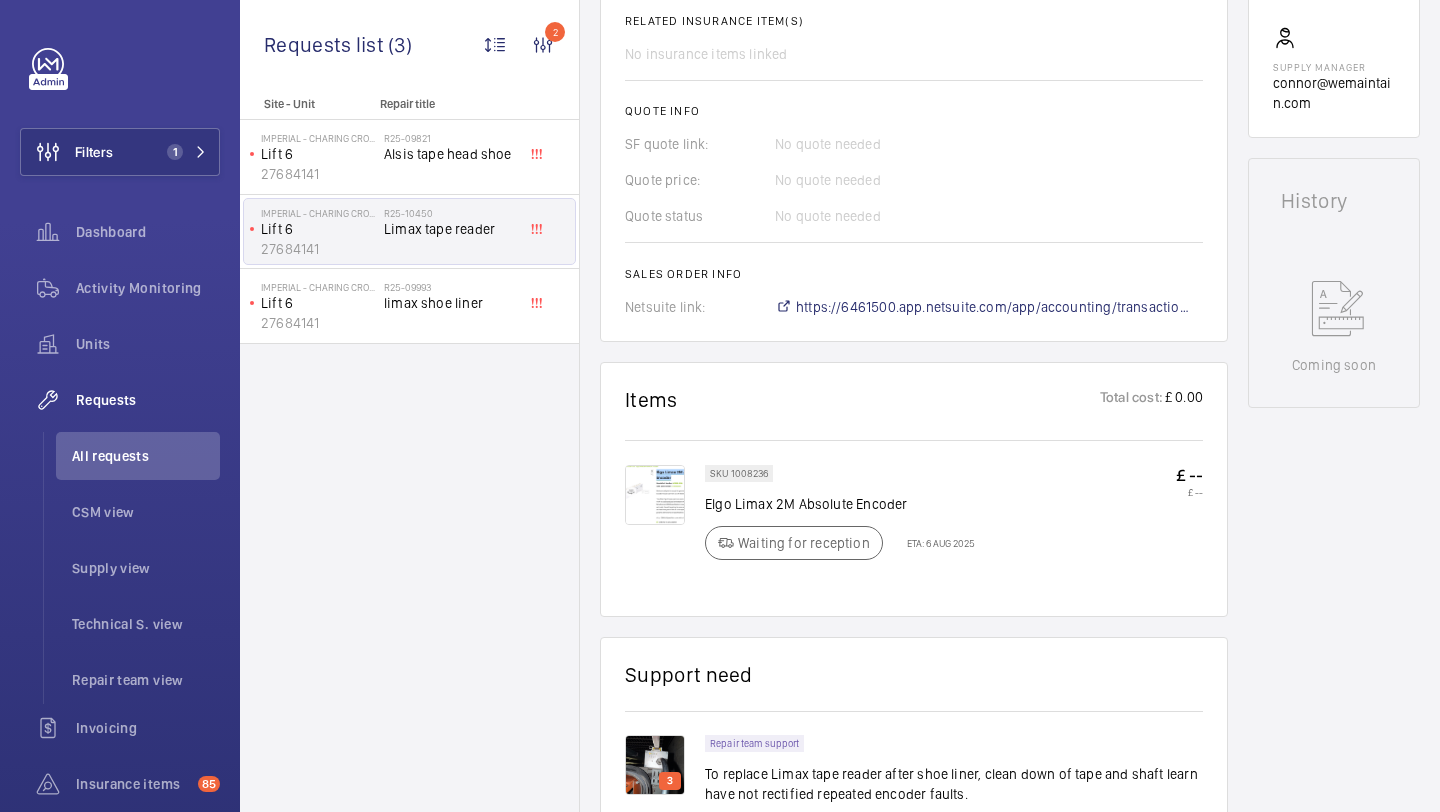 scroll, scrollTop: 1345, scrollLeft: 0, axis: vertical 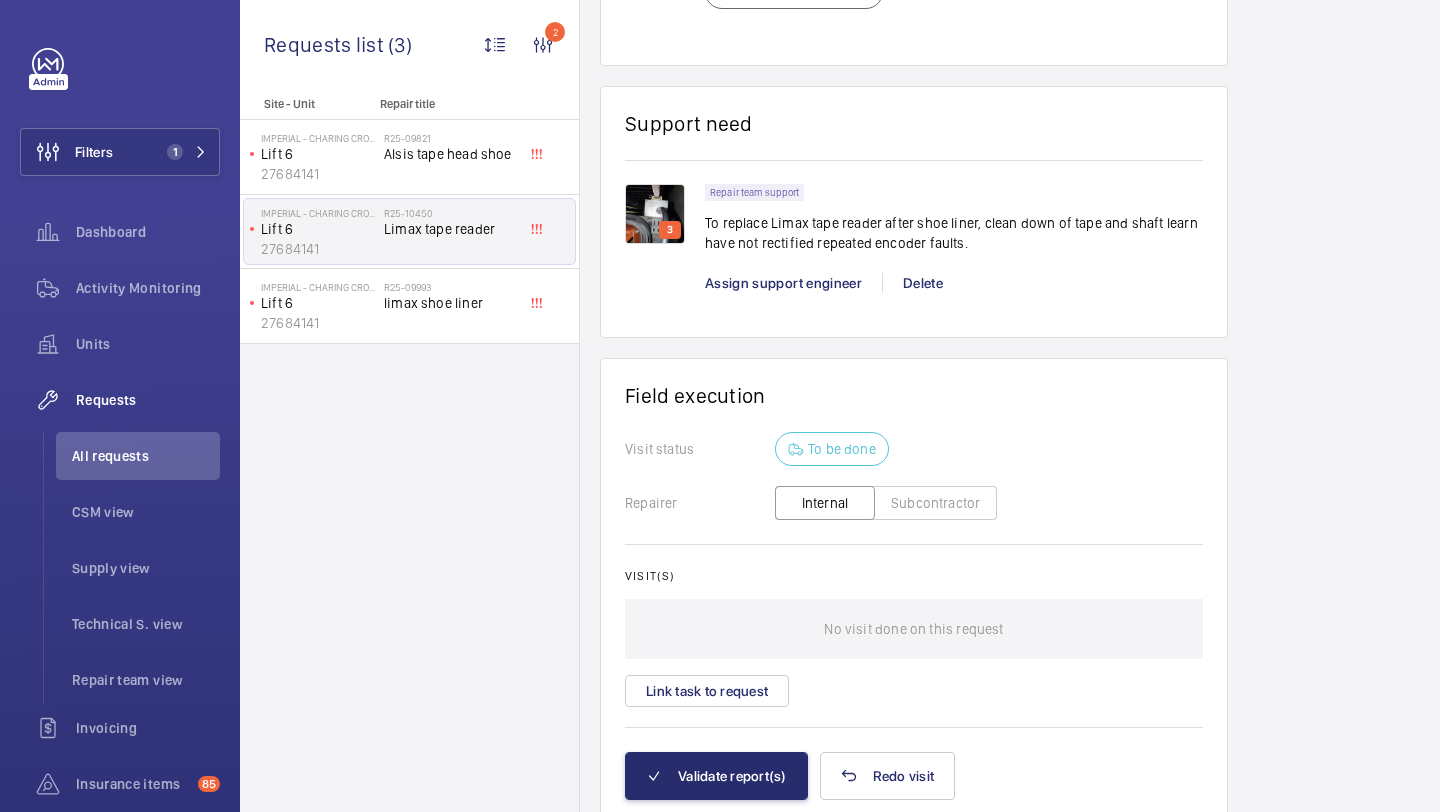 click 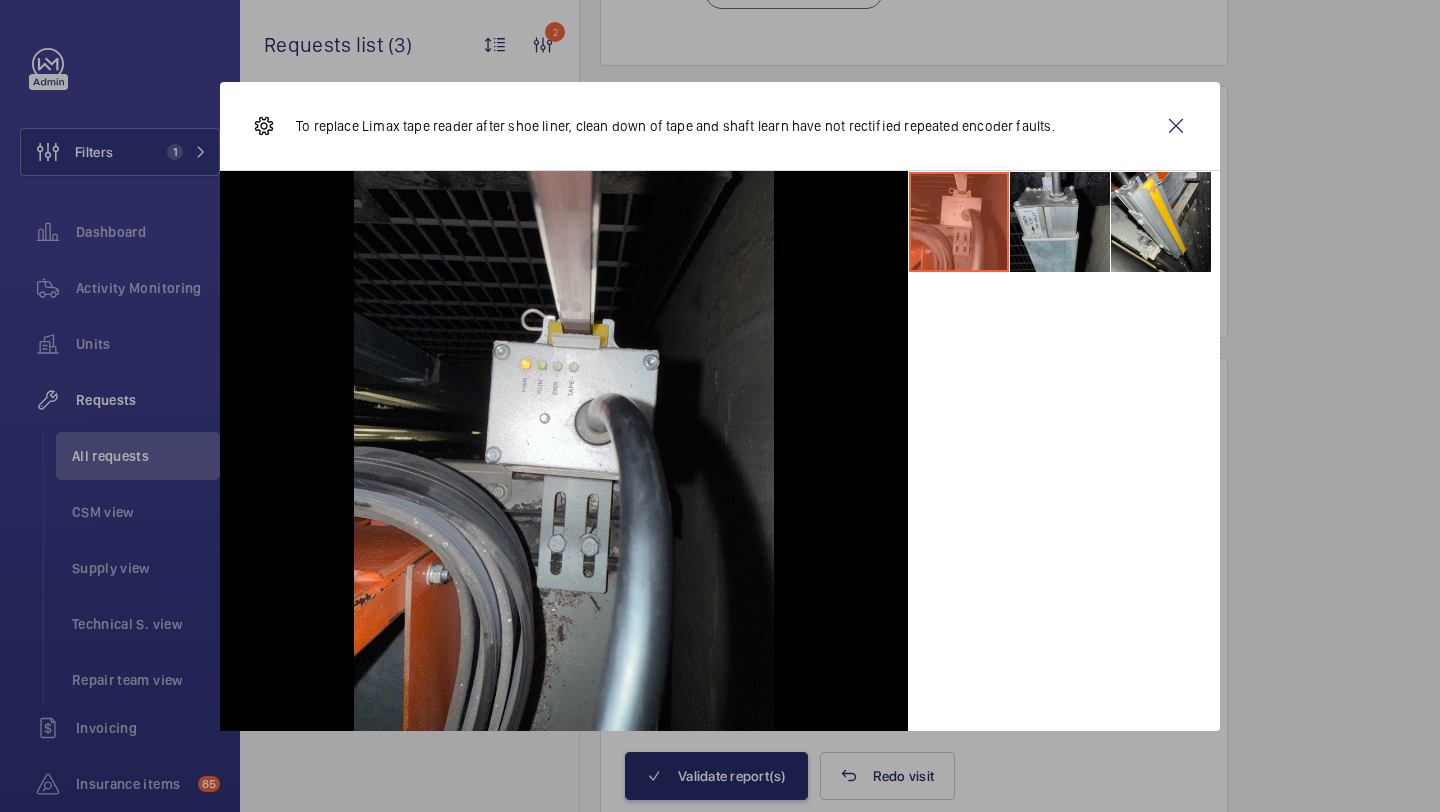 click at bounding box center [1060, 222] 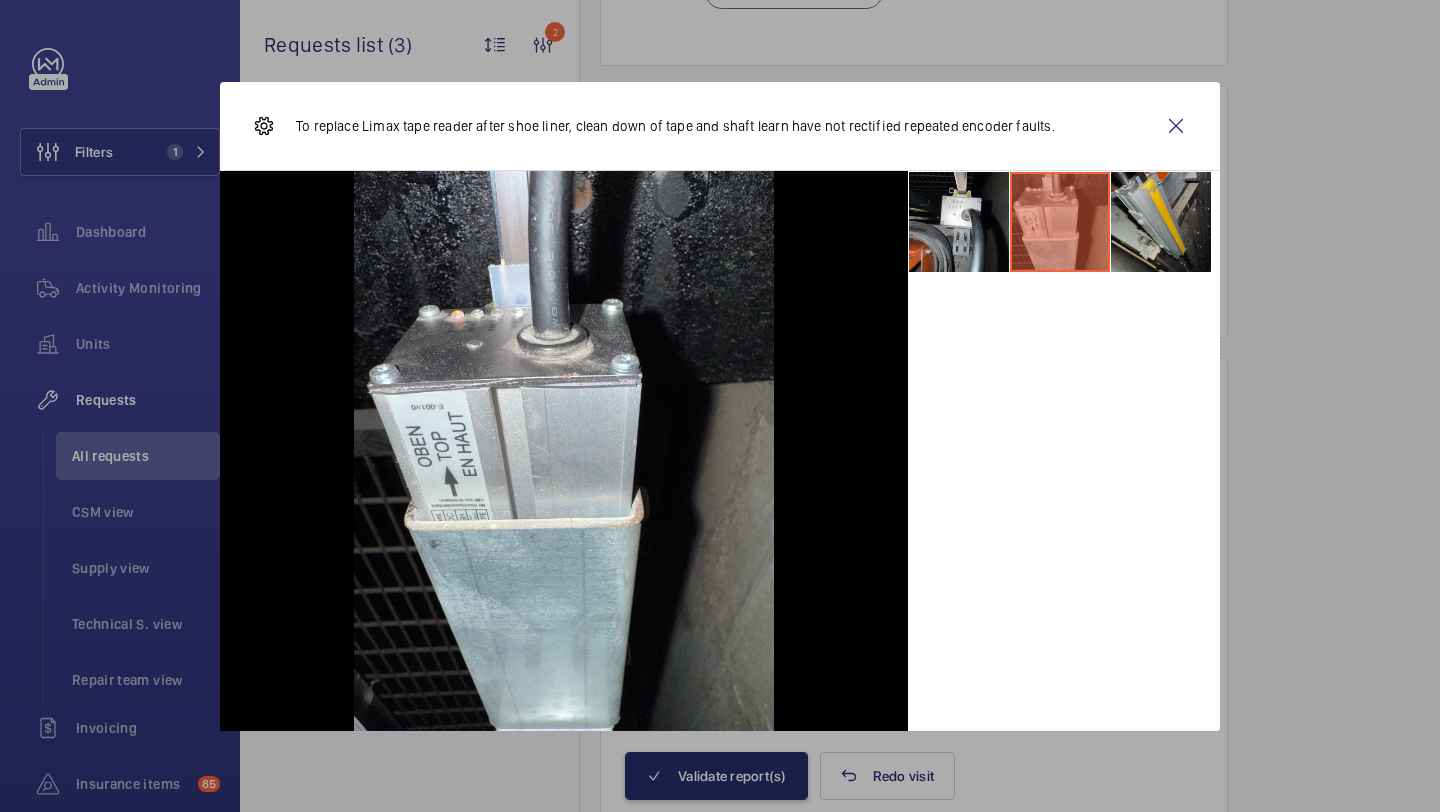 click at bounding box center [1161, 222] 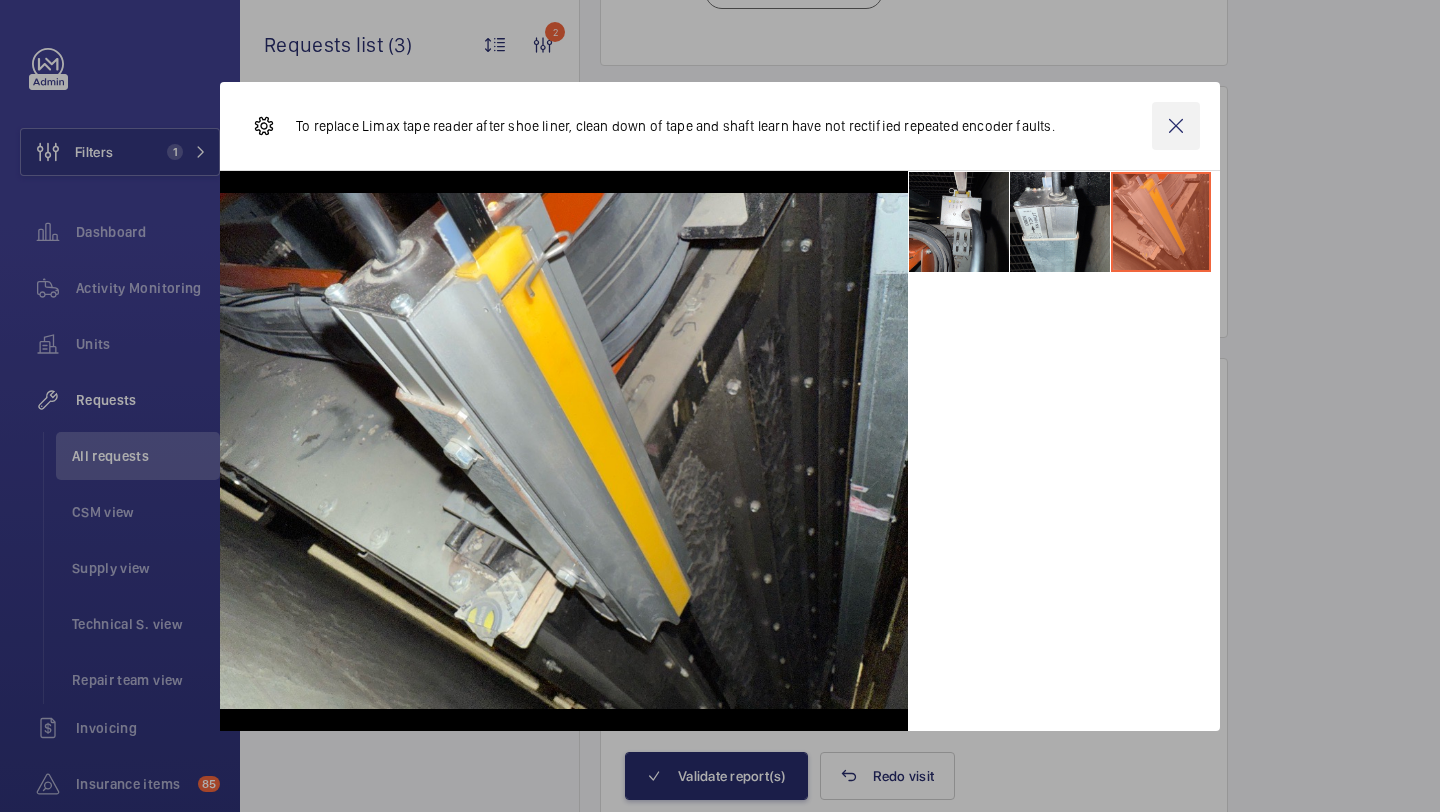 click at bounding box center (1176, 126) 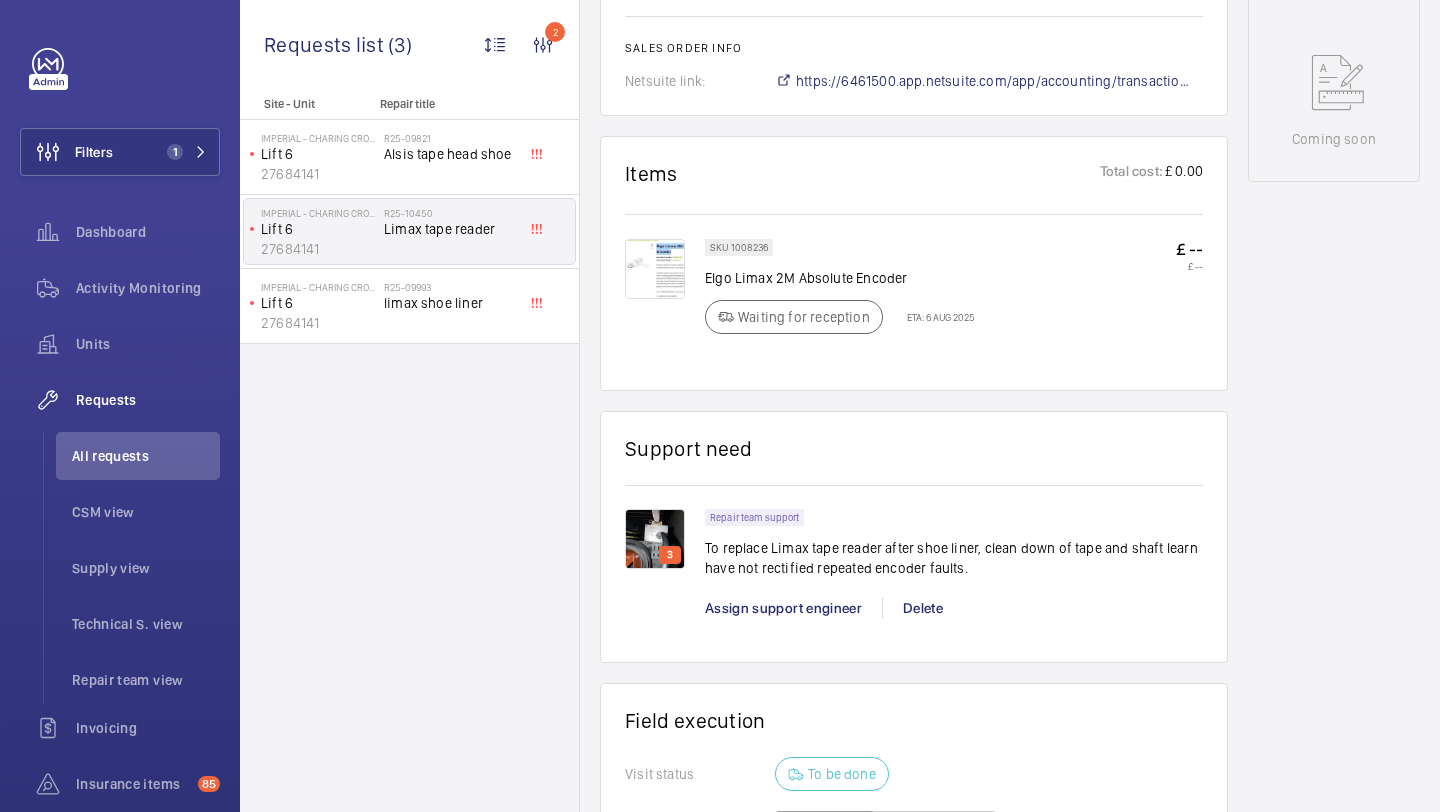 scroll, scrollTop: 1033, scrollLeft: 0, axis: vertical 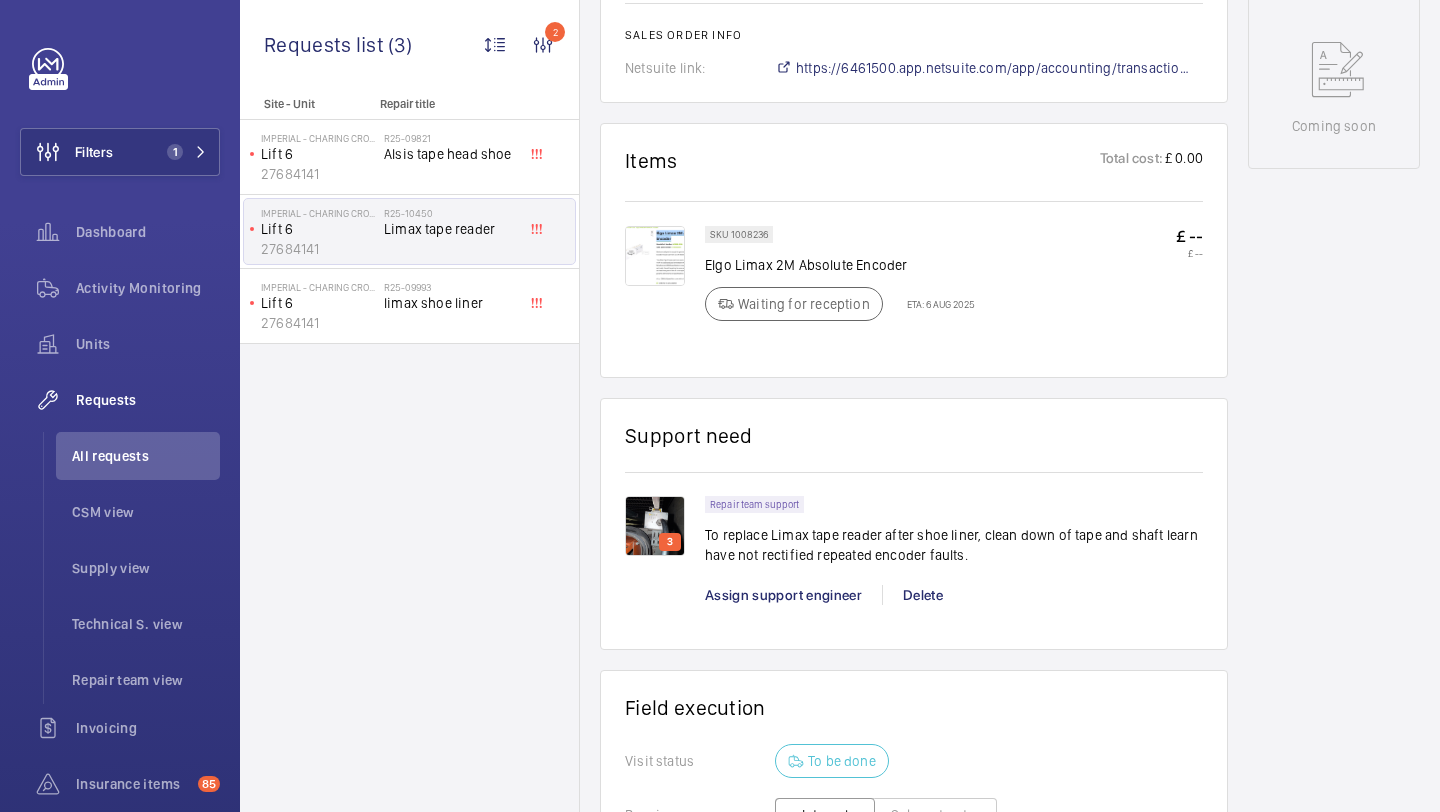 click on "Waiting for reception ETA: [DATE]" 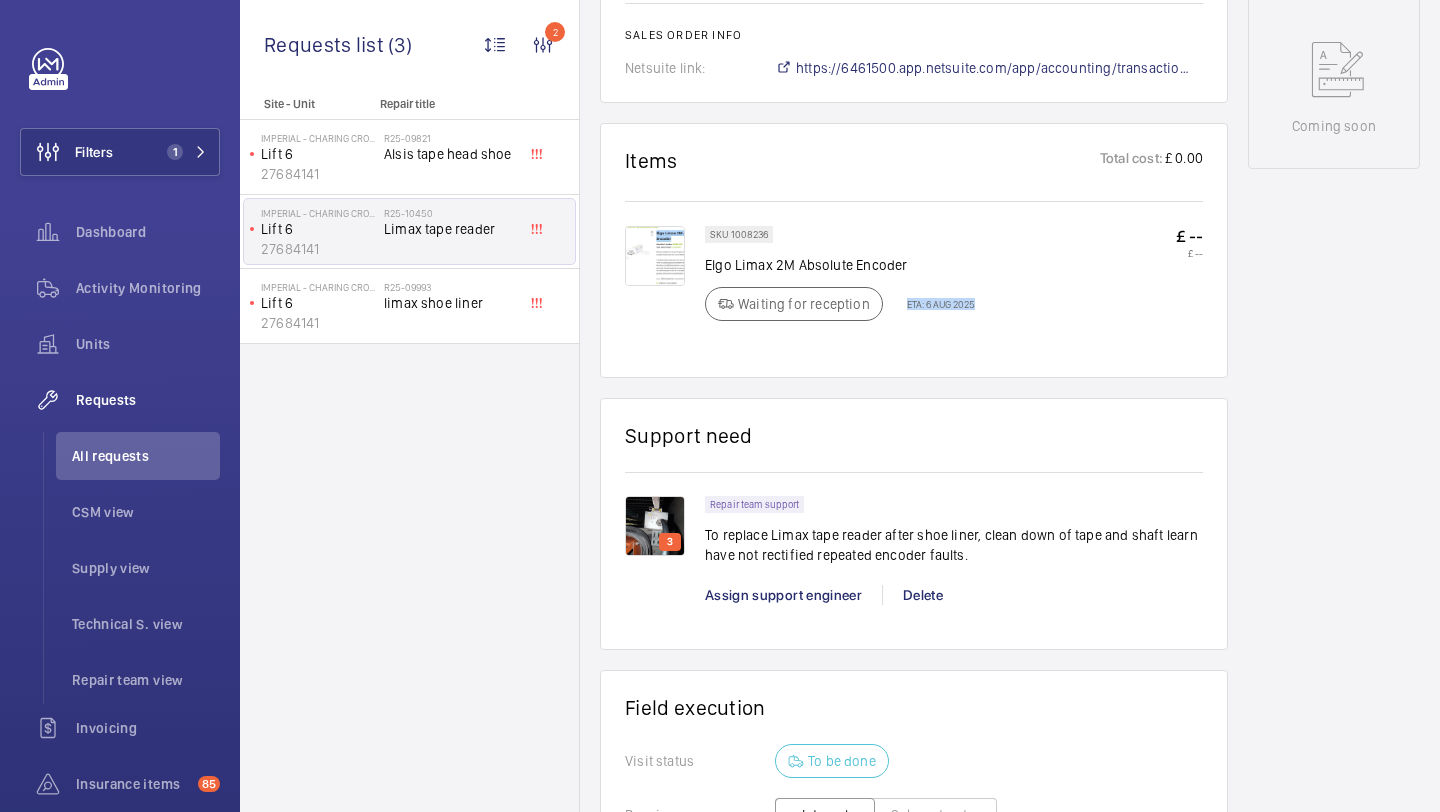 click on "Waiting for reception ETA: [DATE]" 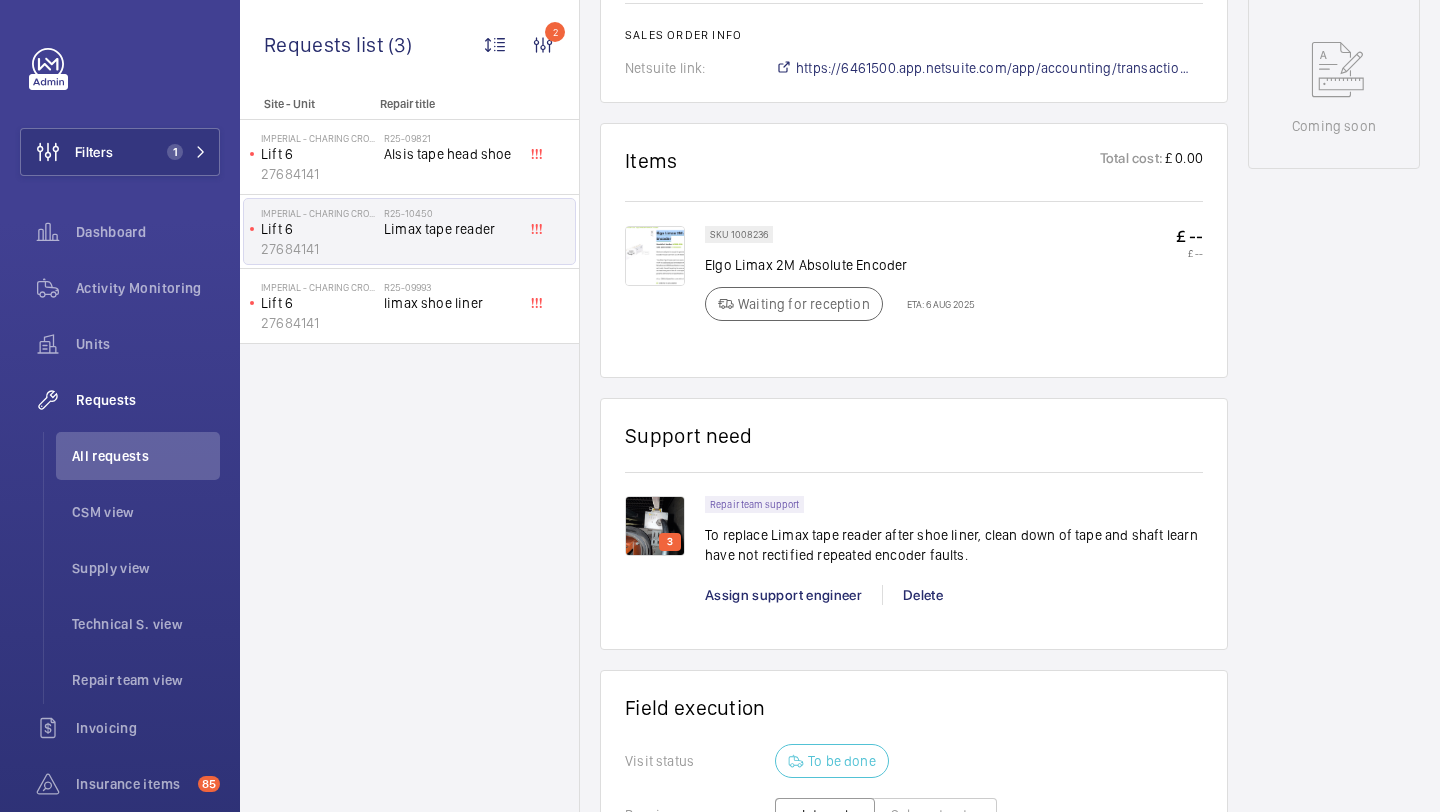 click on "SKU [NUMBER] Elgo Limax 2M Absolute Encoder Waiting for reception ETA: [DATE]" 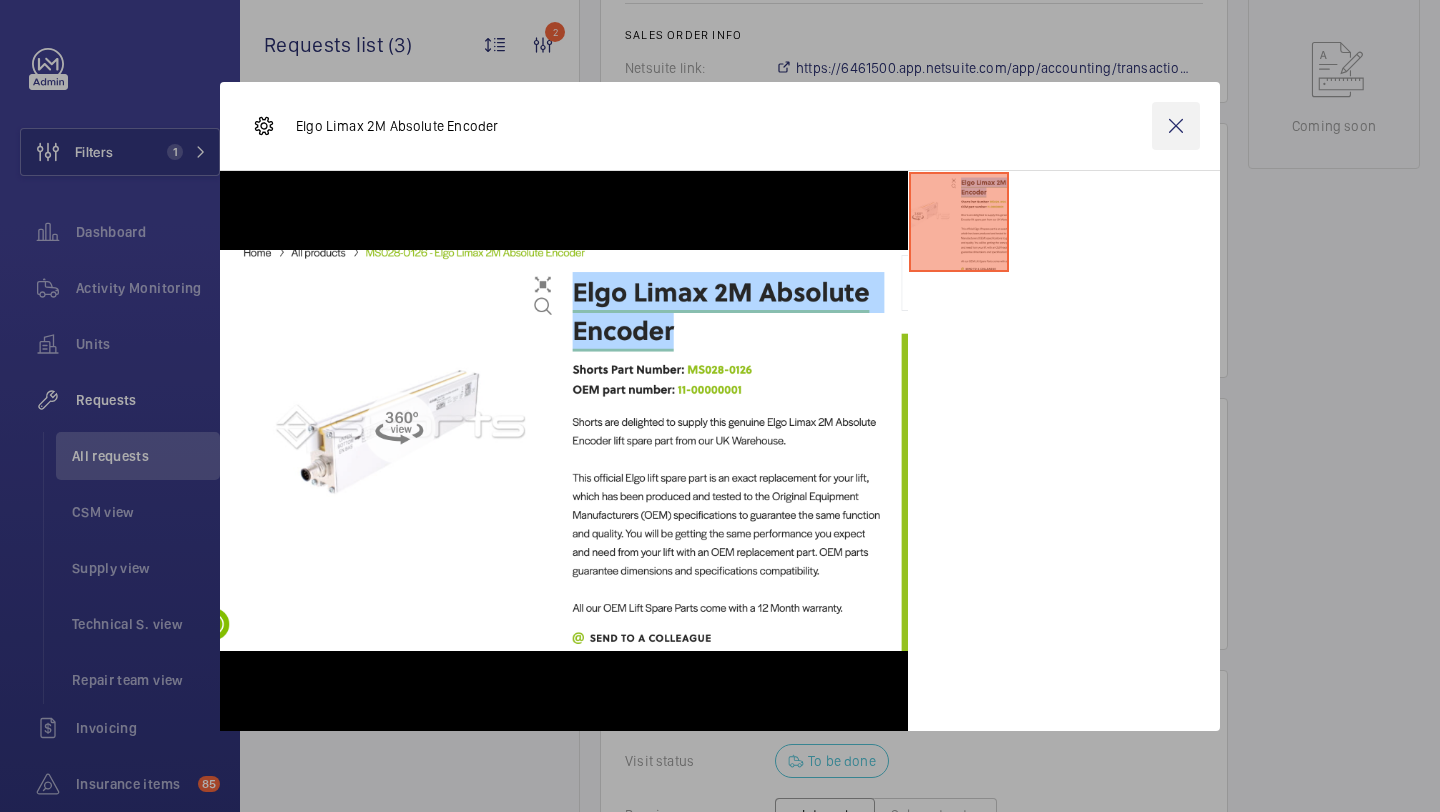 click at bounding box center [1176, 126] 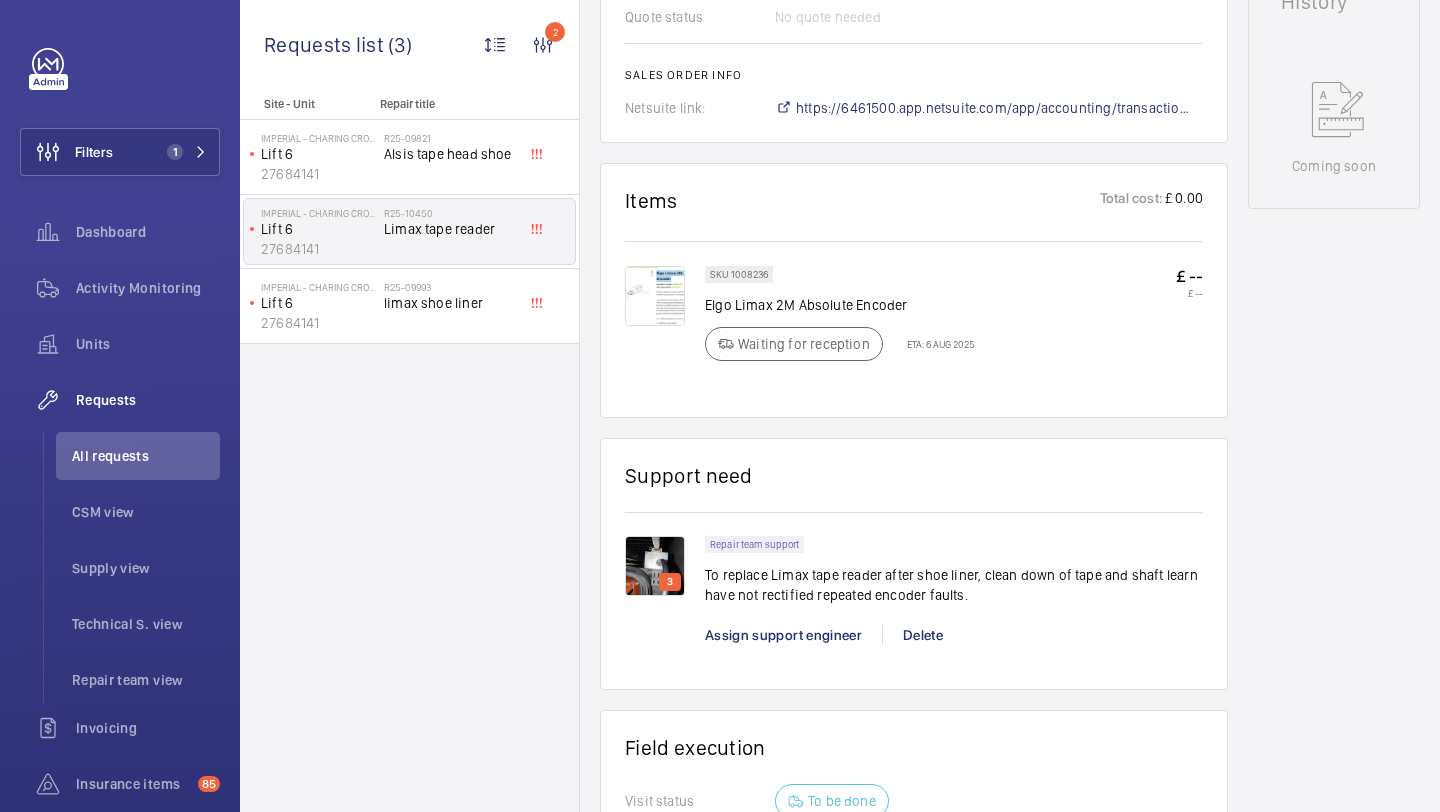 scroll, scrollTop: 996, scrollLeft: 0, axis: vertical 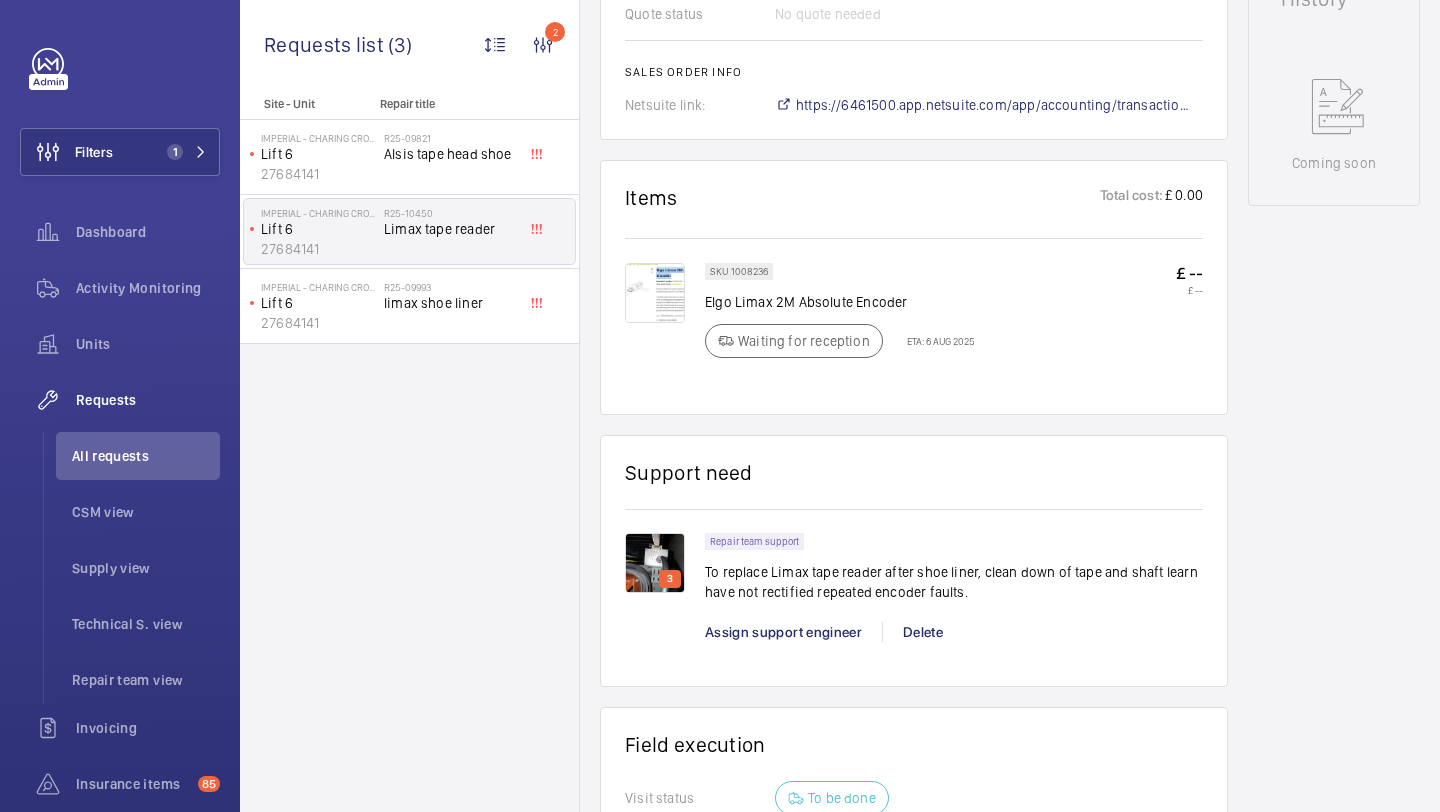 click 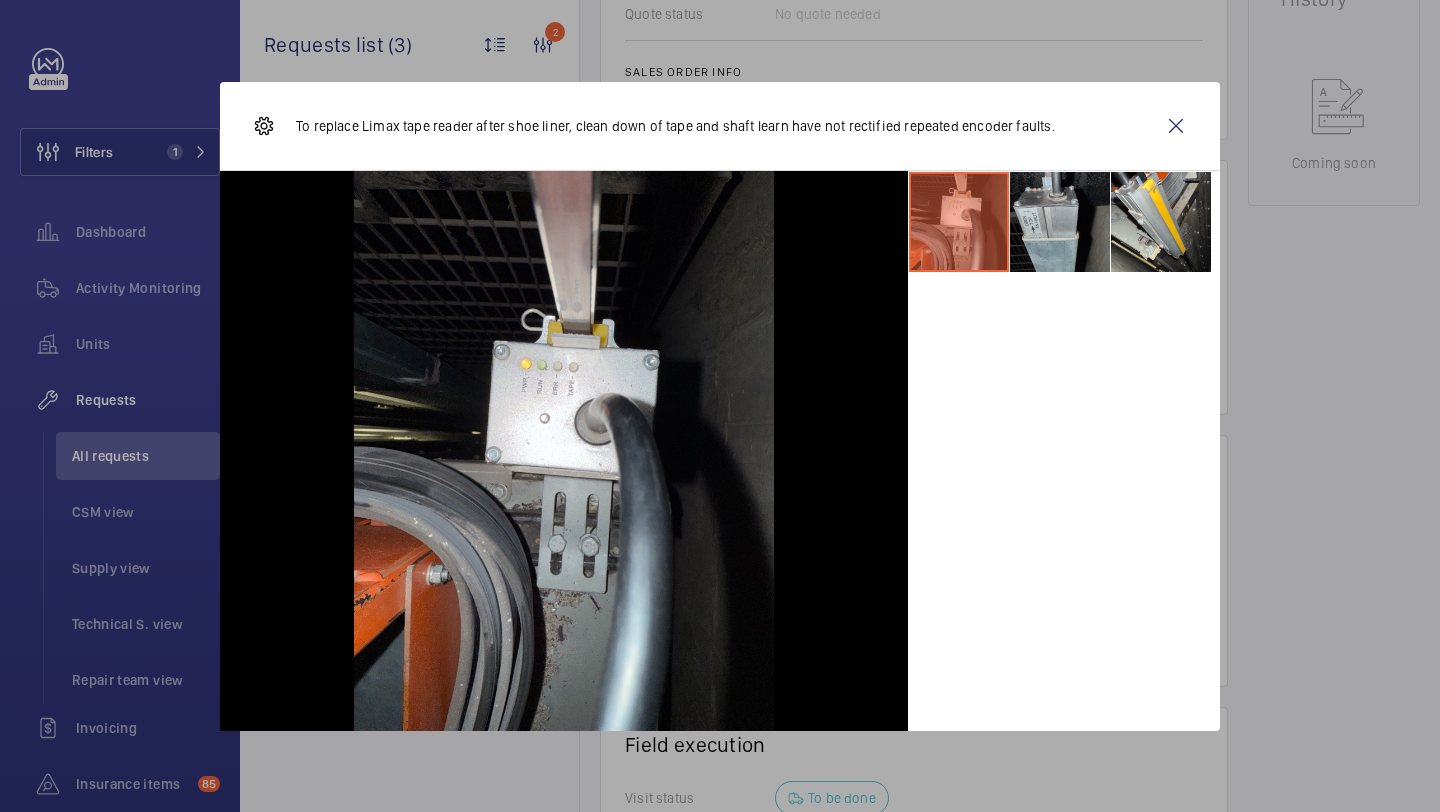 click at bounding box center (1060, 222) 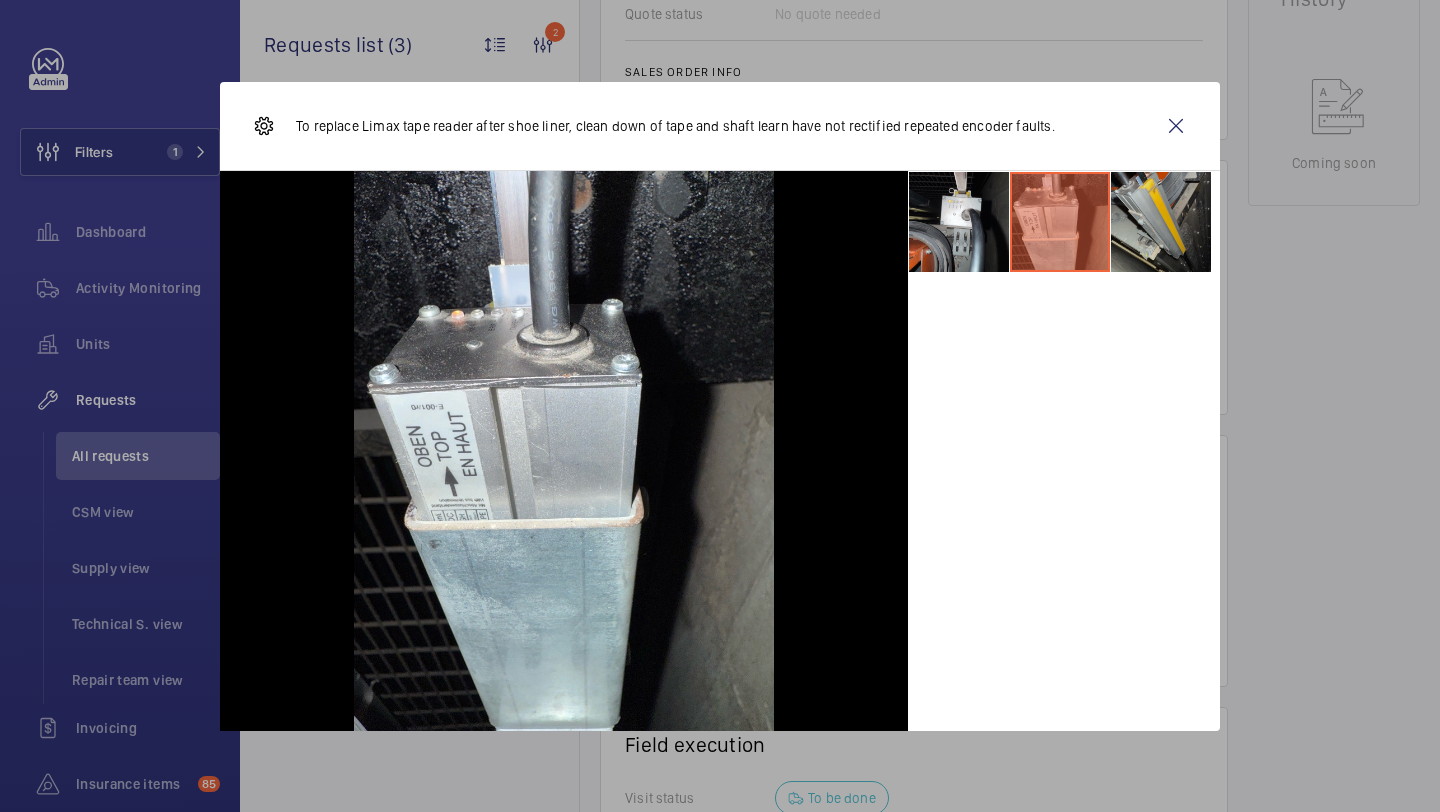 click at bounding box center [1161, 222] 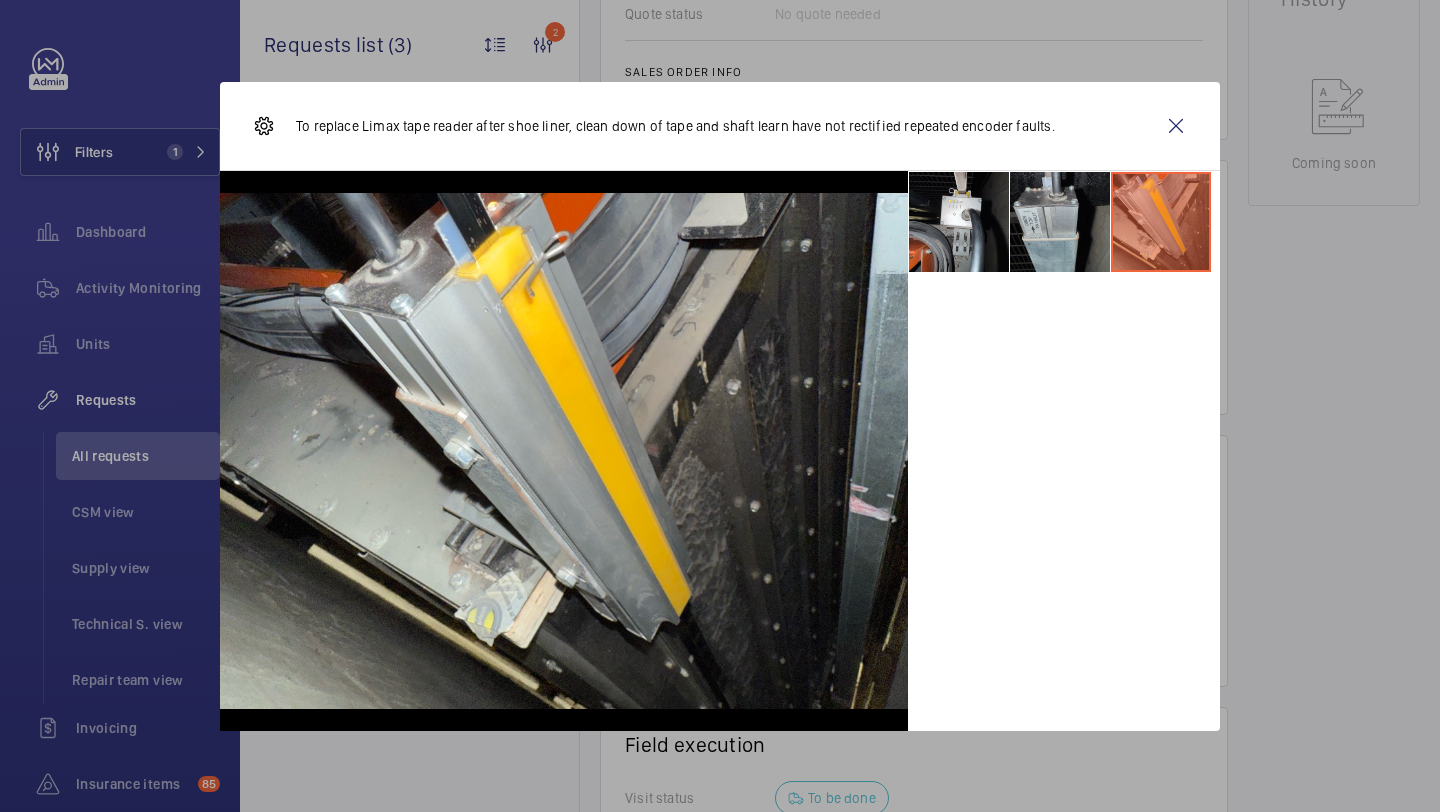 click at bounding box center [1060, 222] 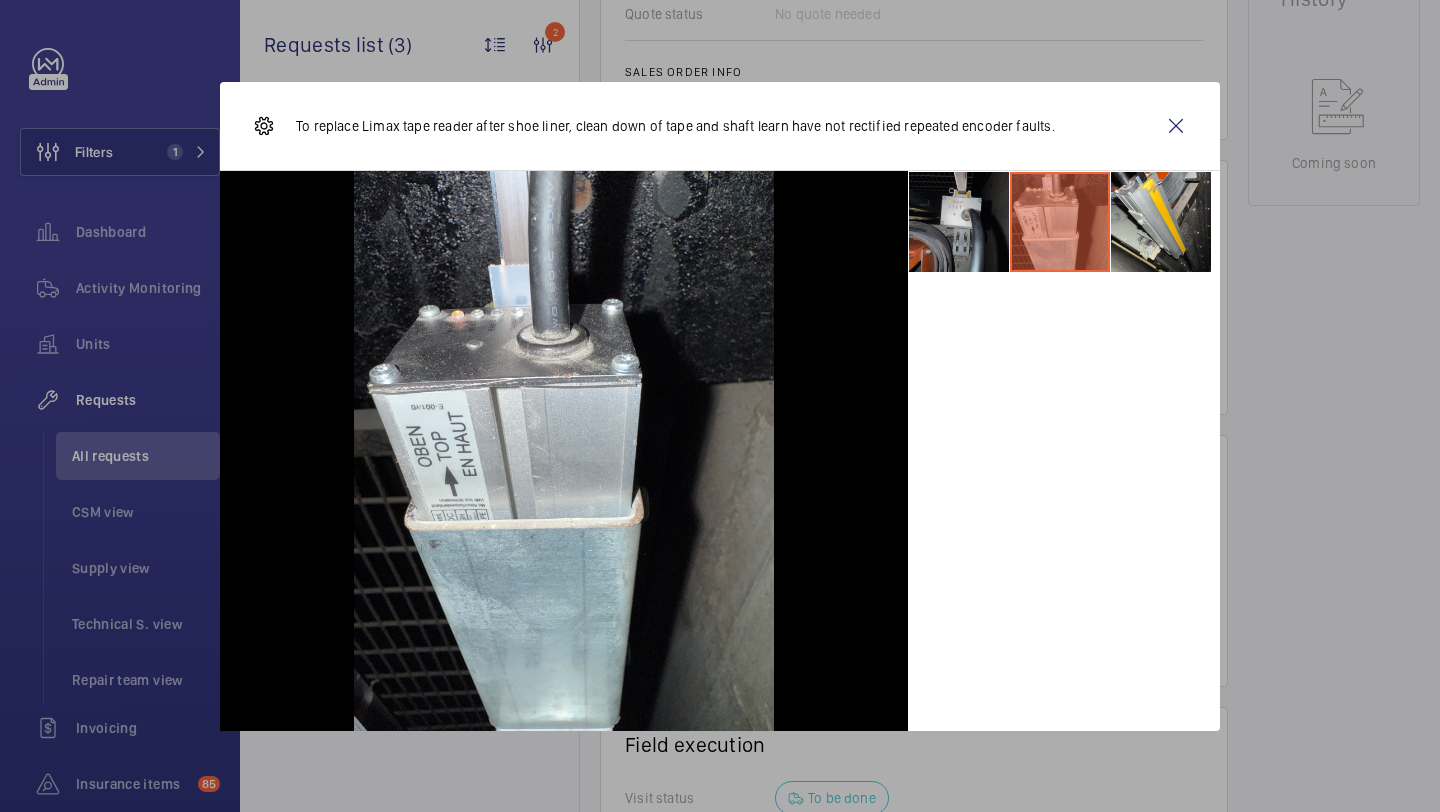 click at bounding box center (959, 222) 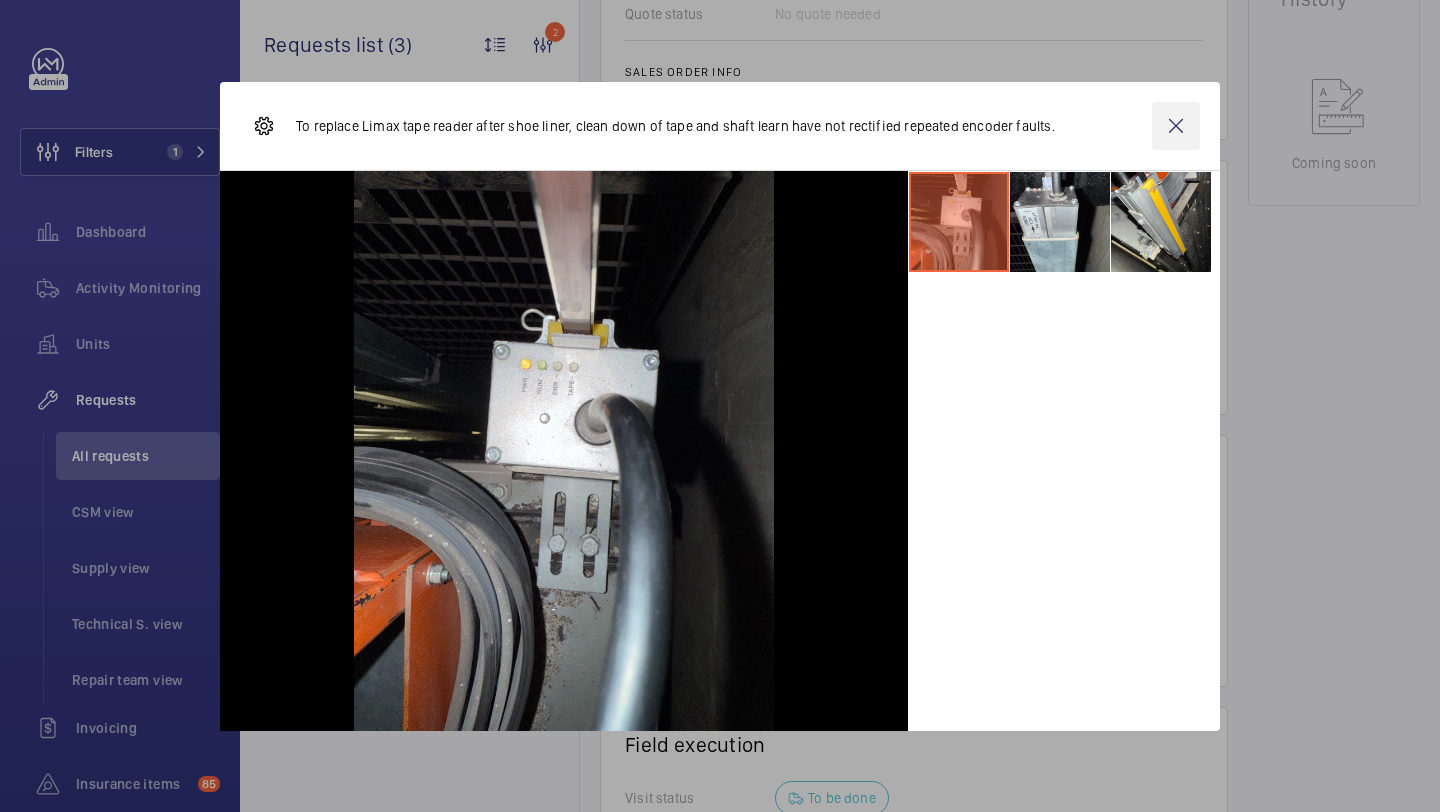 click at bounding box center [1176, 126] 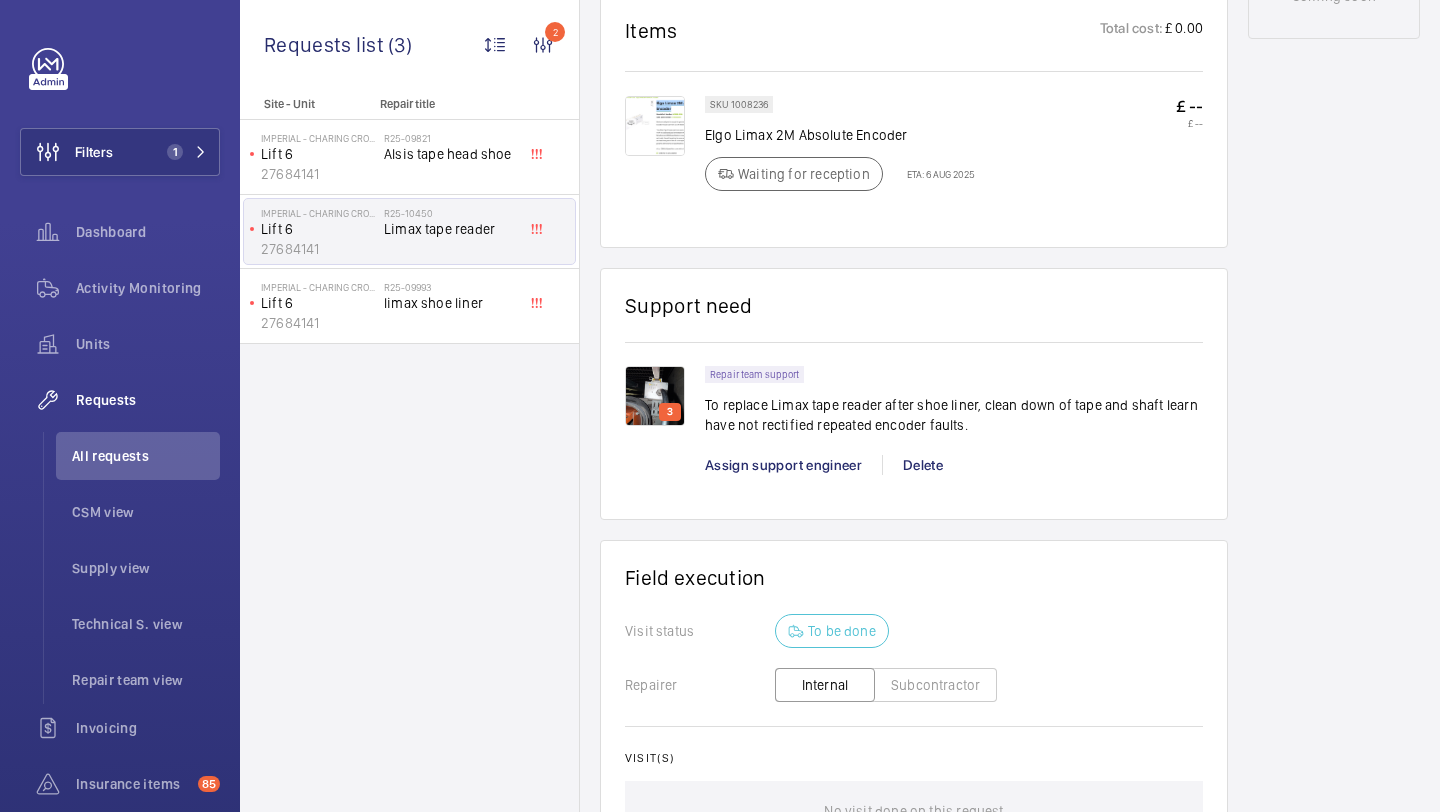 scroll, scrollTop: 1307, scrollLeft: 0, axis: vertical 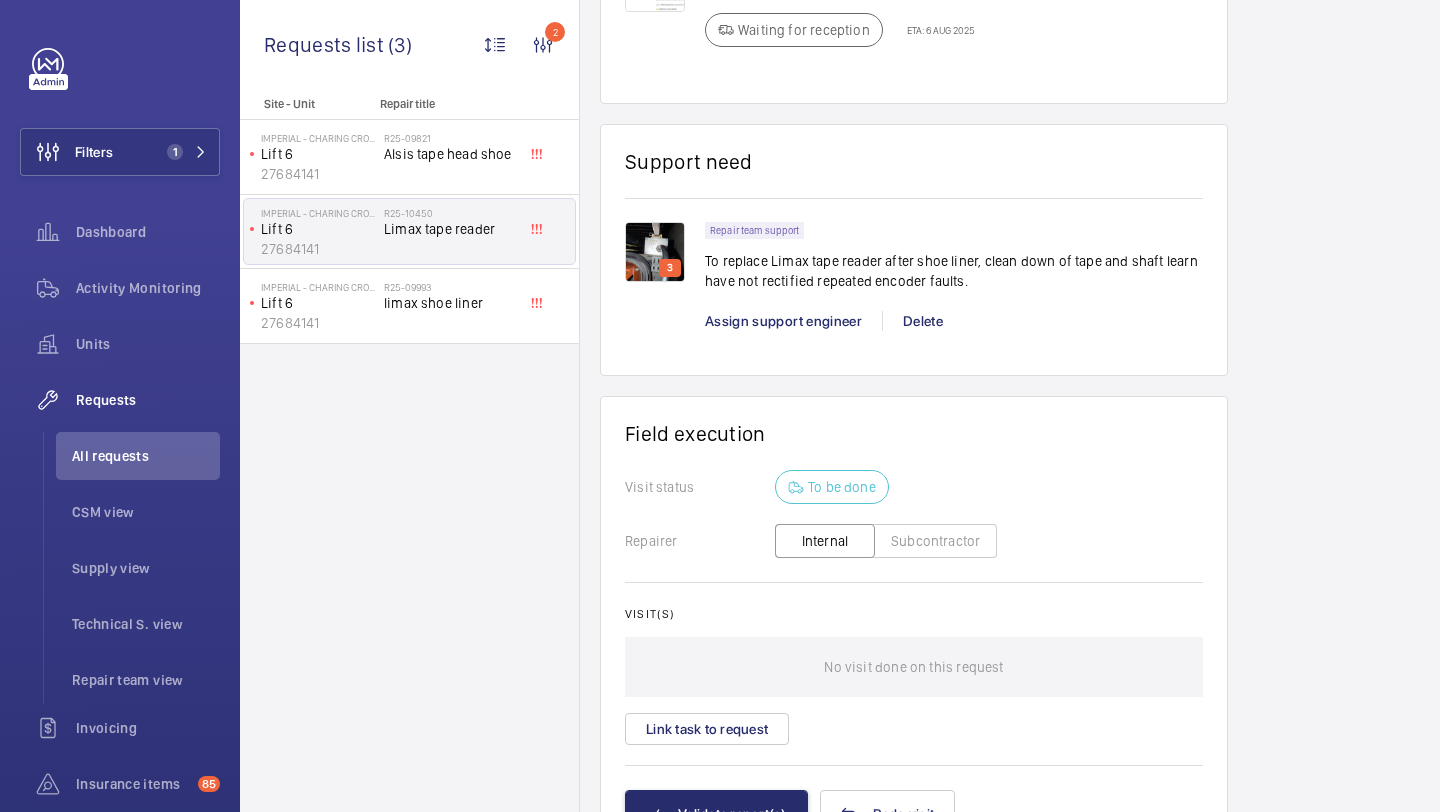 click 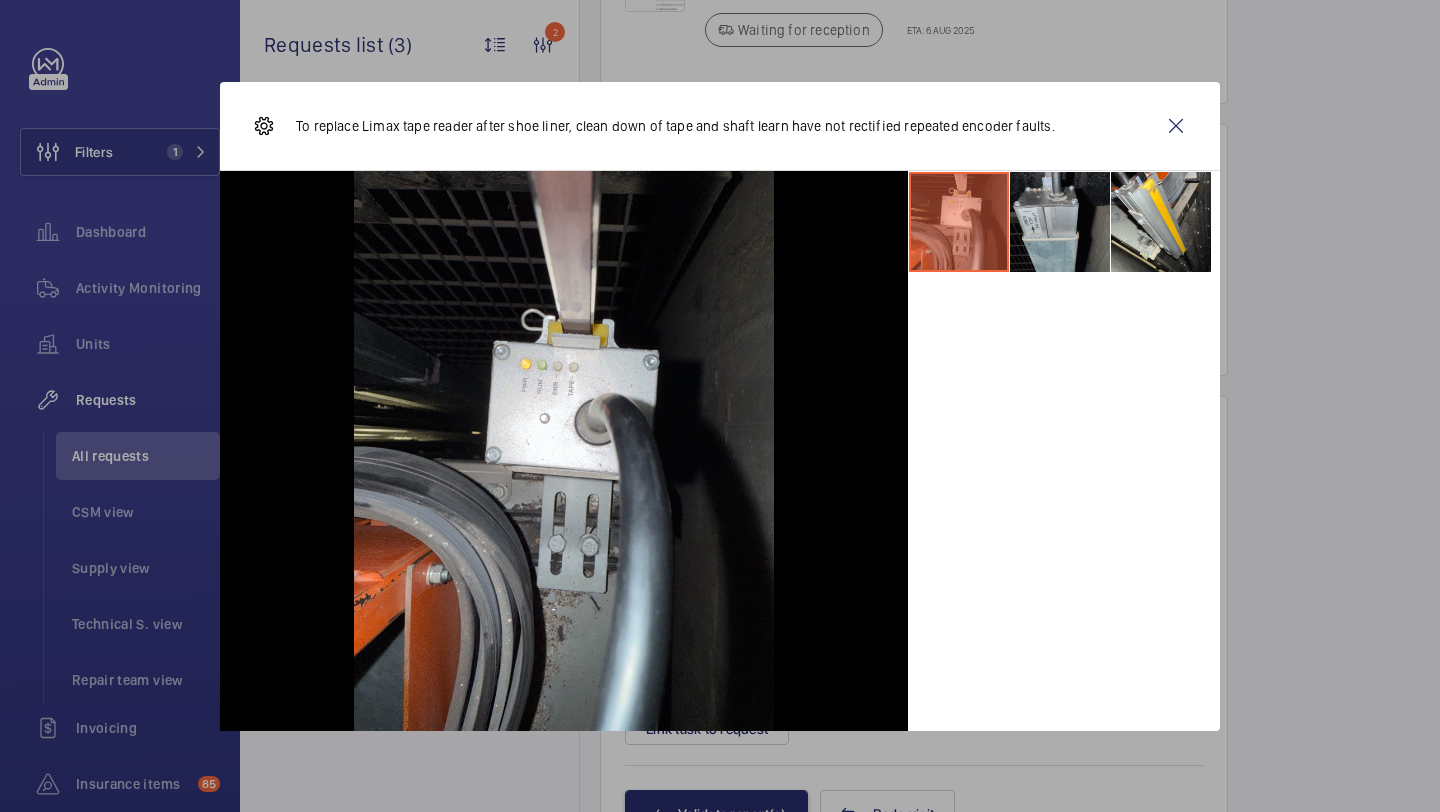 click at bounding box center (1060, 222) 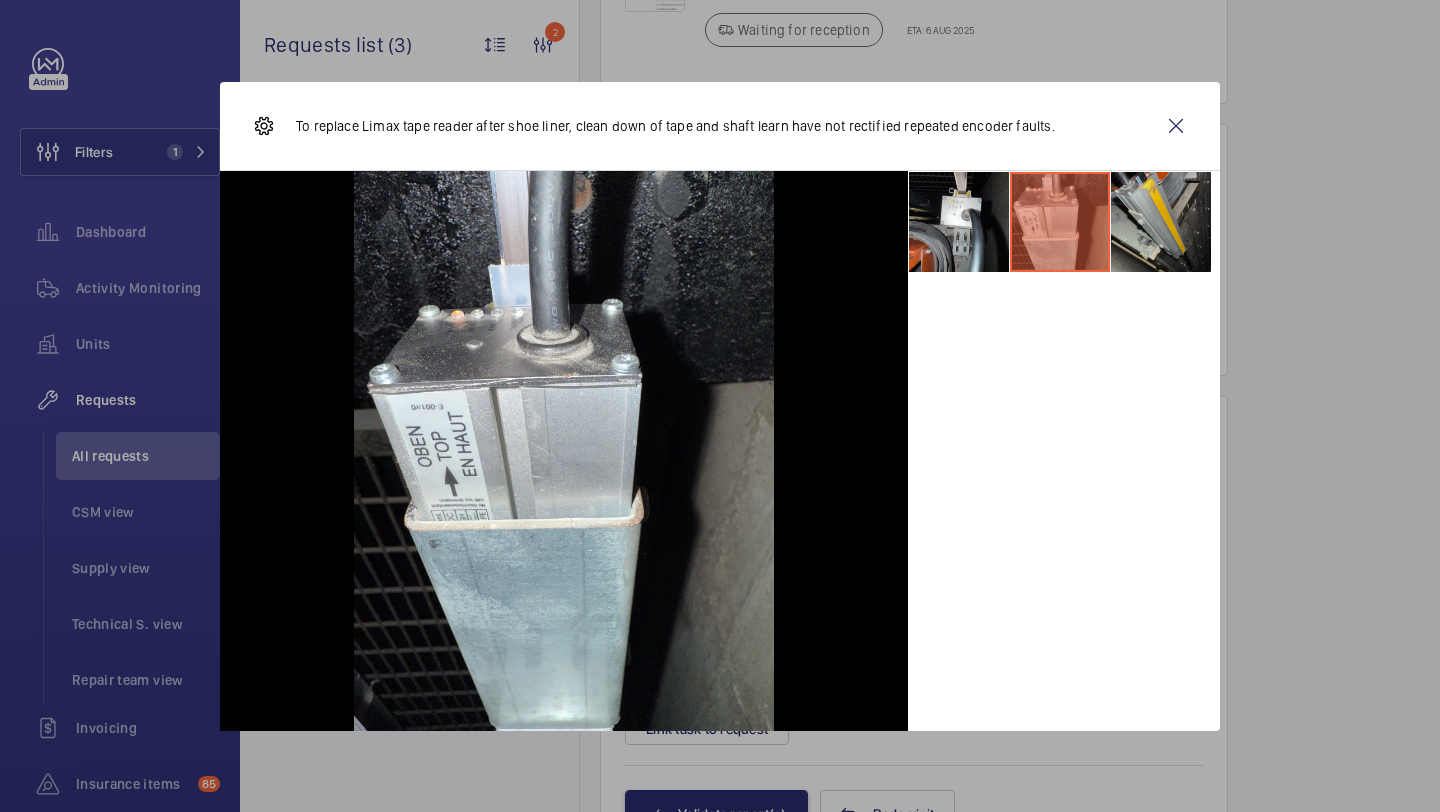 click at bounding box center [1161, 222] 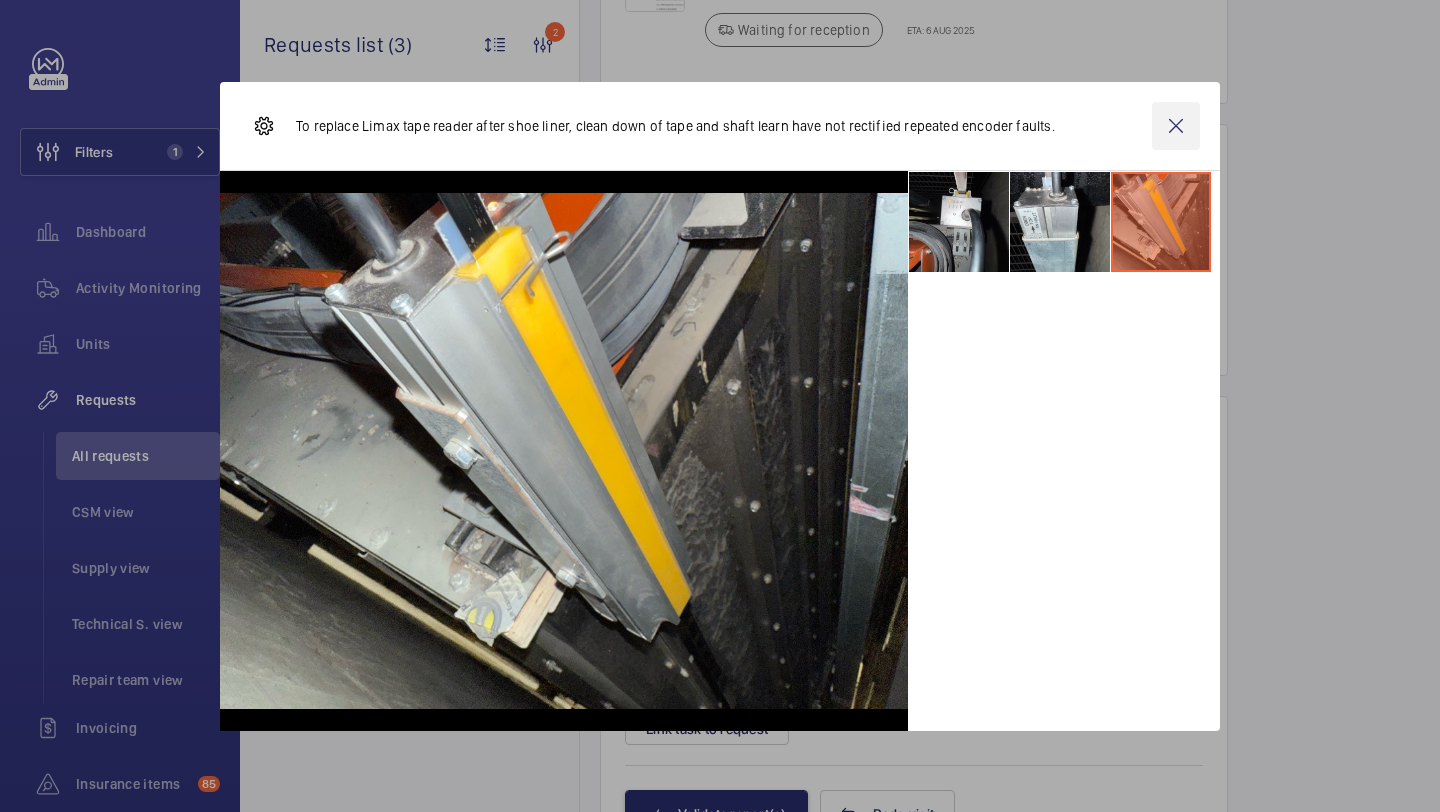click at bounding box center (1176, 126) 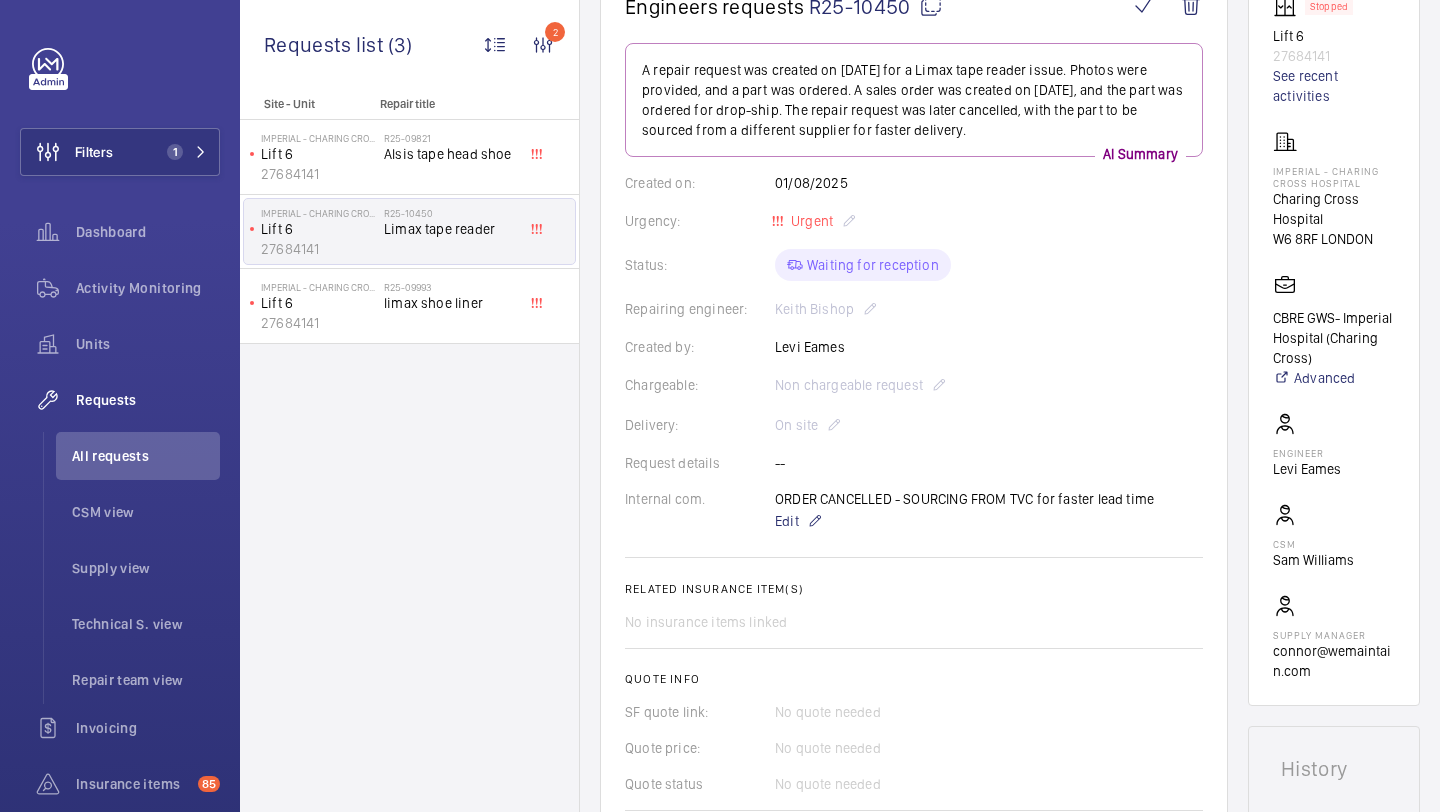 scroll, scrollTop: 283, scrollLeft: 0, axis: vertical 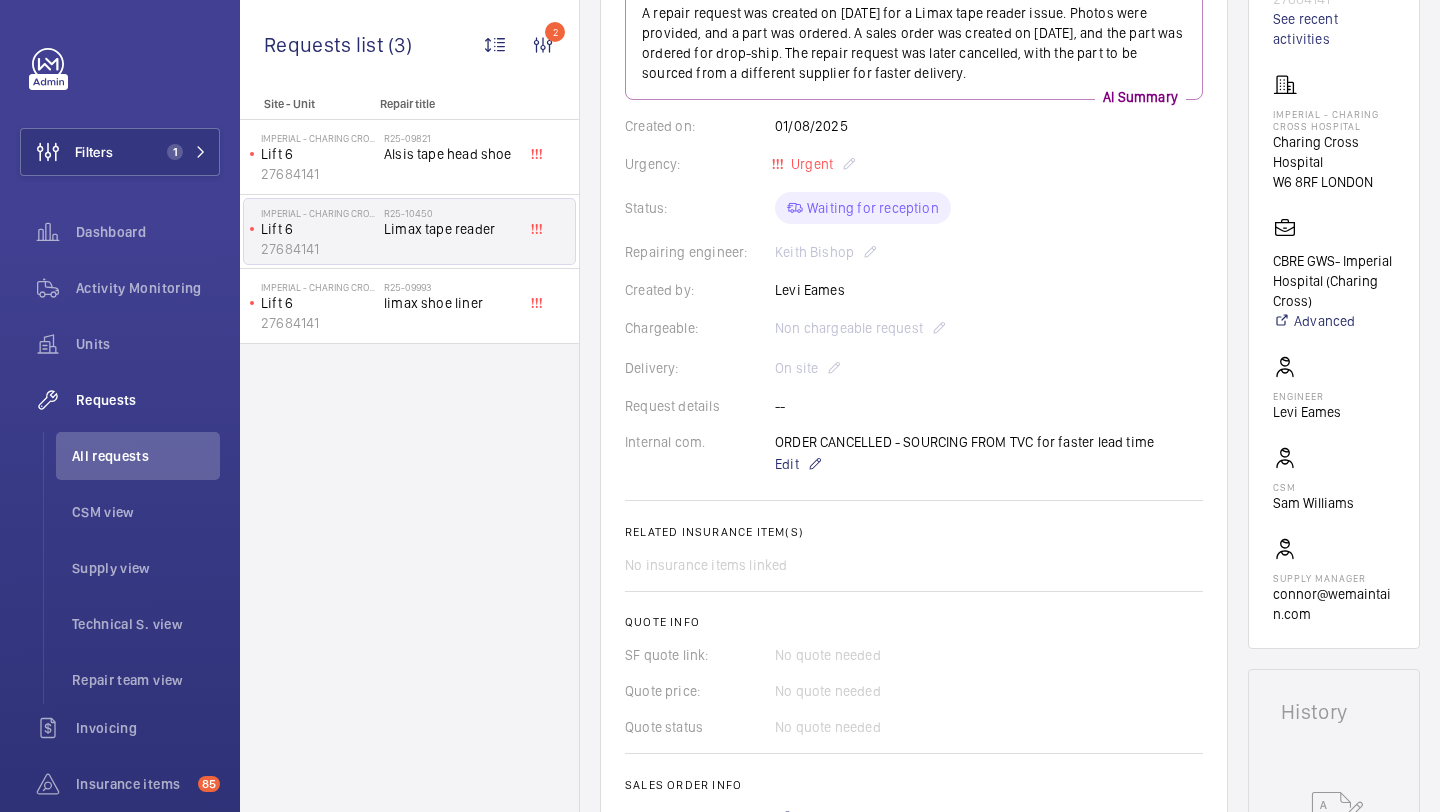 click on "Chargeable: Non chargeable request" 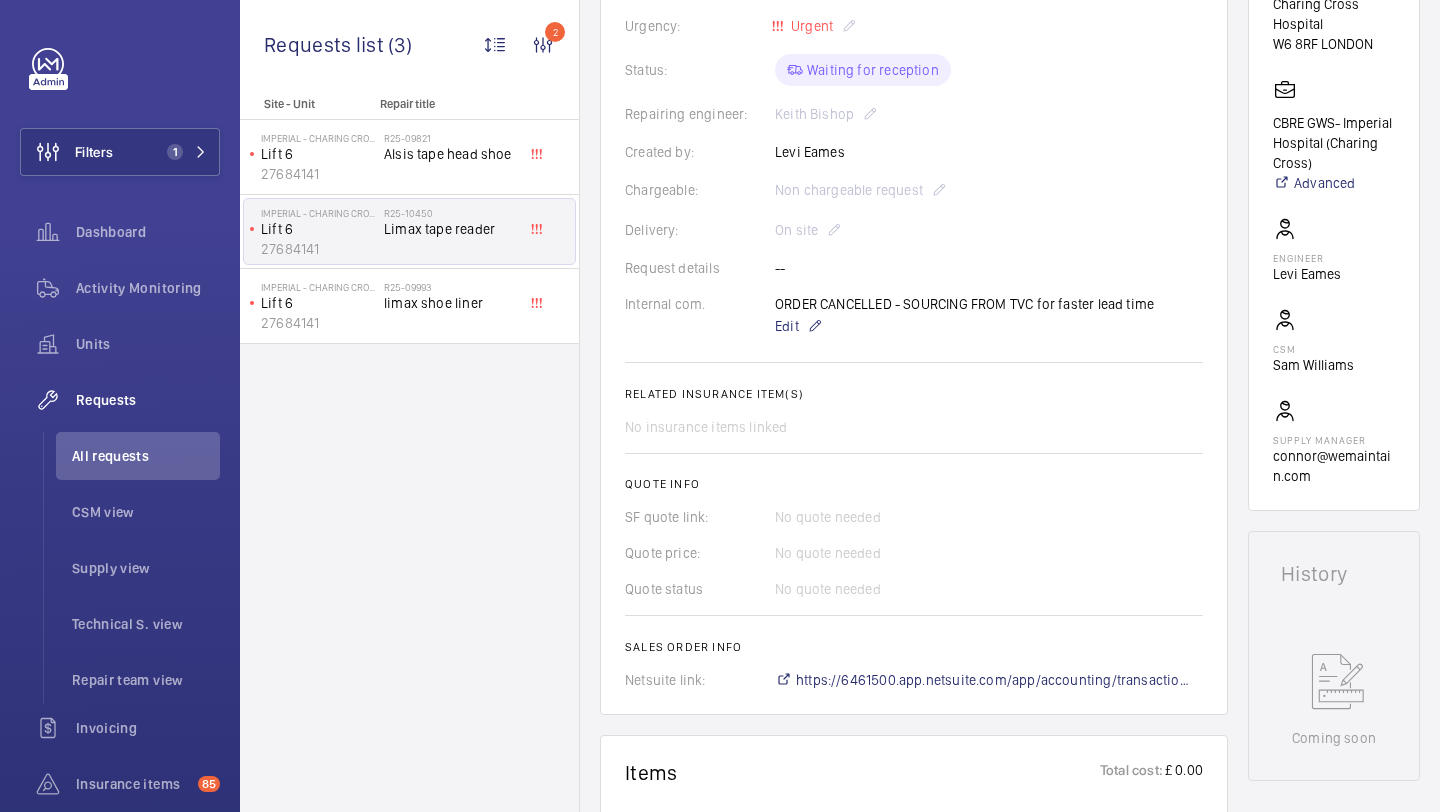 scroll, scrollTop: 430, scrollLeft: 0, axis: vertical 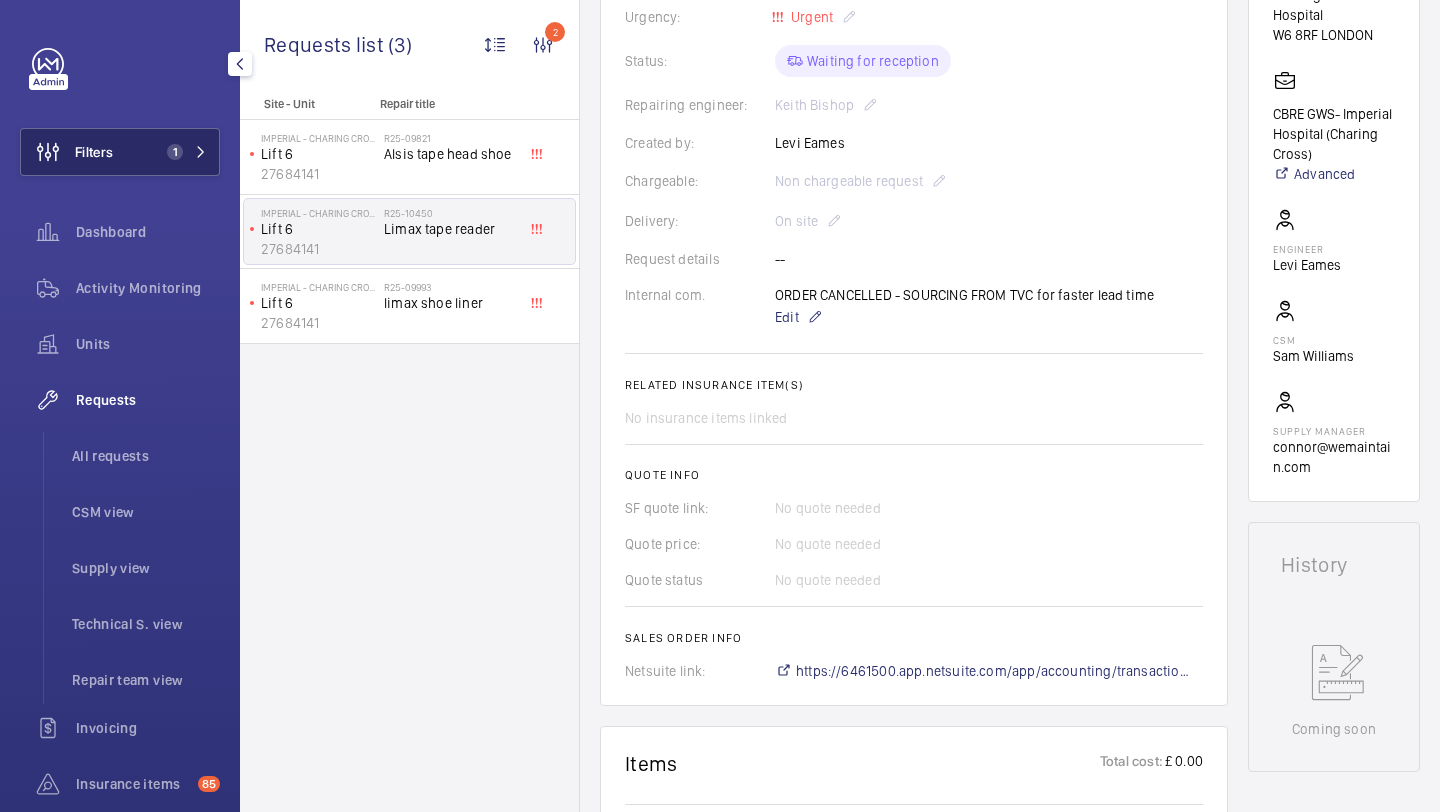 click on "Filters" 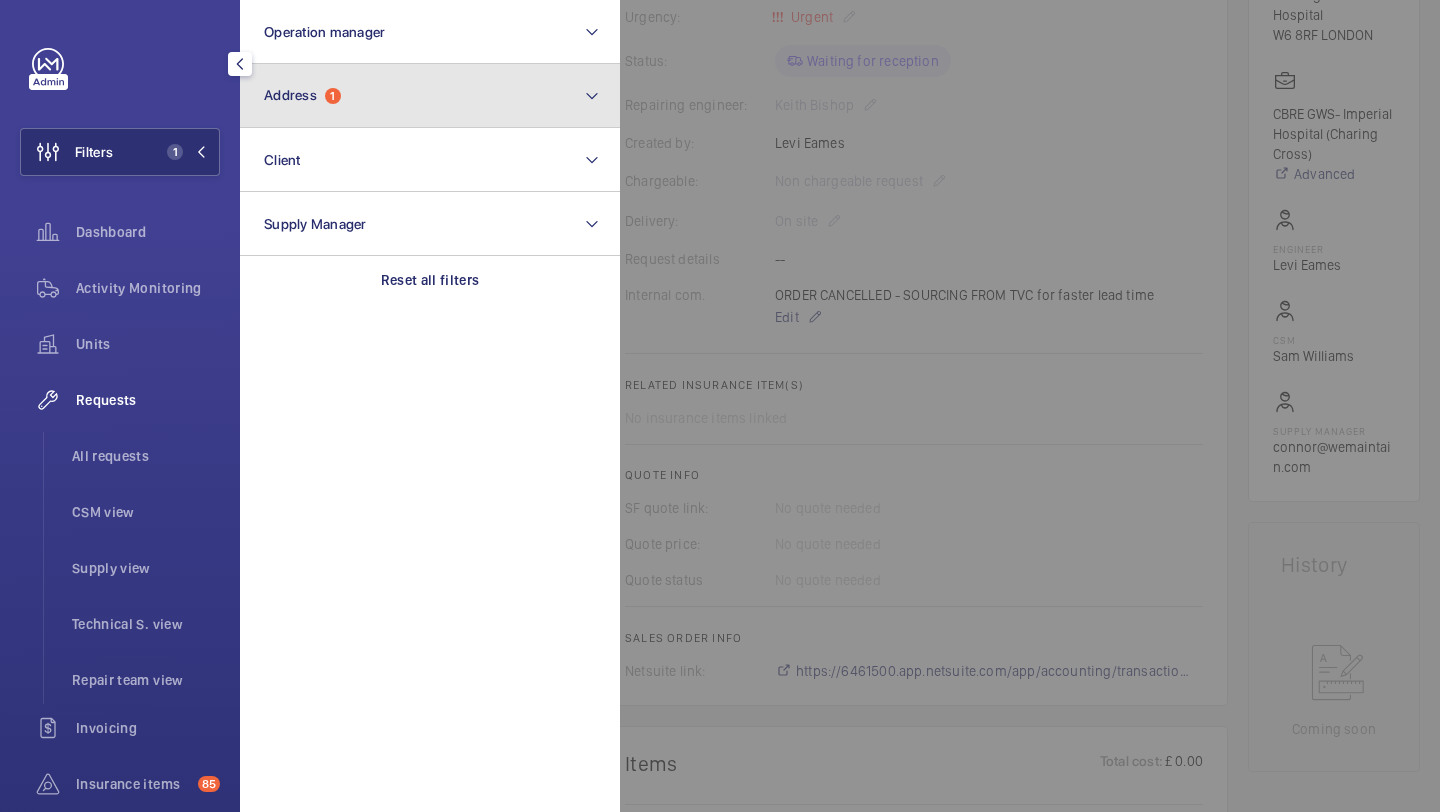 click on "Address  1" 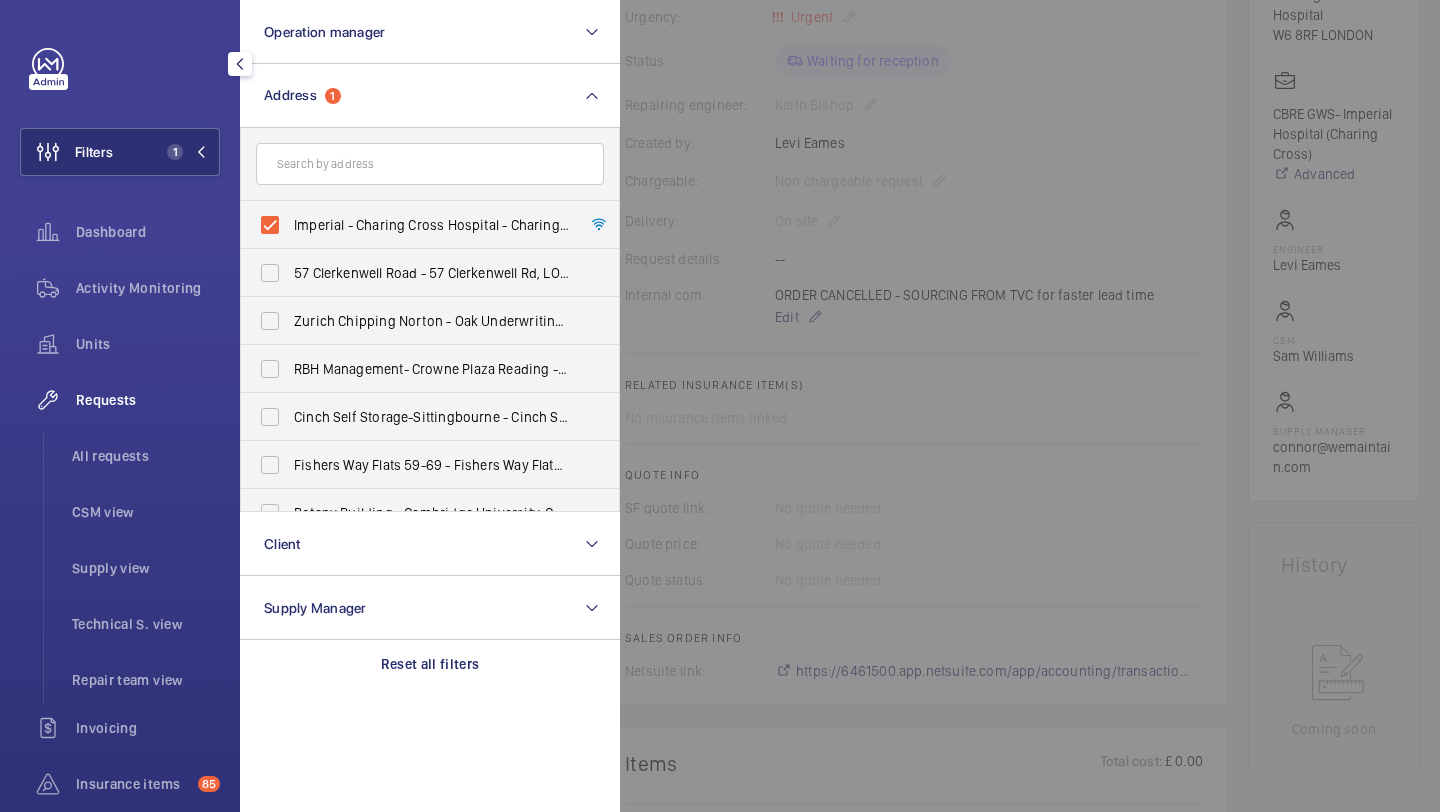 click on "Imperial - Charing Cross Hospital - Charing Cross Hospital, [CITY] [POSTCODE]" at bounding box center [431, 225] 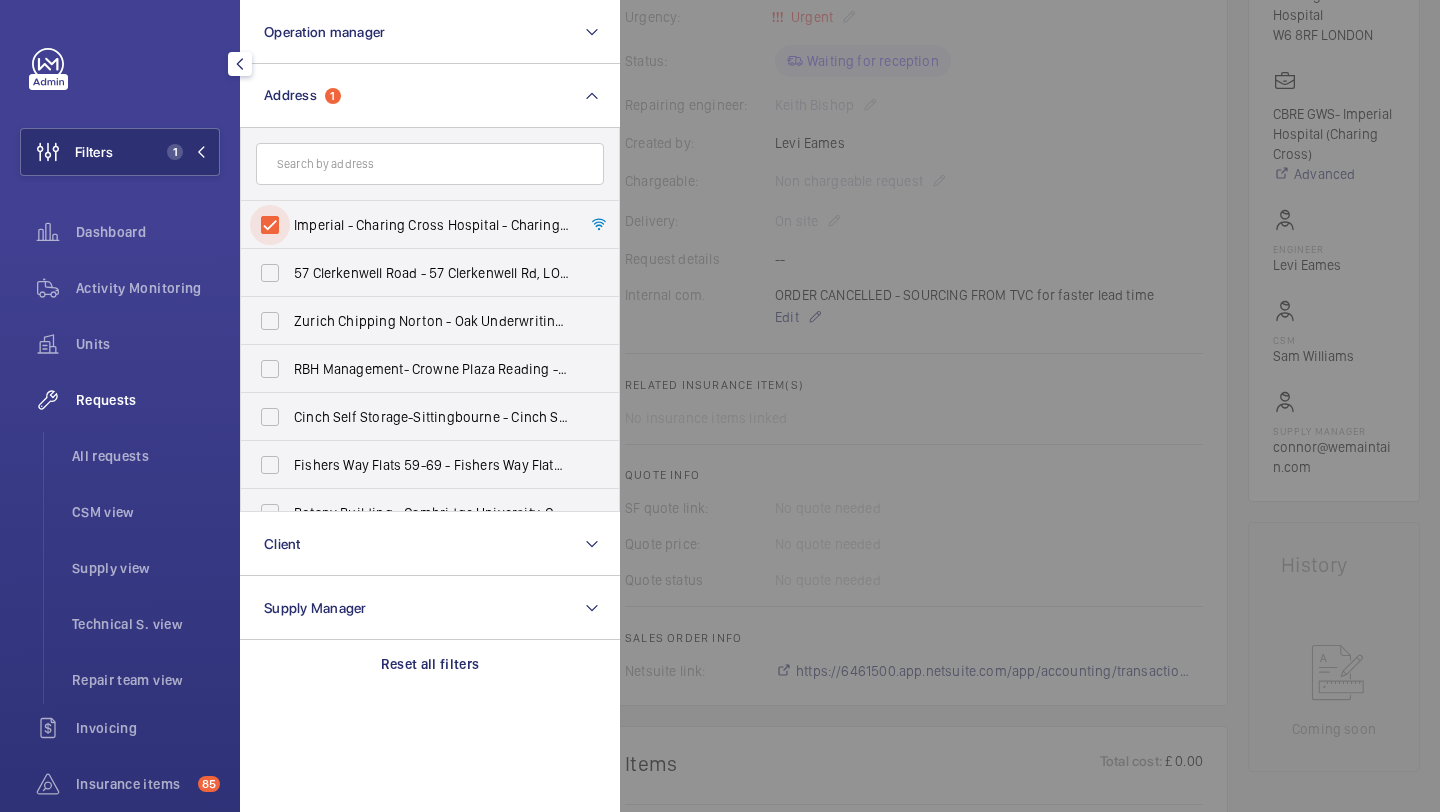 click on "Imperial - Charing Cross Hospital - Charing Cross Hospital, [CITY] [POSTCODE]" at bounding box center (270, 225) 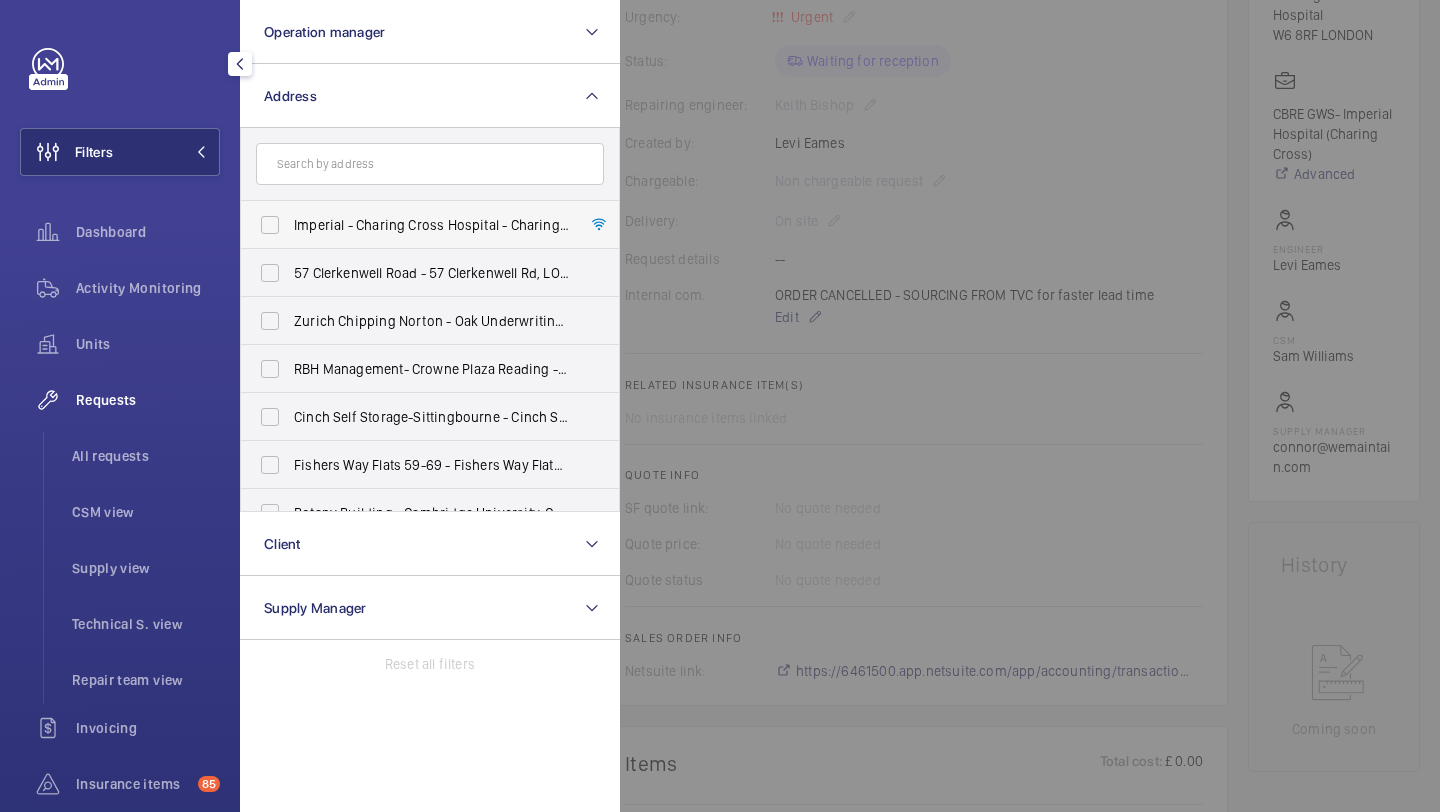click on "Imperial - Charing Cross Hospital - Charing Cross Hospital, [CITY] [POSTCODE]" at bounding box center [415, 225] 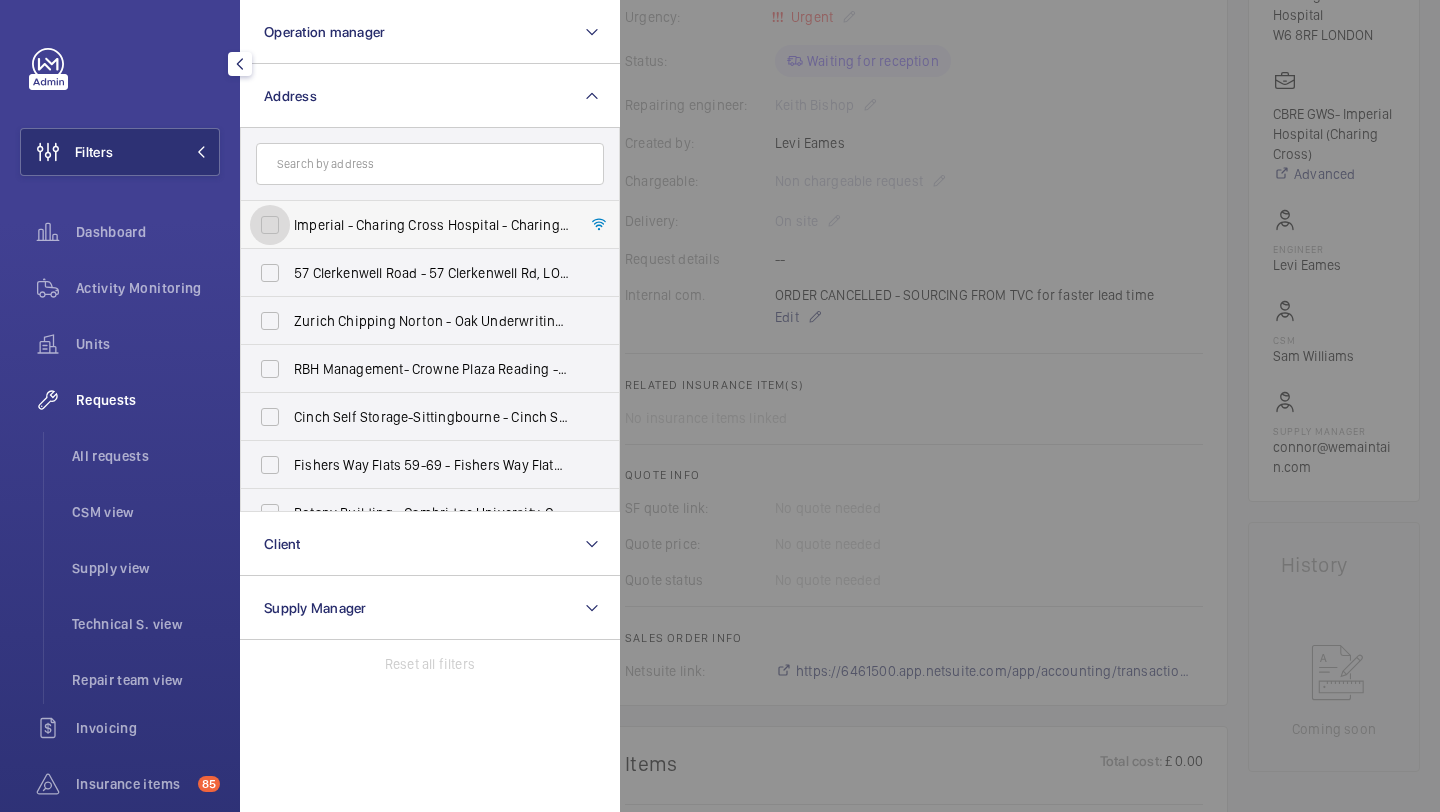 click on "Imperial - Charing Cross Hospital - Charing Cross Hospital, [CITY] [POSTCODE]" at bounding box center [270, 225] 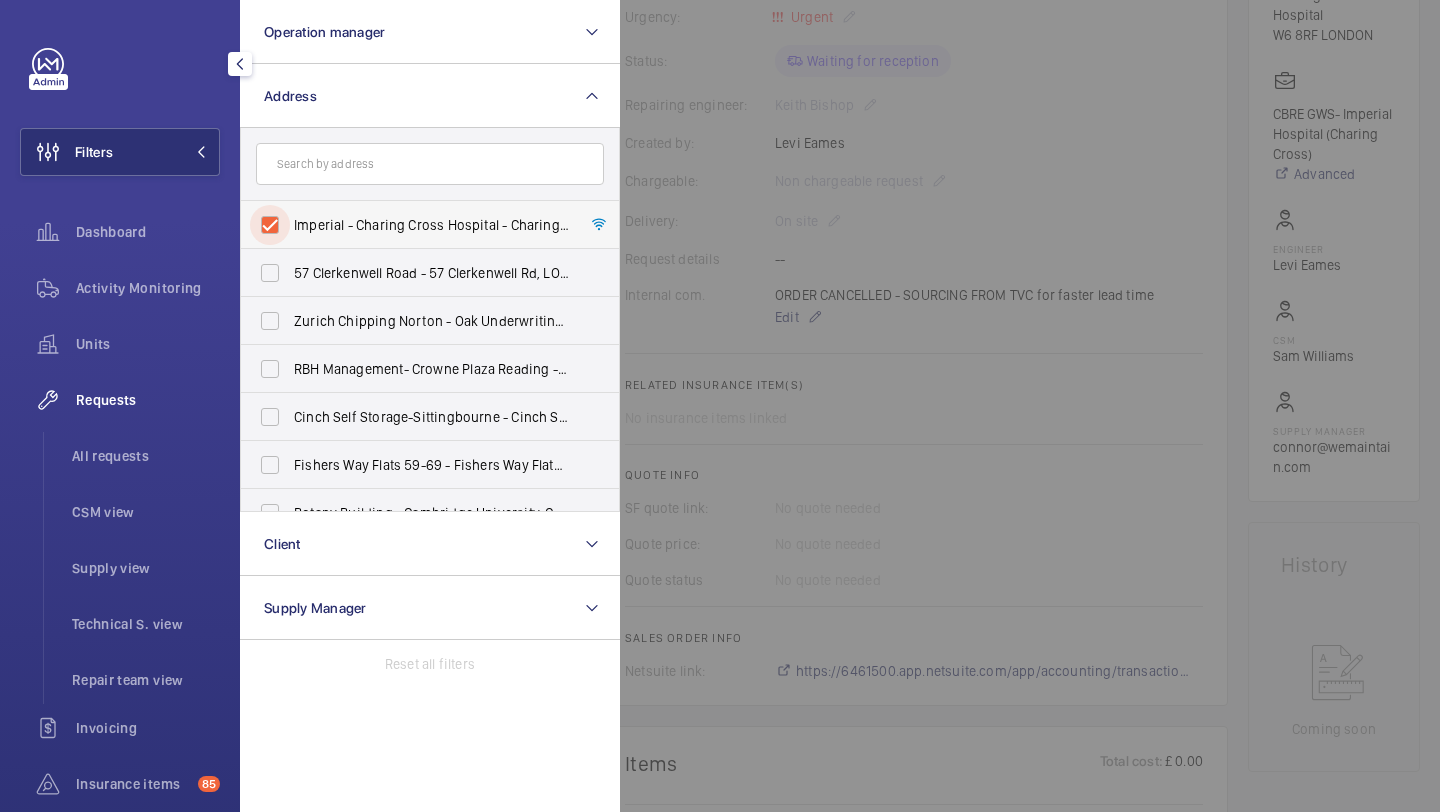 checkbox on "true" 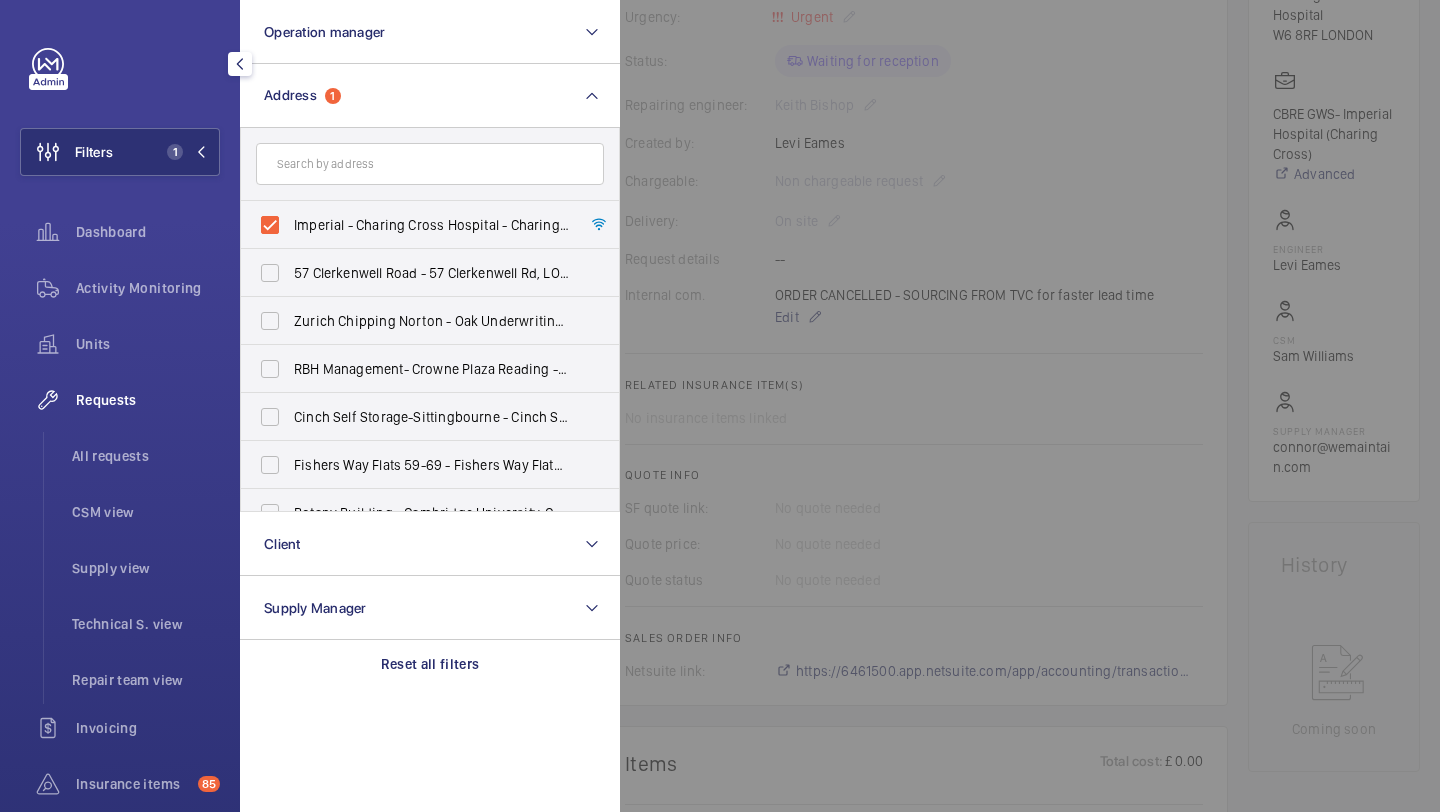 click 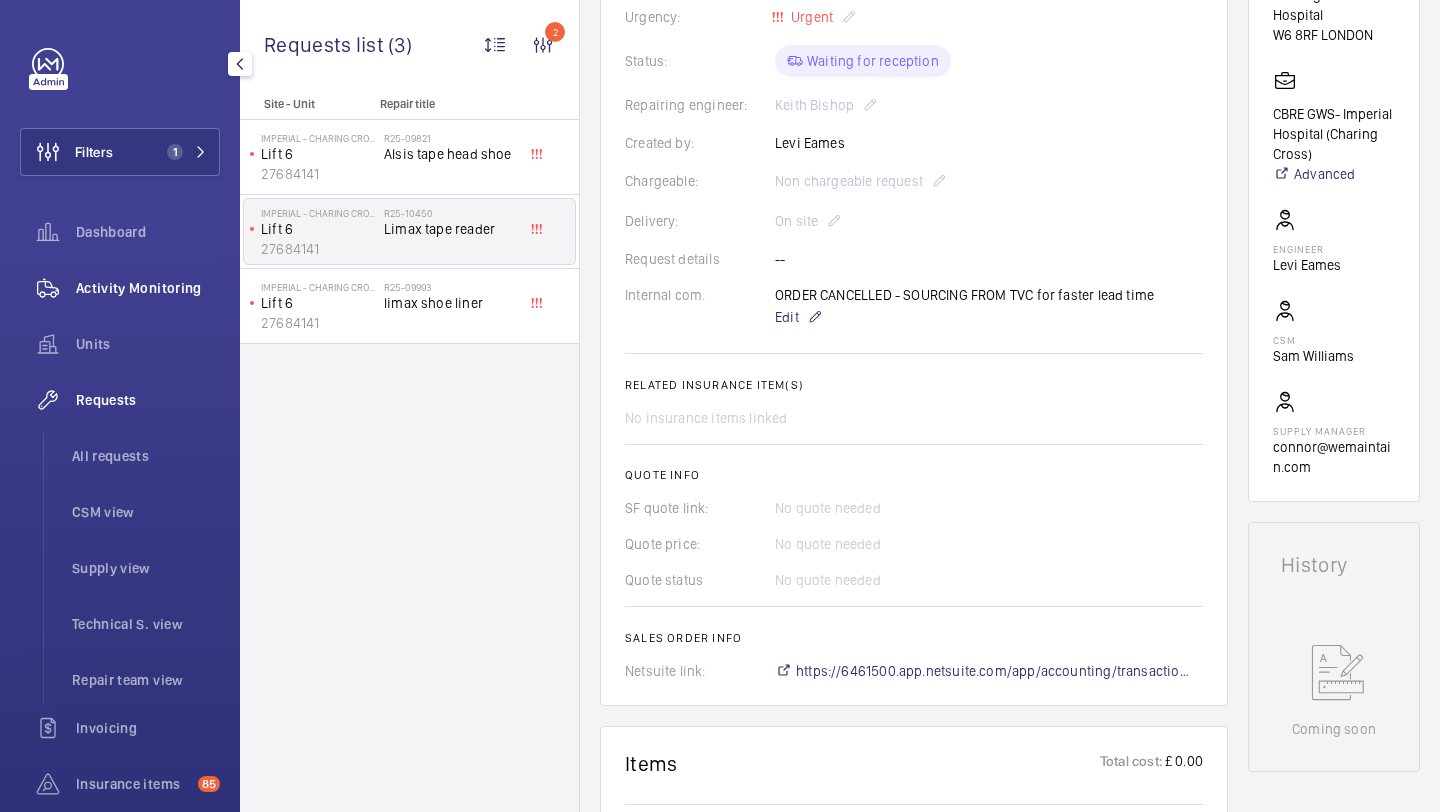 click on "Activity Monitoring" 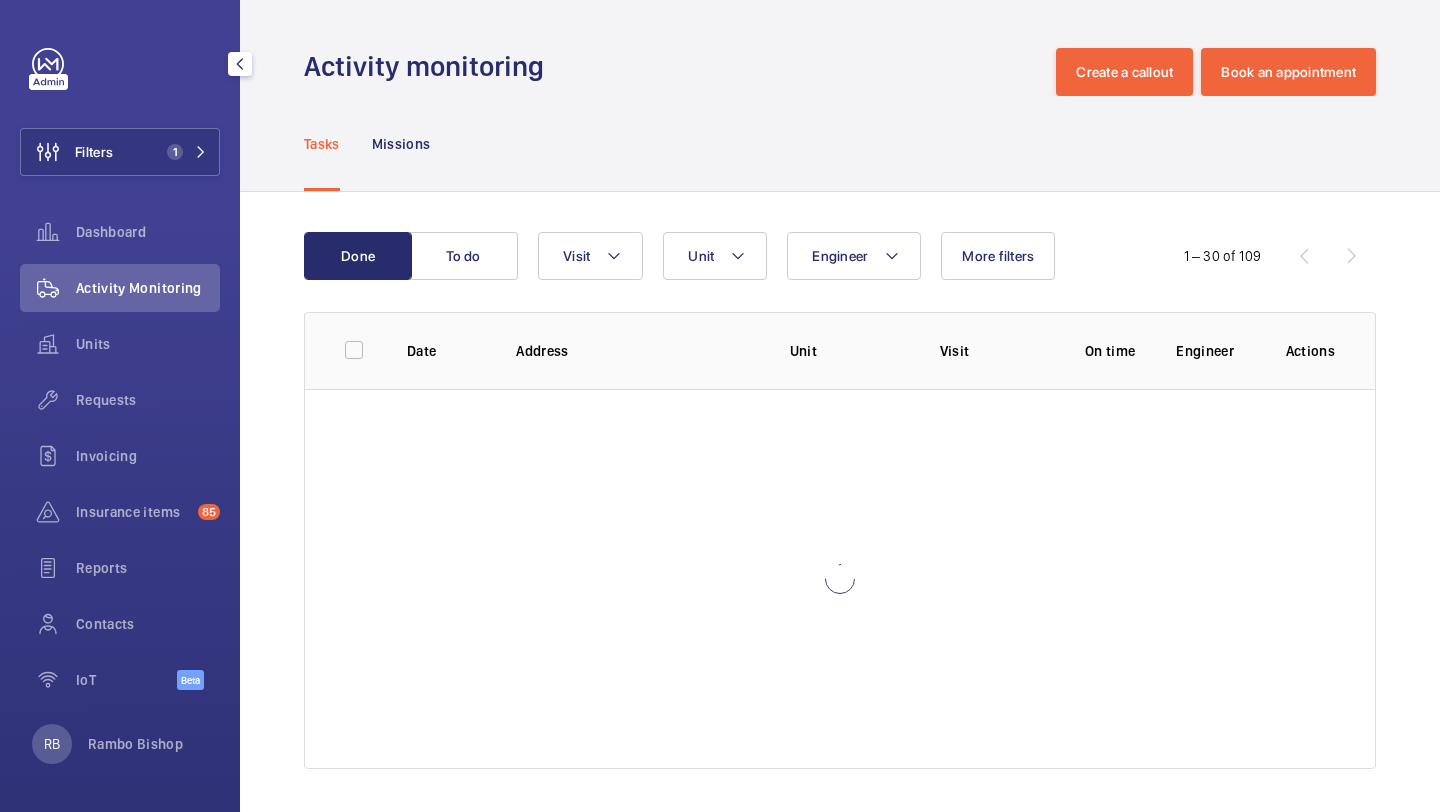 click on "Requests" 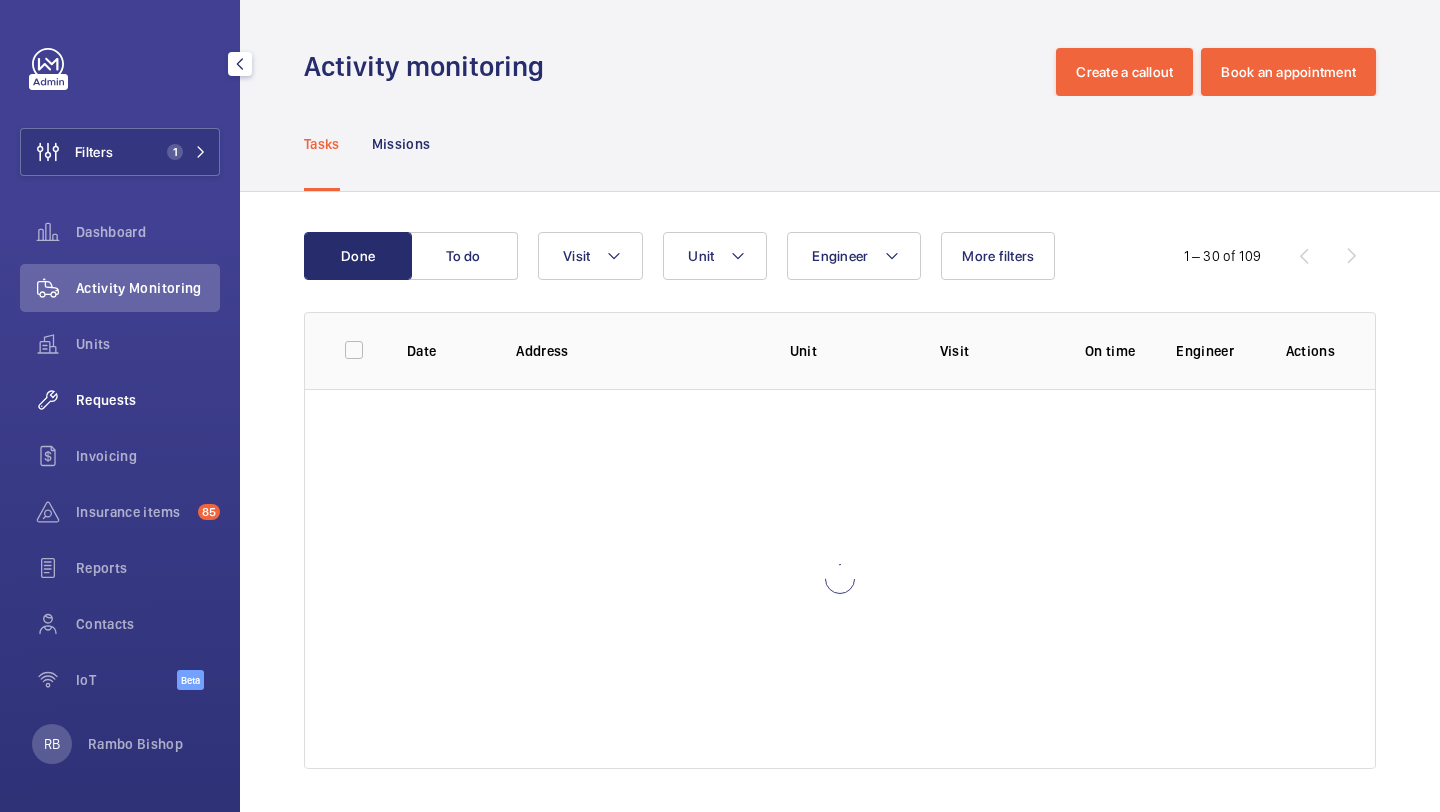 click on "Requests" 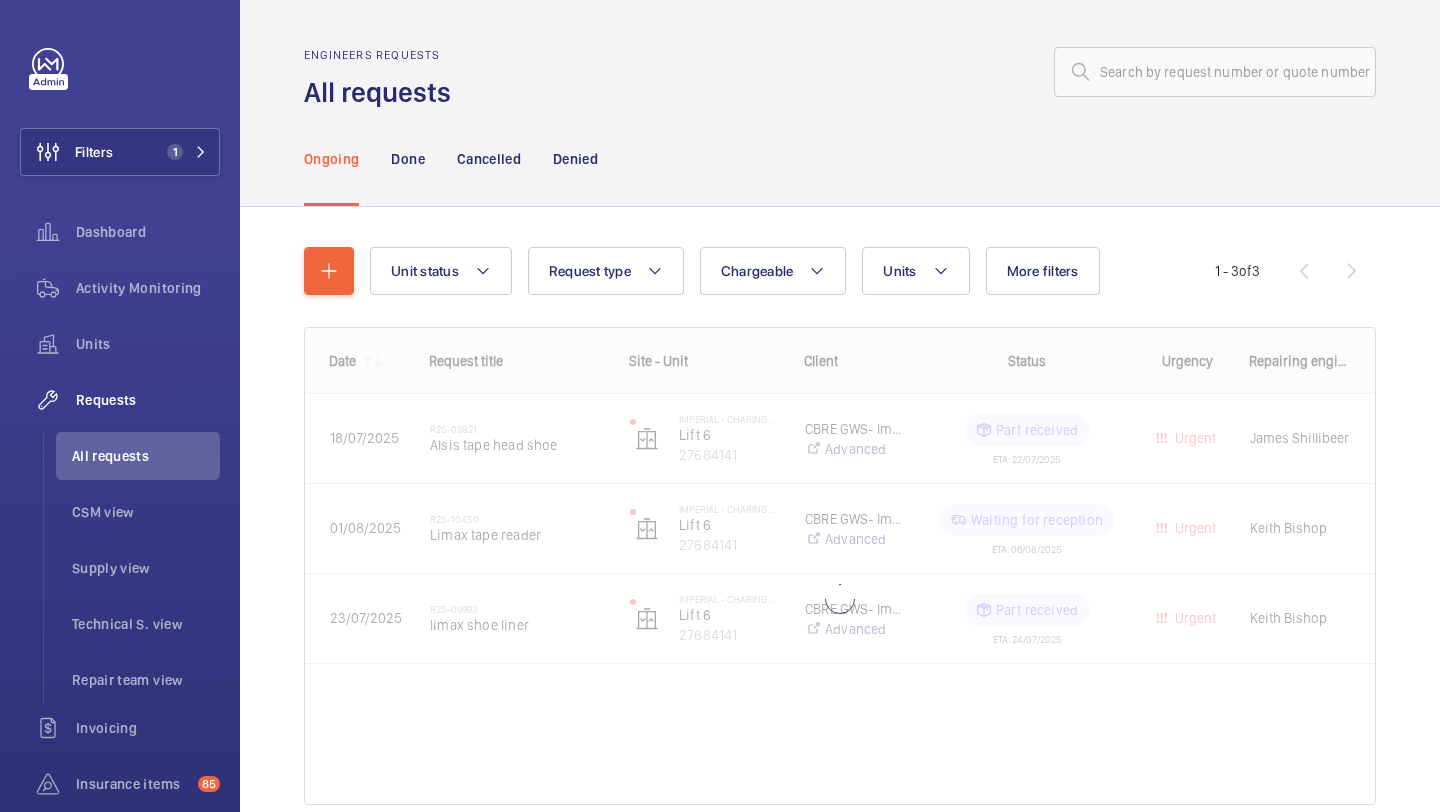 click on "Unit status Request type Chargeable Units More filters Request status Urgency Repairing engineer Engineer Device type Reset all filters 1 - 3 of 3 Date Request title Site - Unit" 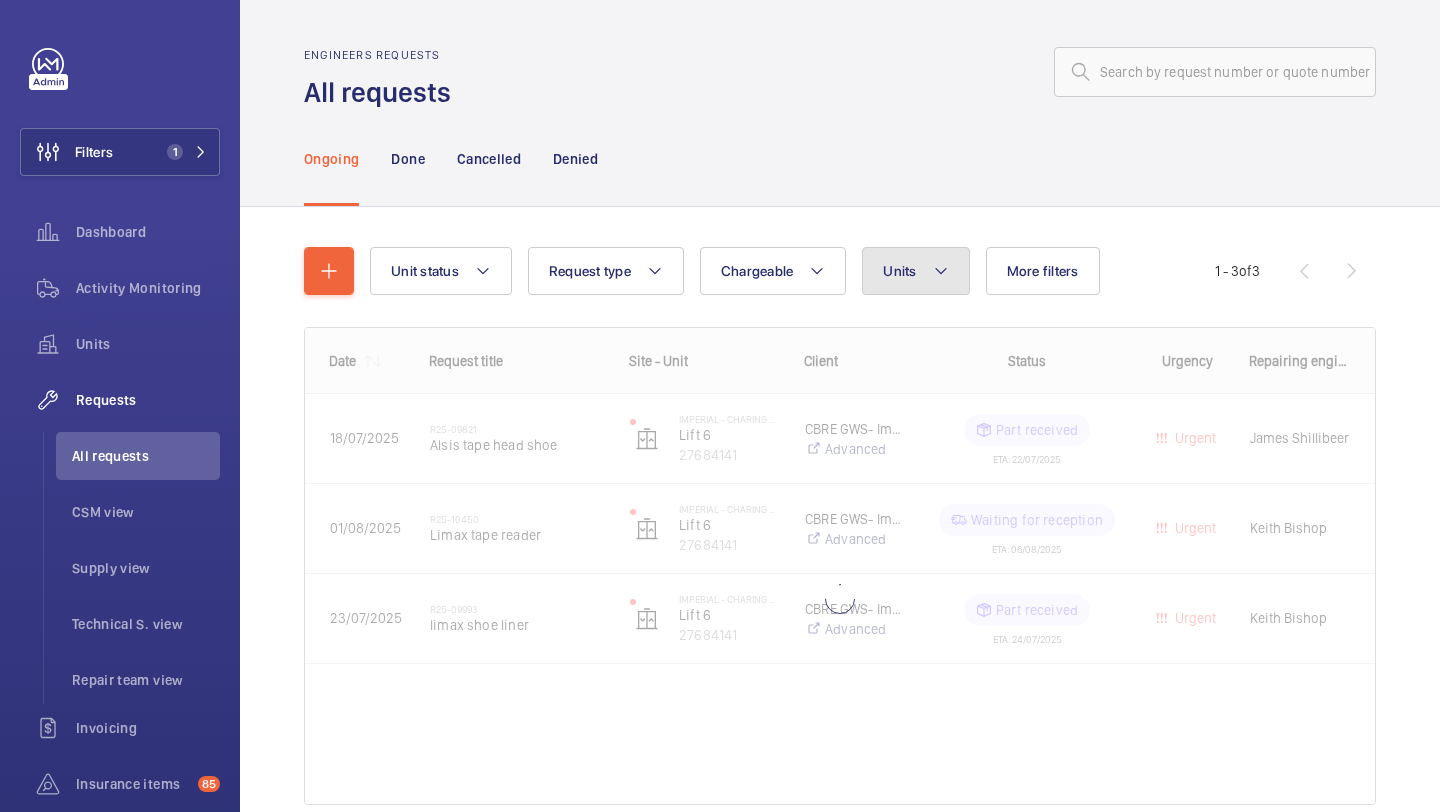 click on "Units" 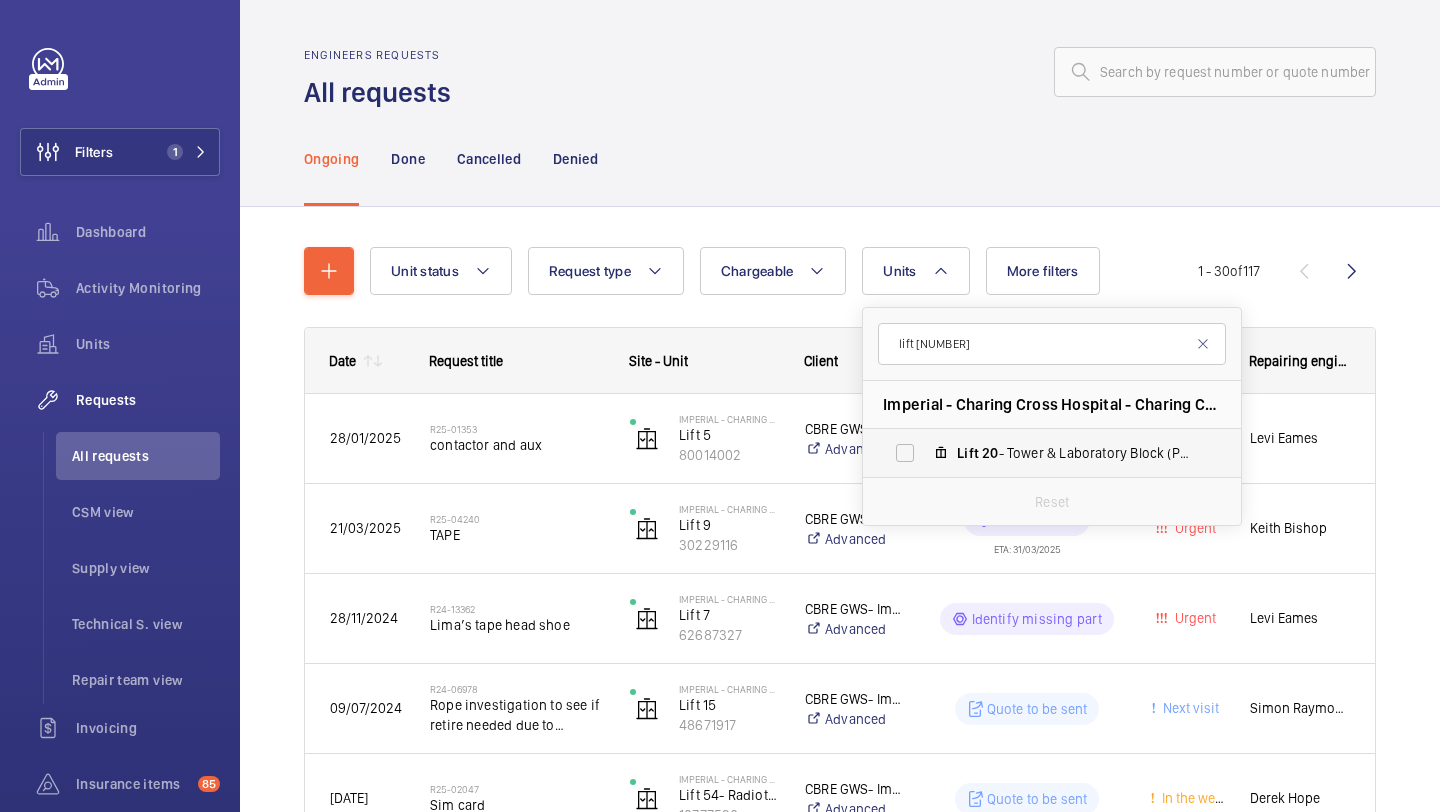 type on "lift [NUMBER]" 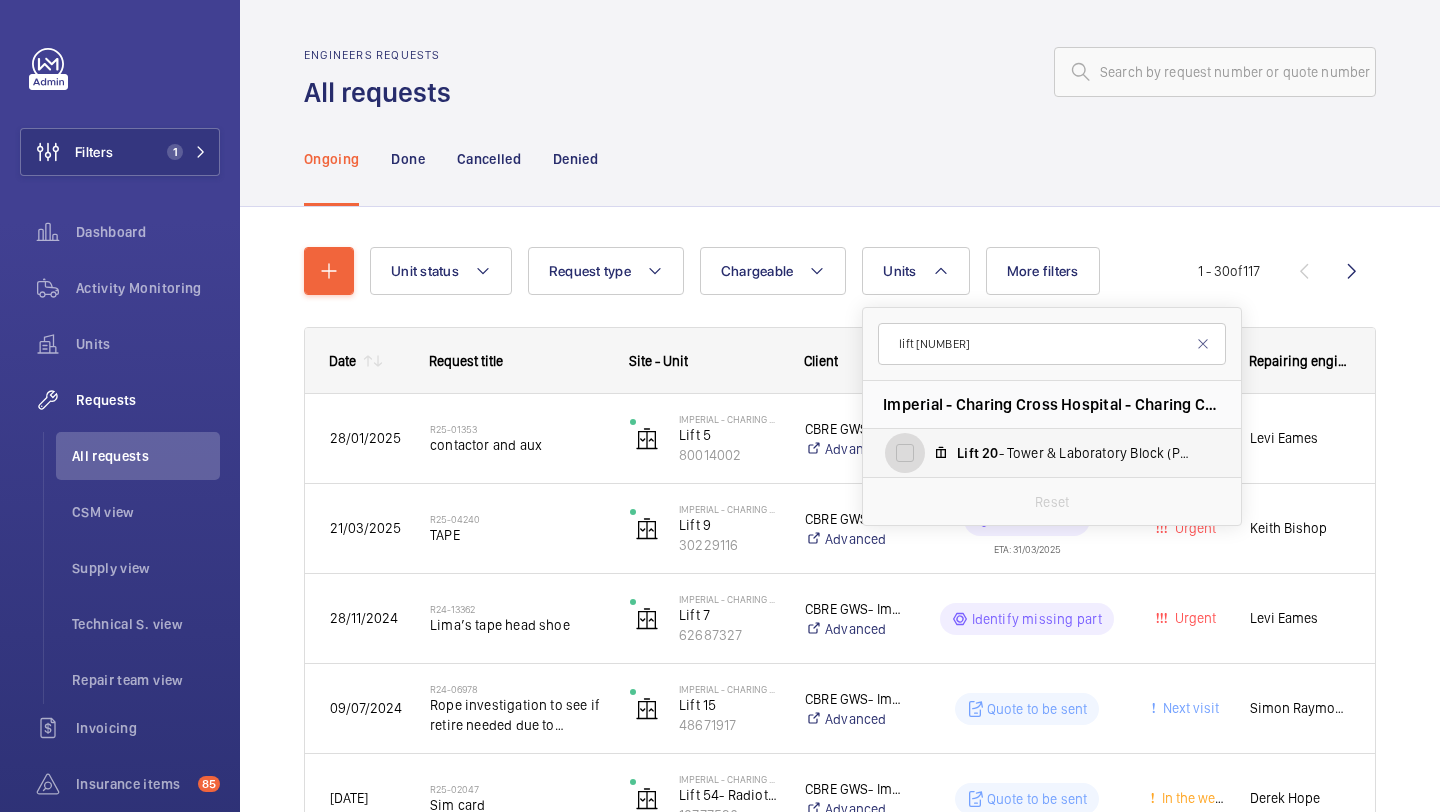 click on "Lift [NUMBER]- Tower & Laboratory Block (Passenger), [NUMBER]" at bounding box center [905, 453] 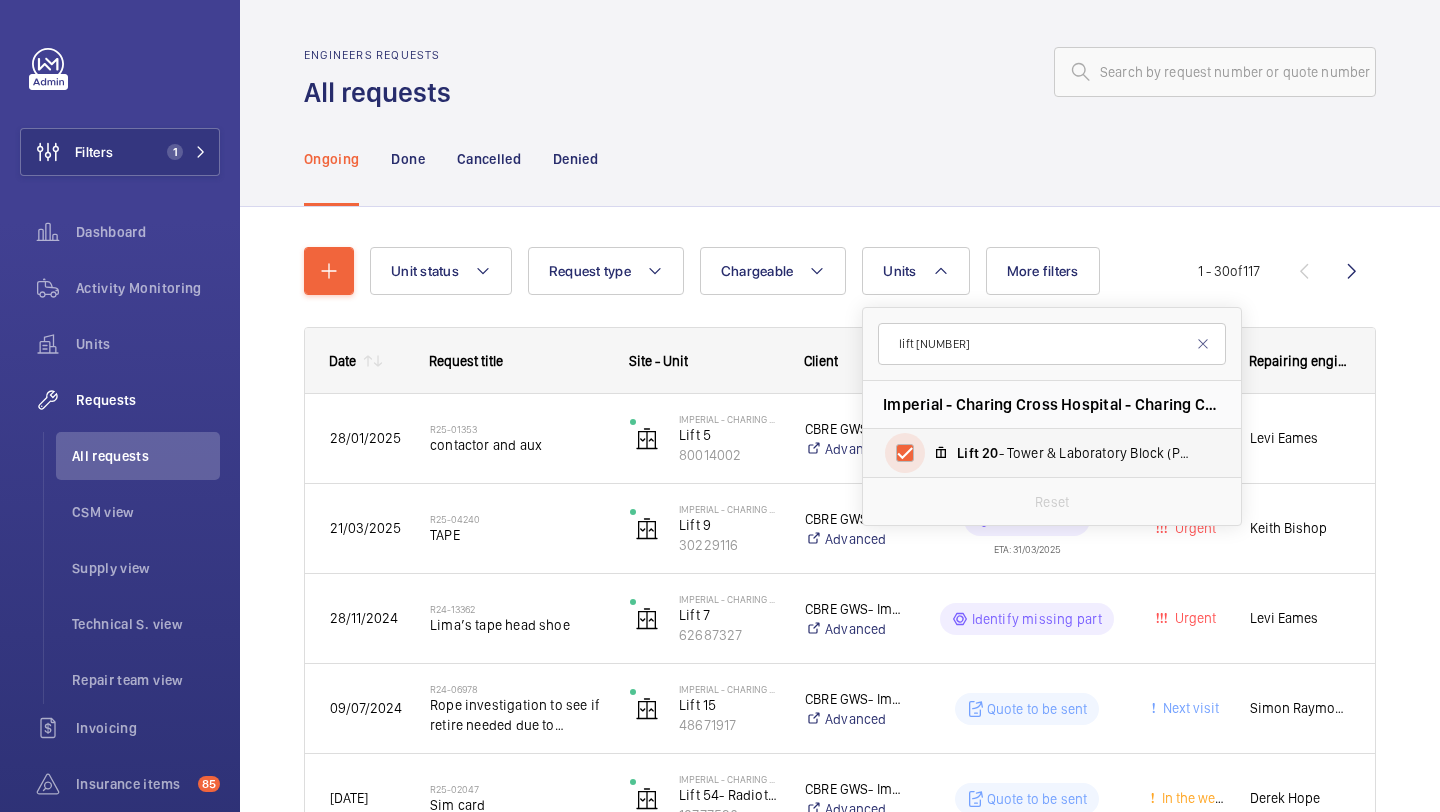 checkbox on "true" 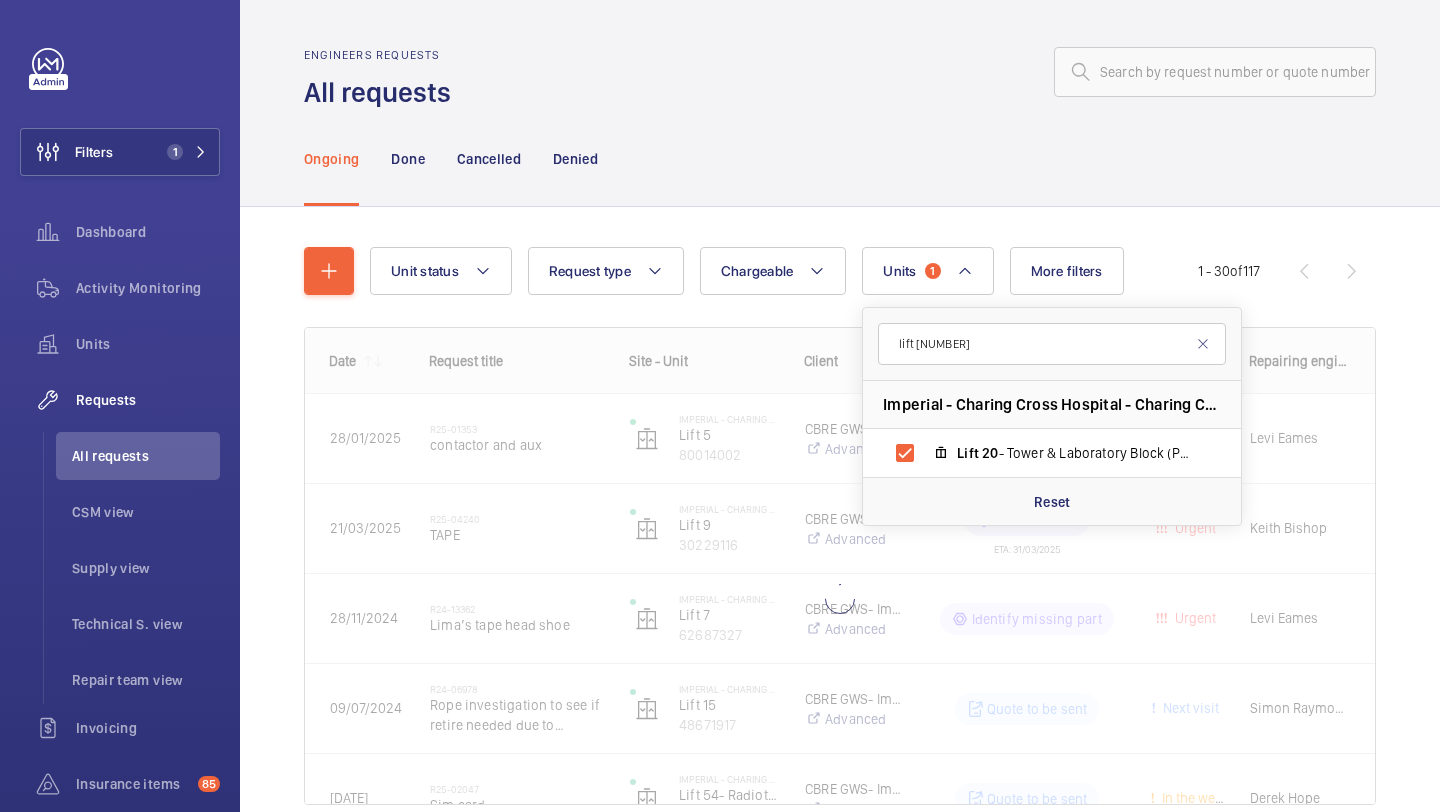 click on "Unit status Request type Chargeable Units 1 lift [NUMBER] Imperial - Charing Cross Hospital - Charing Cross Hospital, [POSTCODE] [CITY] Lift [NUMBER]- Tower & Laboratory Block (Passenger), [NUMBER] Reset More filters Request status Urgency Repairing engineer Engineer Device type Reset all filters 1 - 30 of 117 Date Request title Site - Unit" 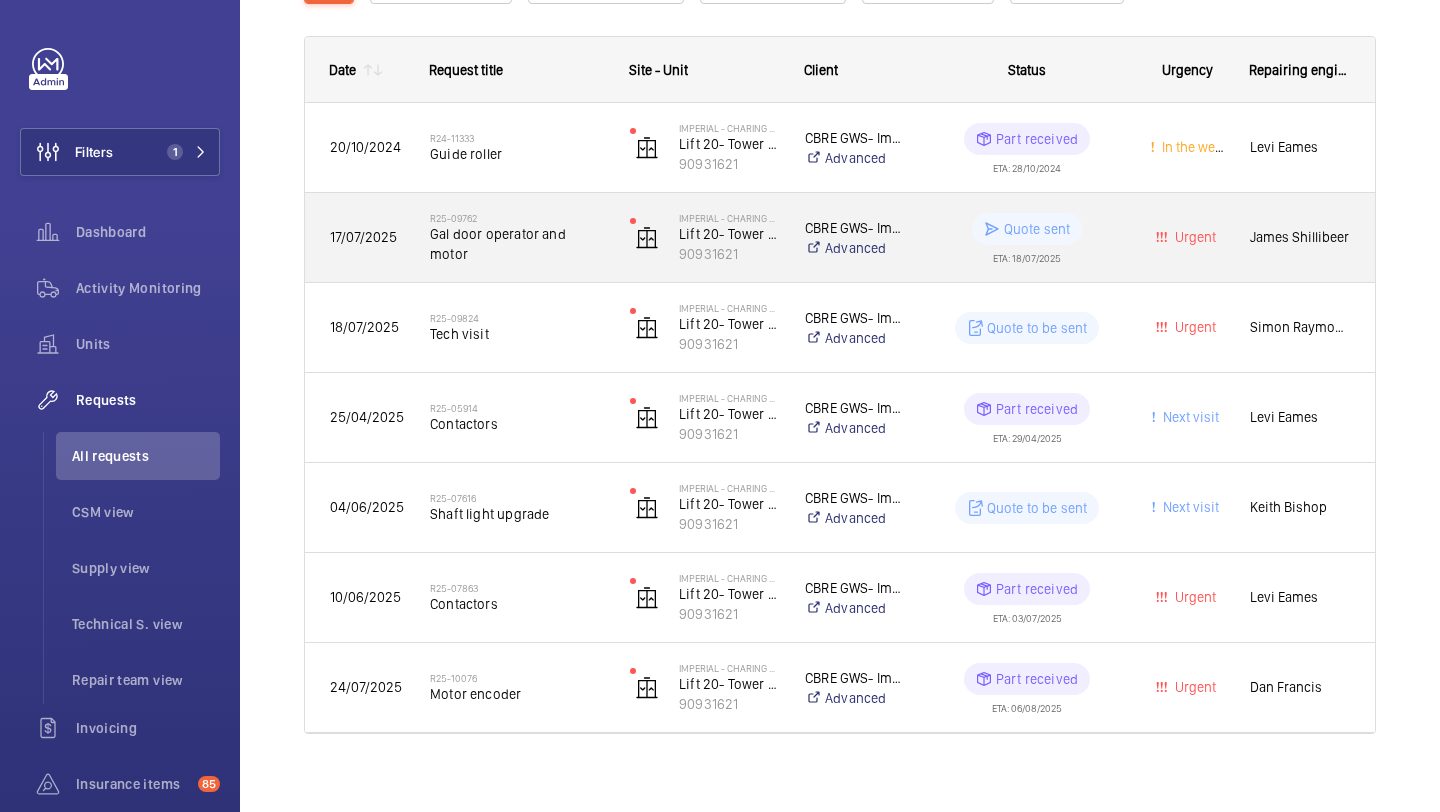 scroll, scrollTop: 309, scrollLeft: 0, axis: vertical 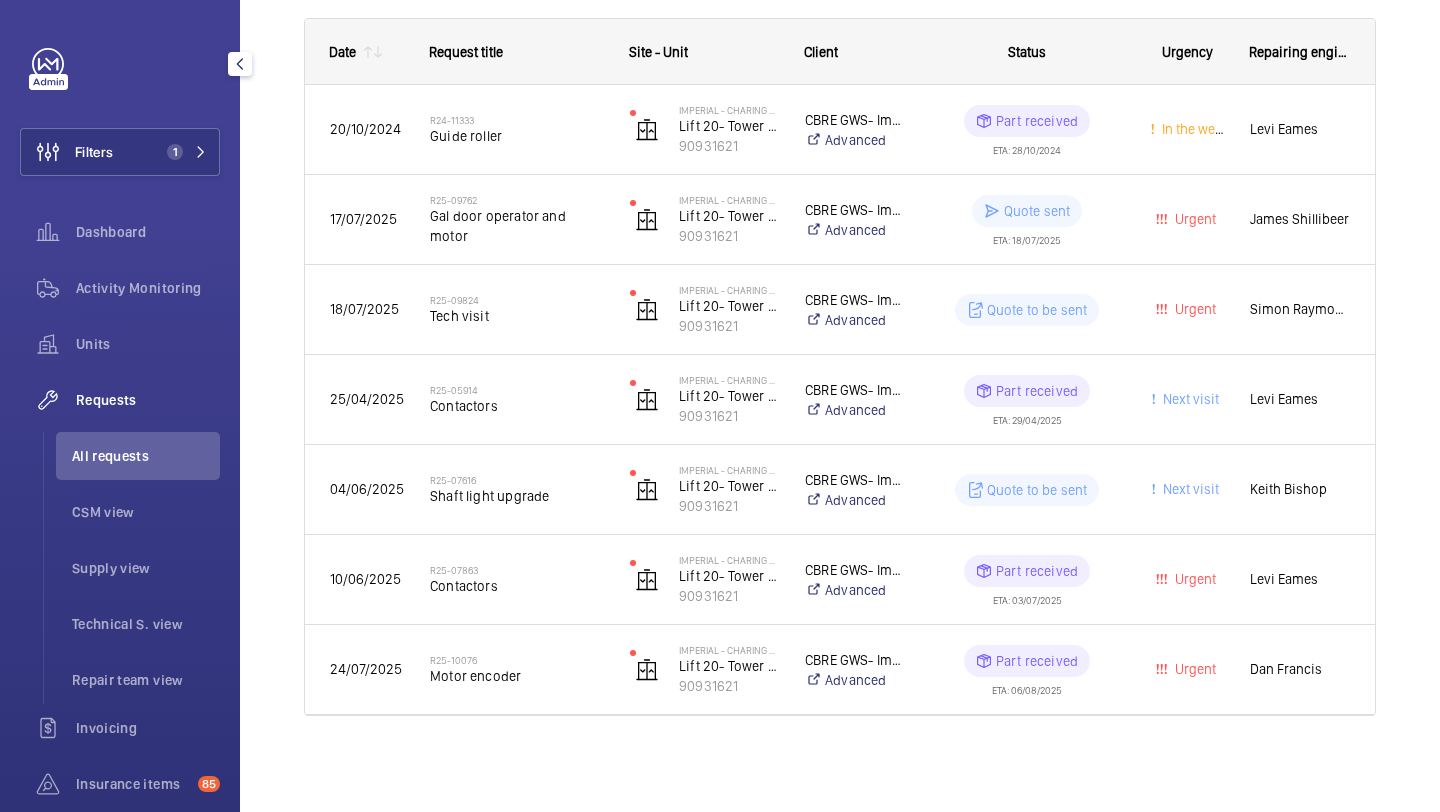 click on "Activity Monitoring" 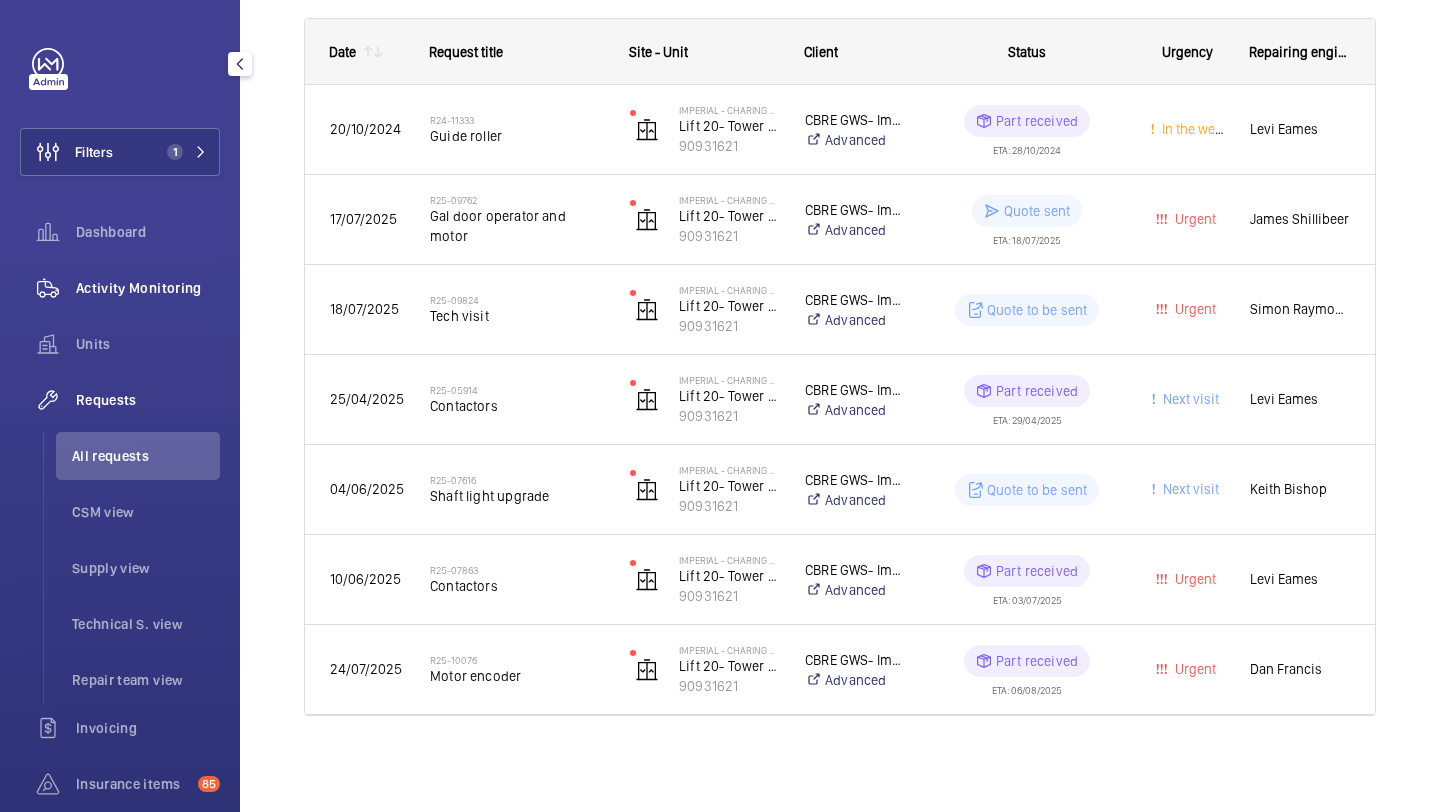 click on "Activity Monitoring" 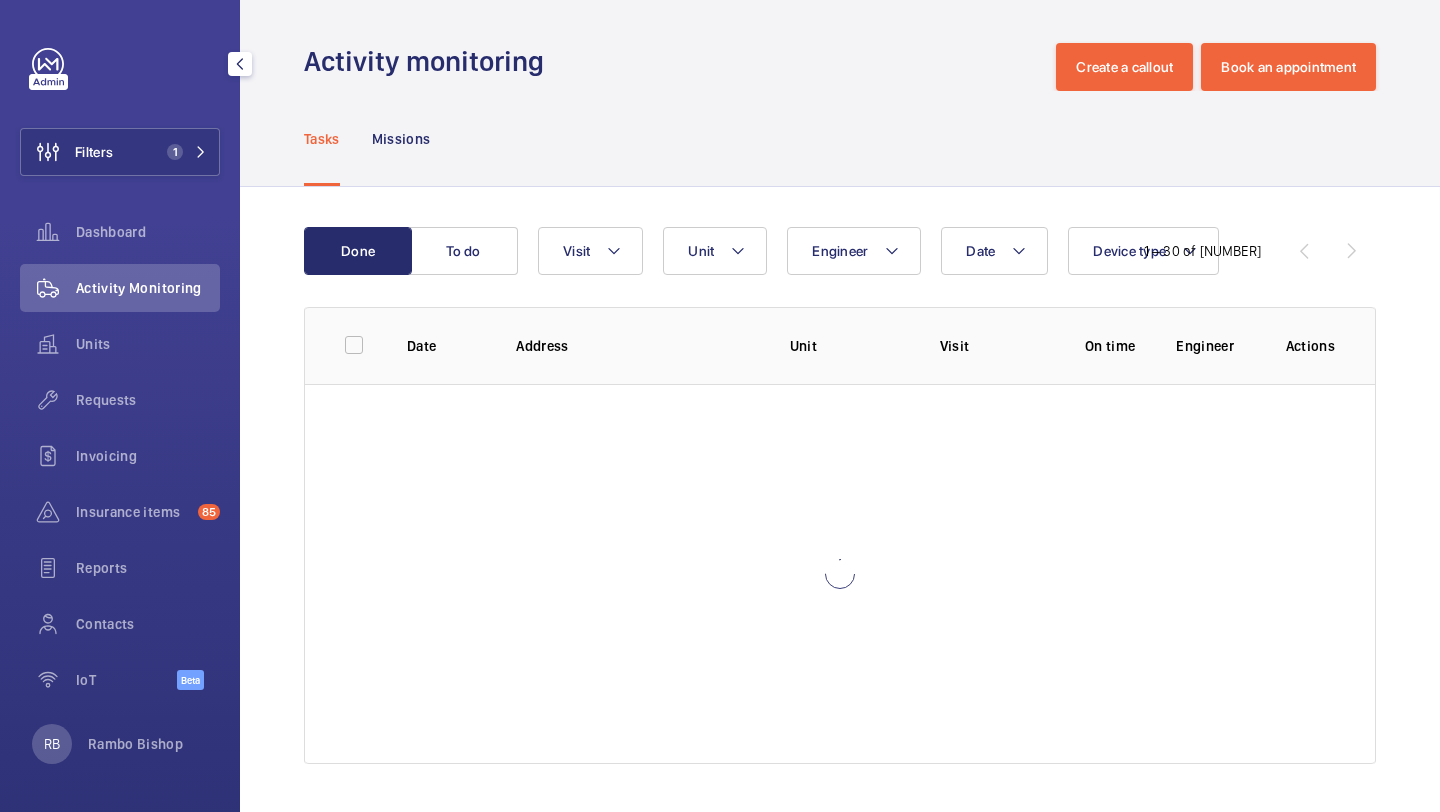 scroll, scrollTop: 0, scrollLeft: 0, axis: both 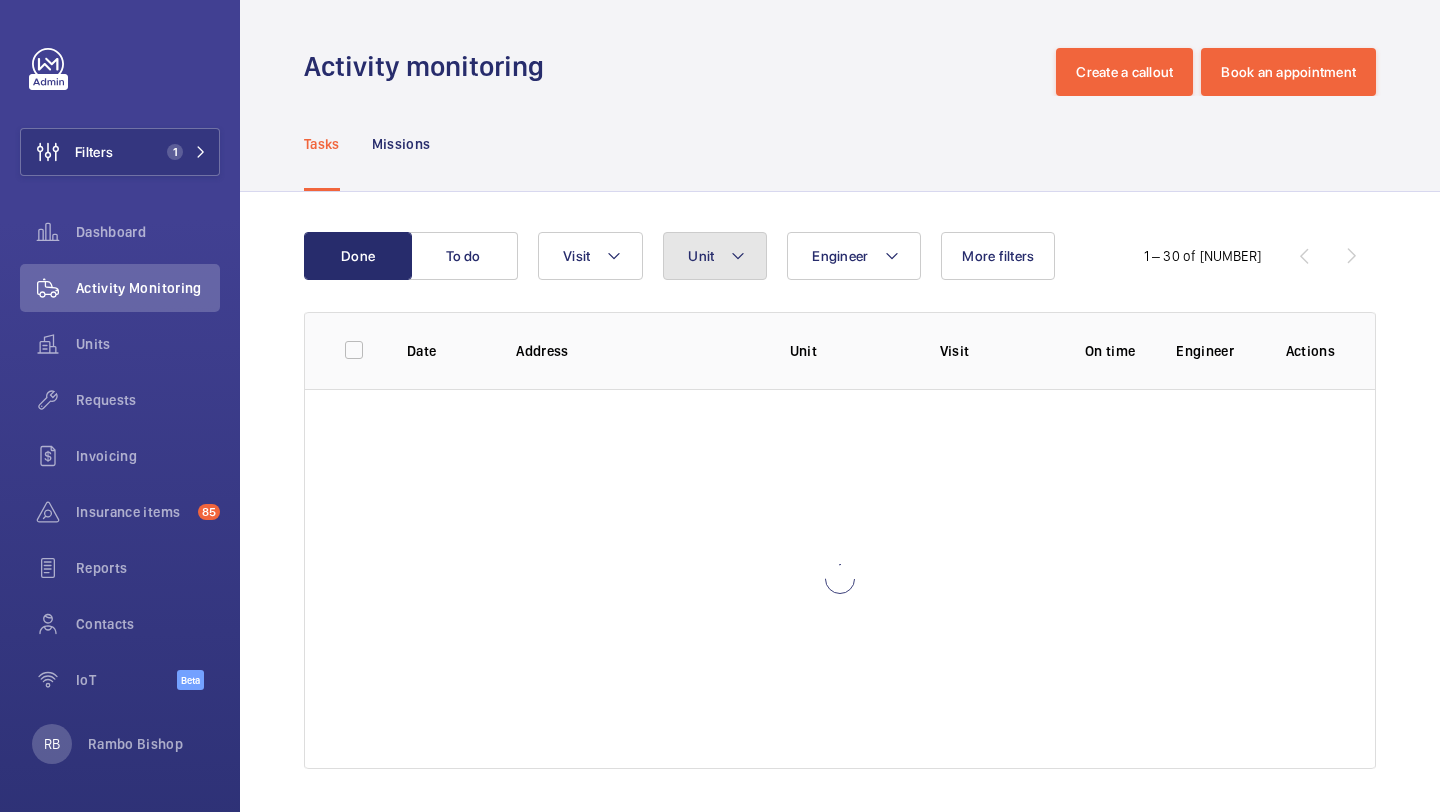 click on "Unit" 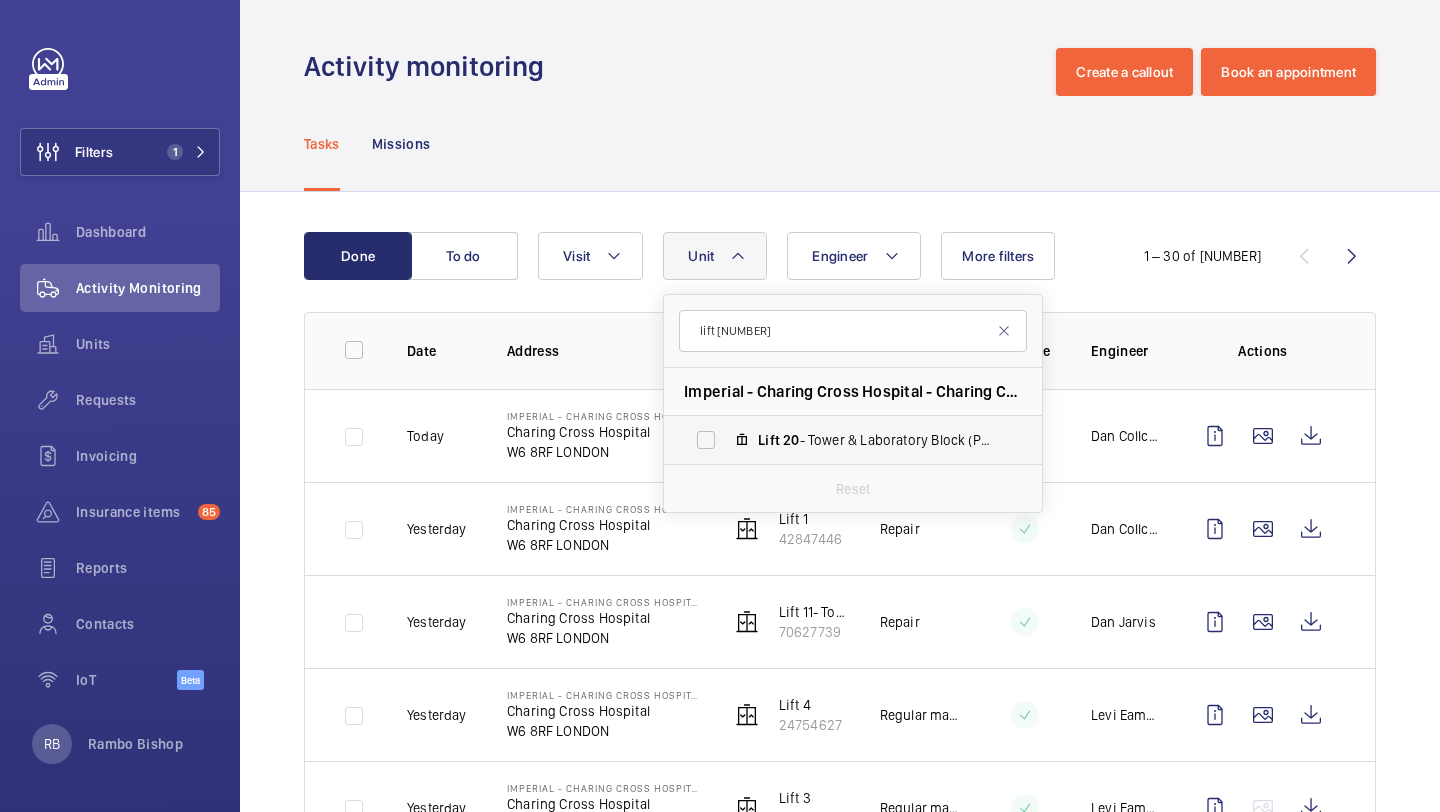 type on "lift [NUMBER]" 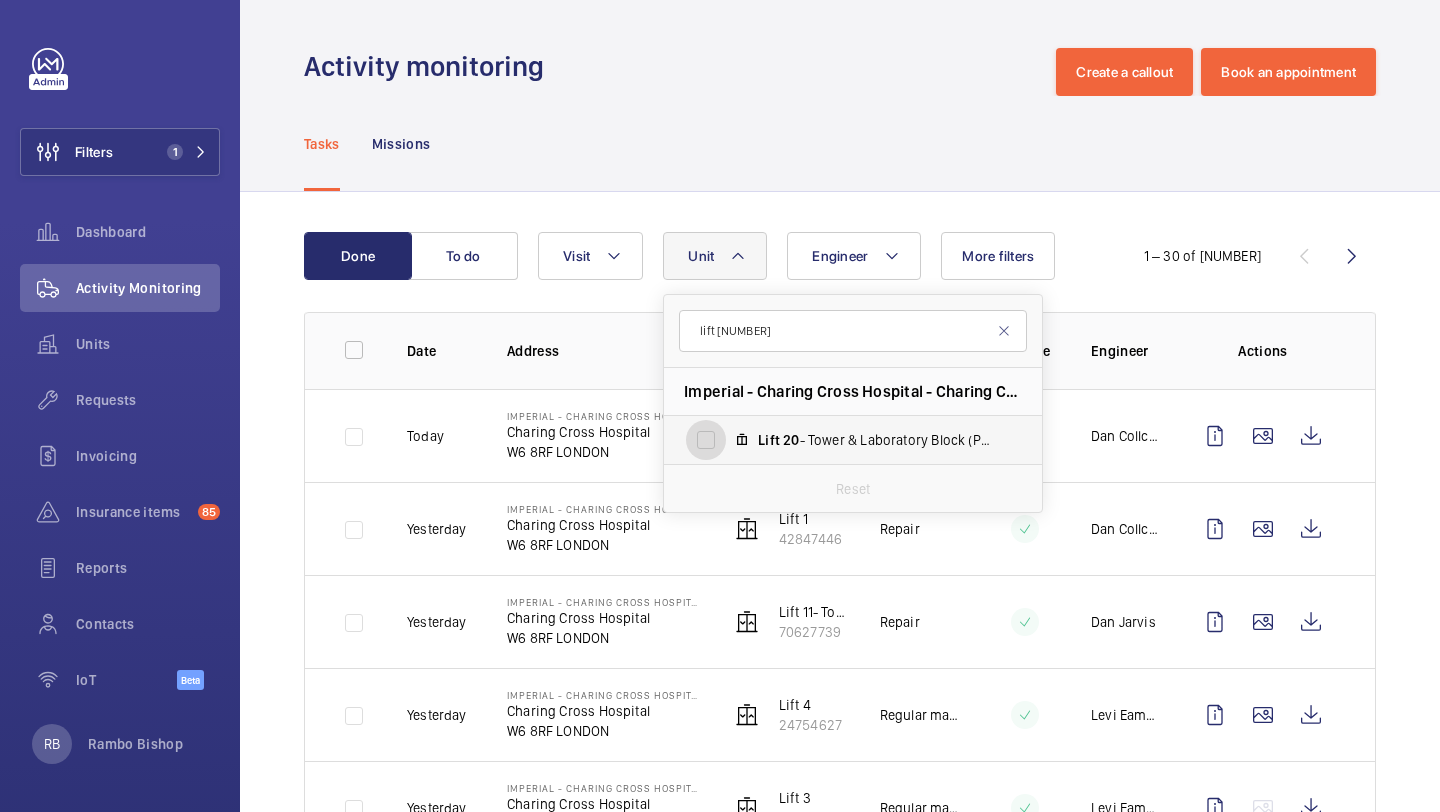click on "Lift [NUMBER]- Tower & Laboratory Block (Passenger), [NUMBER]" at bounding box center (706, 440) 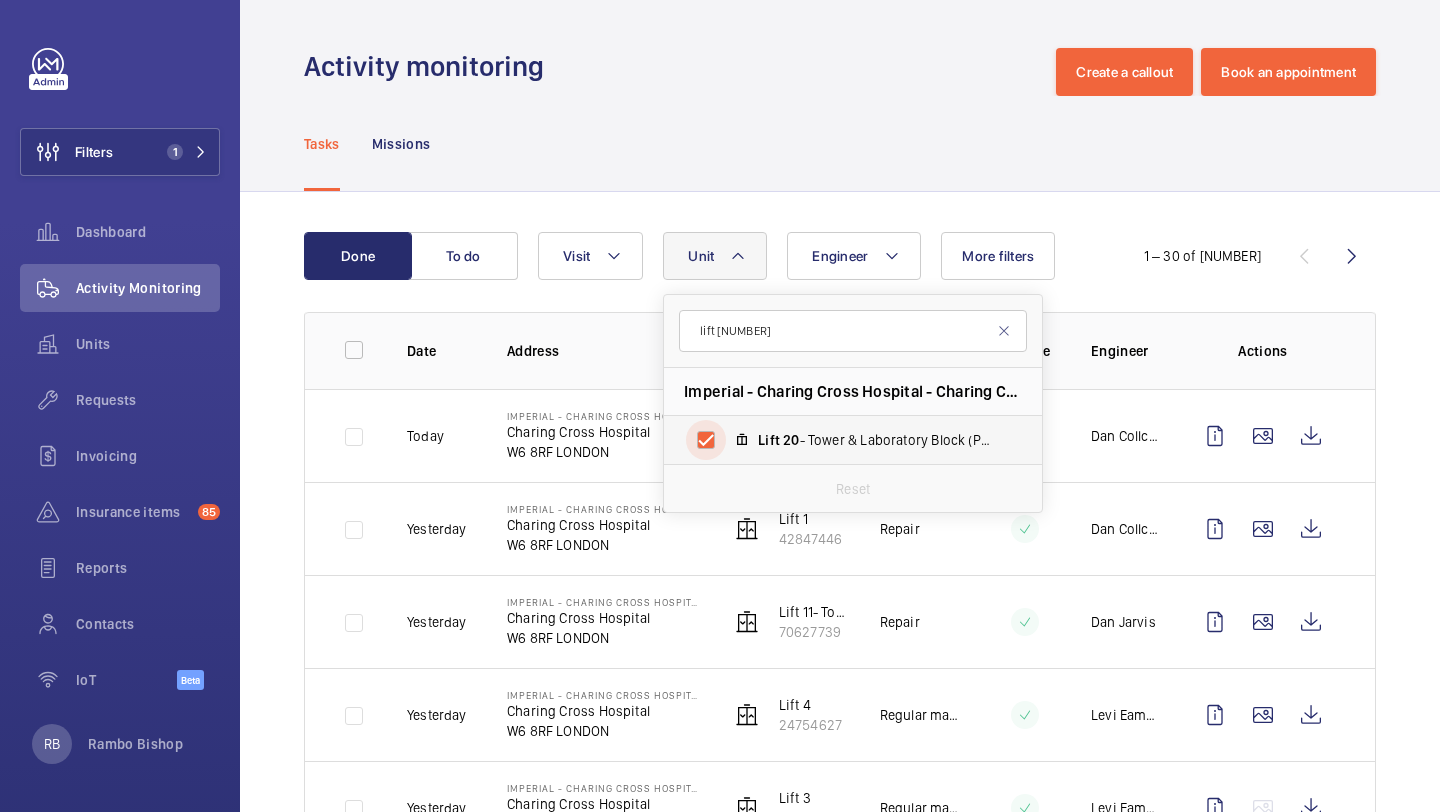 checkbox on "true" 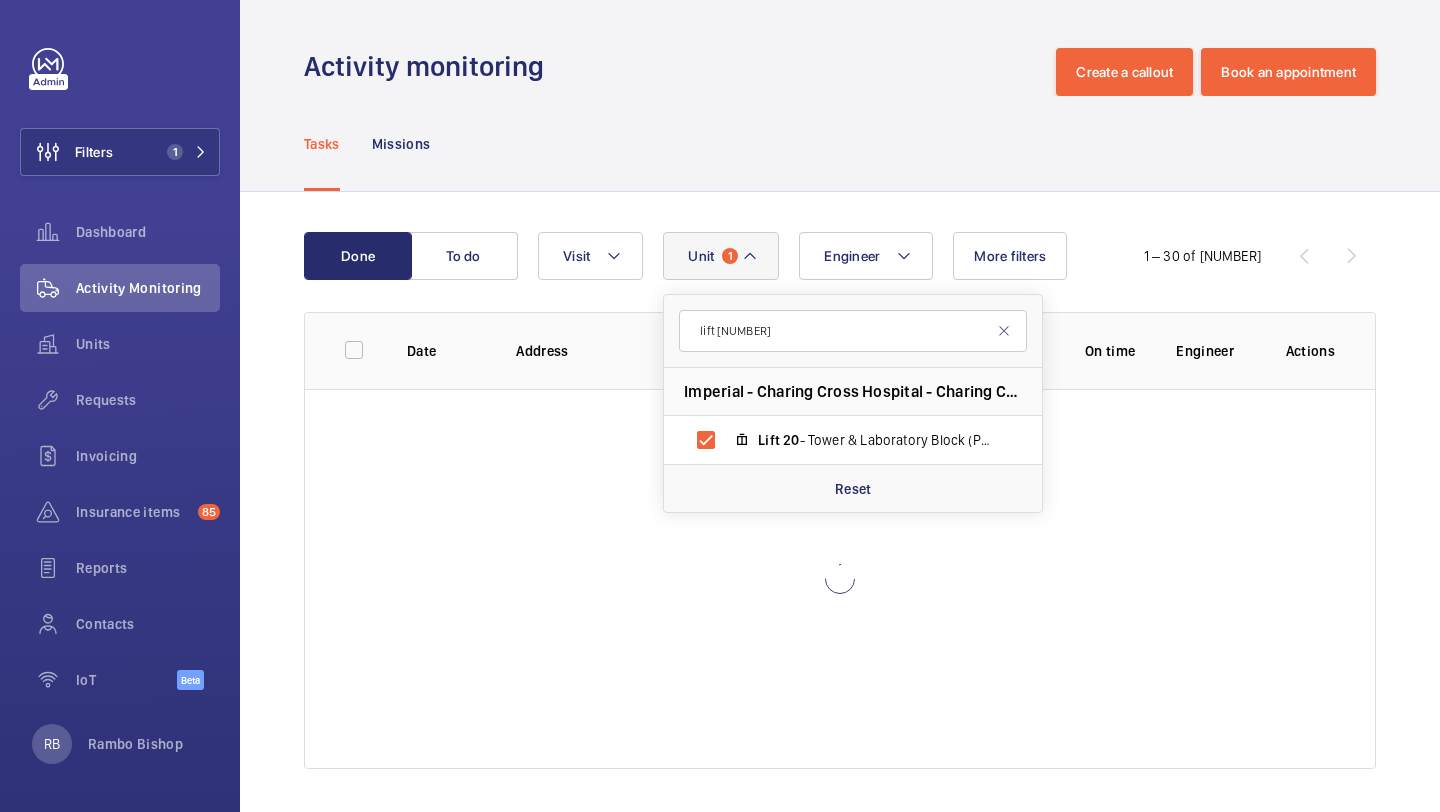 click on "Done To do Engineer Unit 1 lift [NUMBER] Imperial - Charing Cross Hospital - Charing Cross Hospital, [POSTCODE] [CITY] Lift [NUMBER]- Tower & Laboratory Block (Passenger), [NUMBER] Reset Visit More filters 1 – 30 of [NUMBER] Date Address Unit Visit On time Engineer Actions" 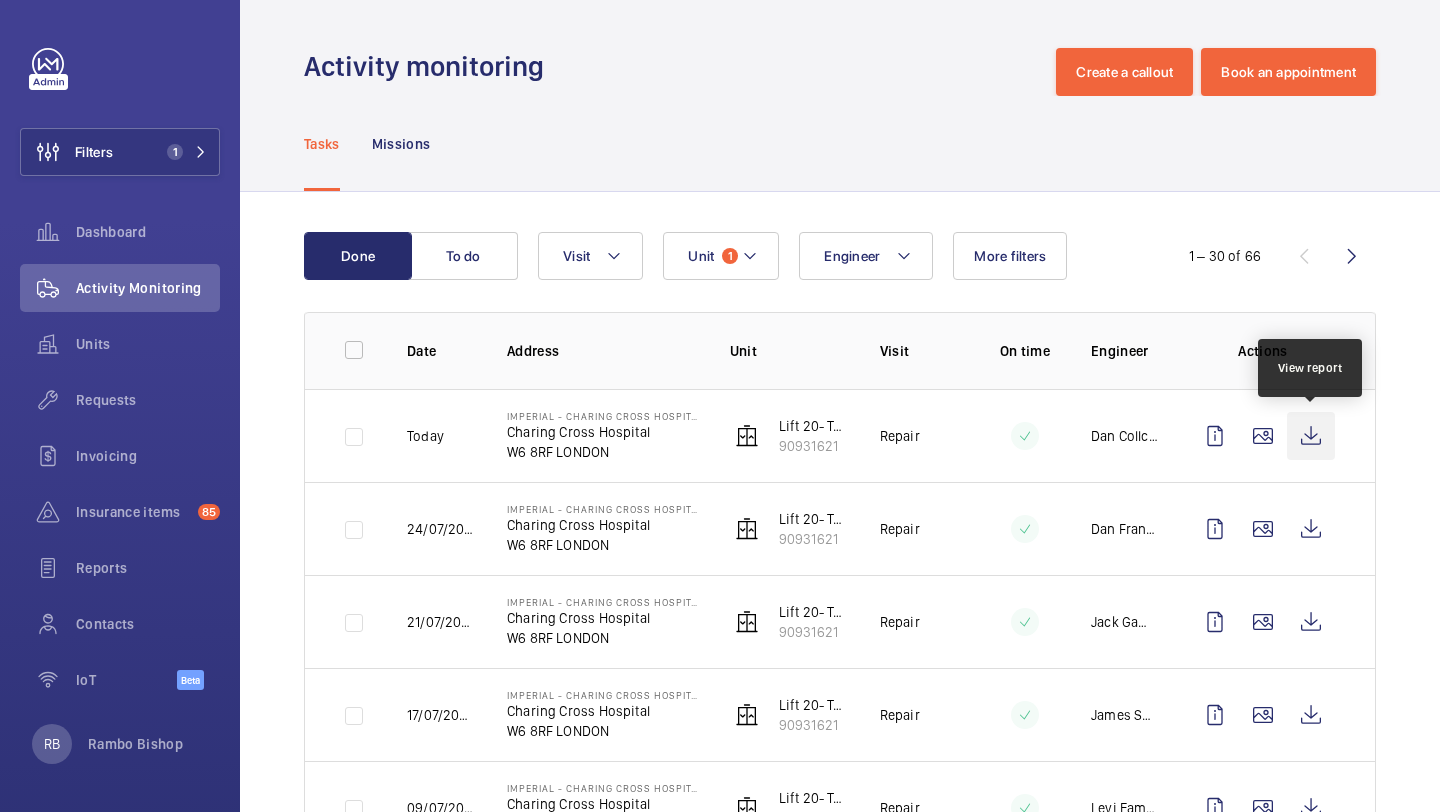 click 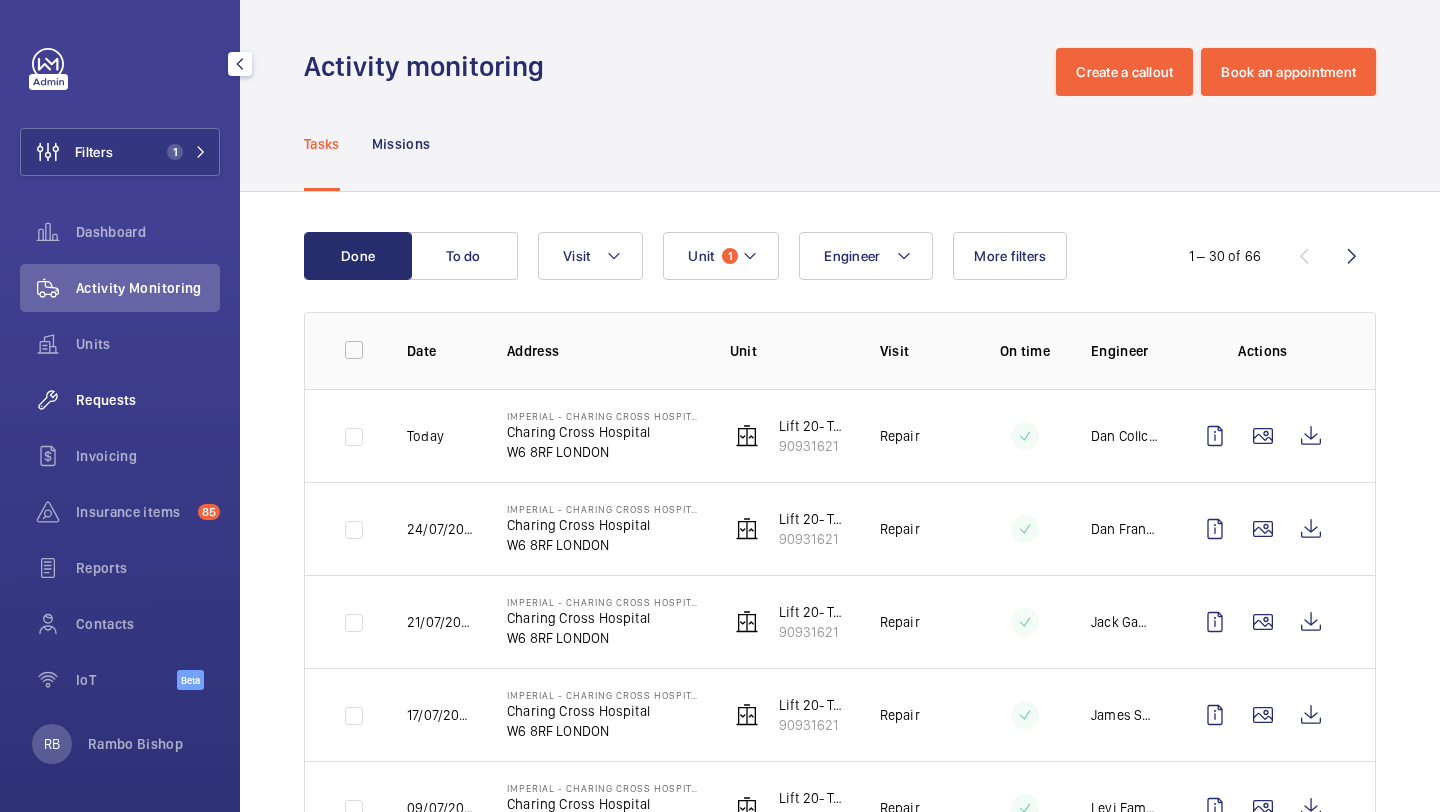 click on "Requests" 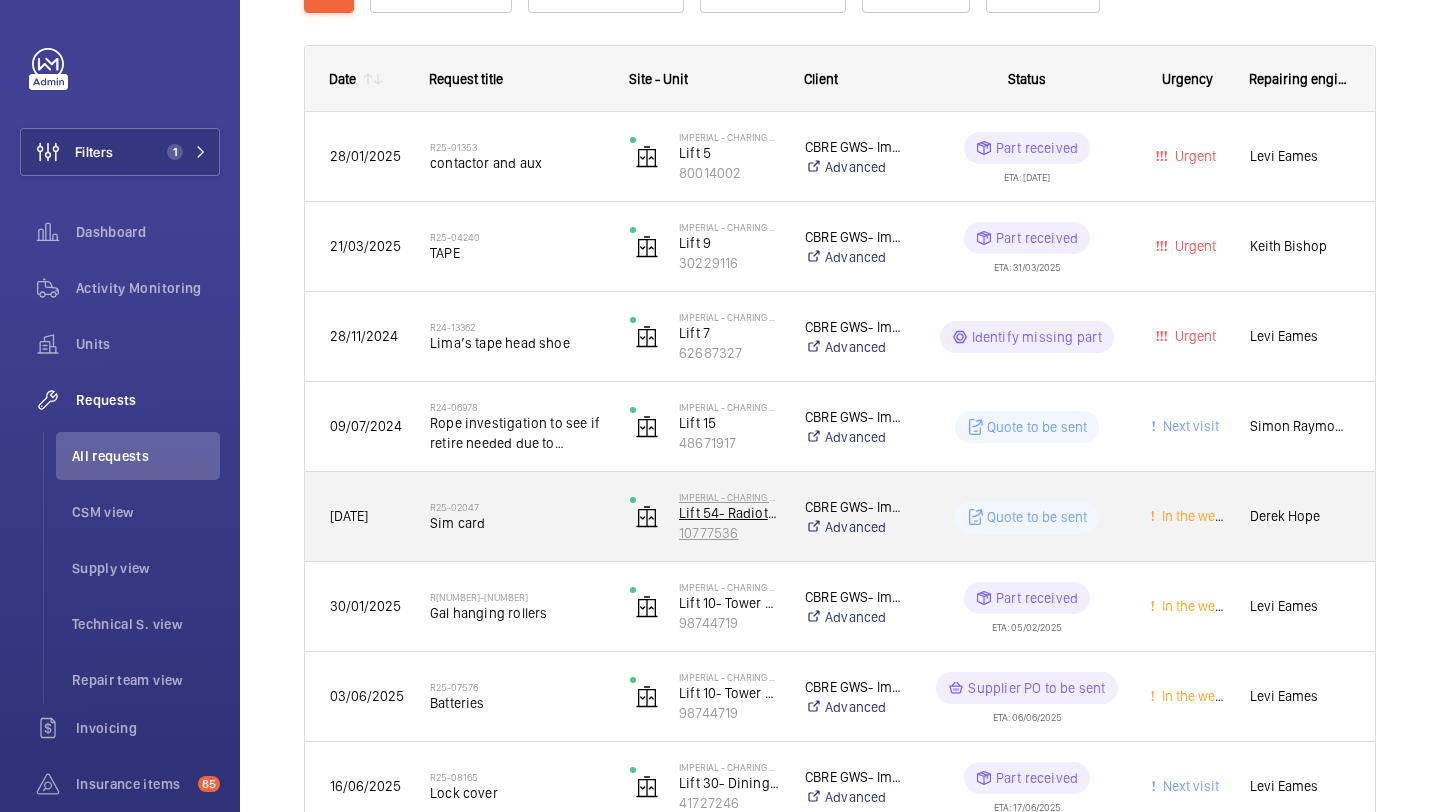 scroll, scrollTop: 27, scrollLeft: 0, axis: vertical 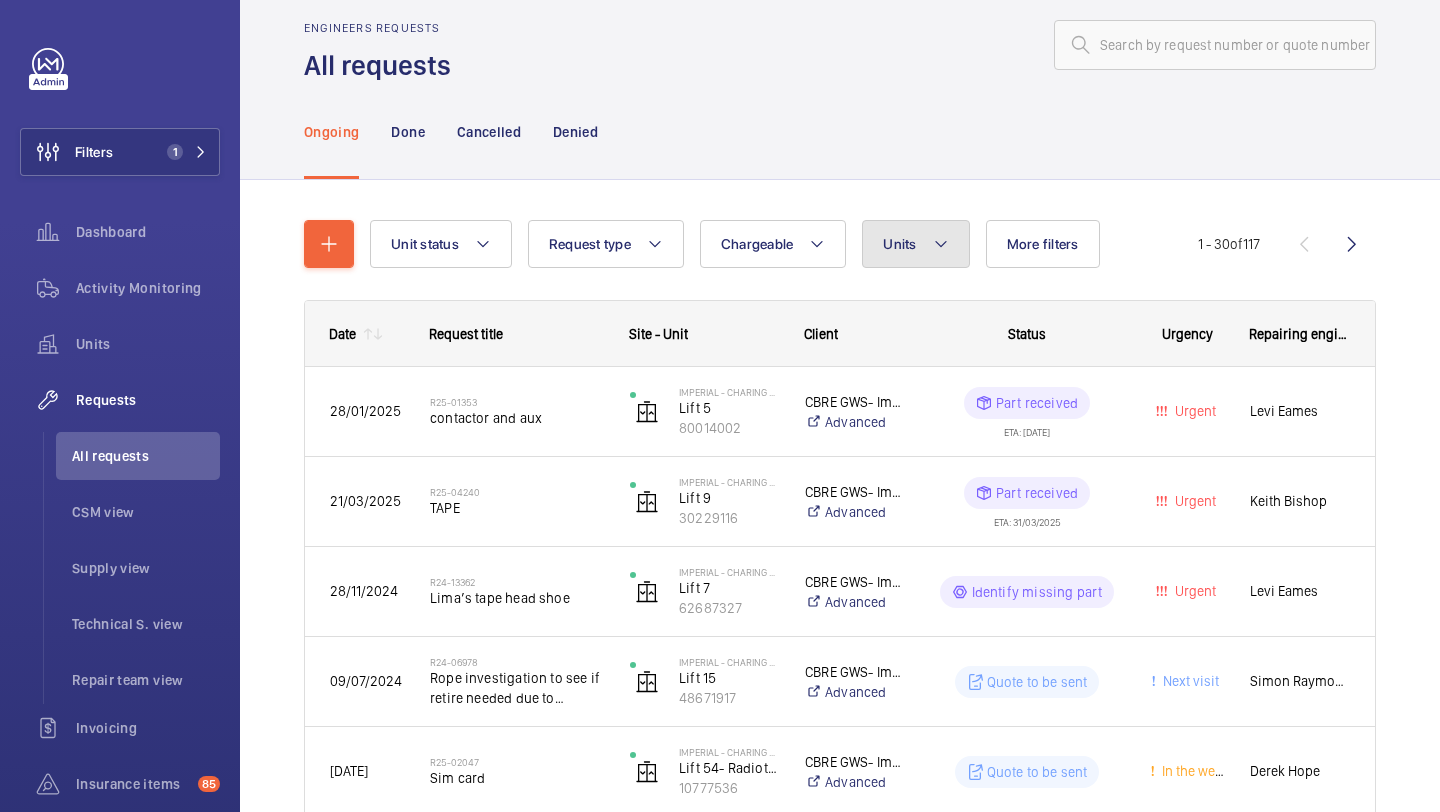 click on "Units" 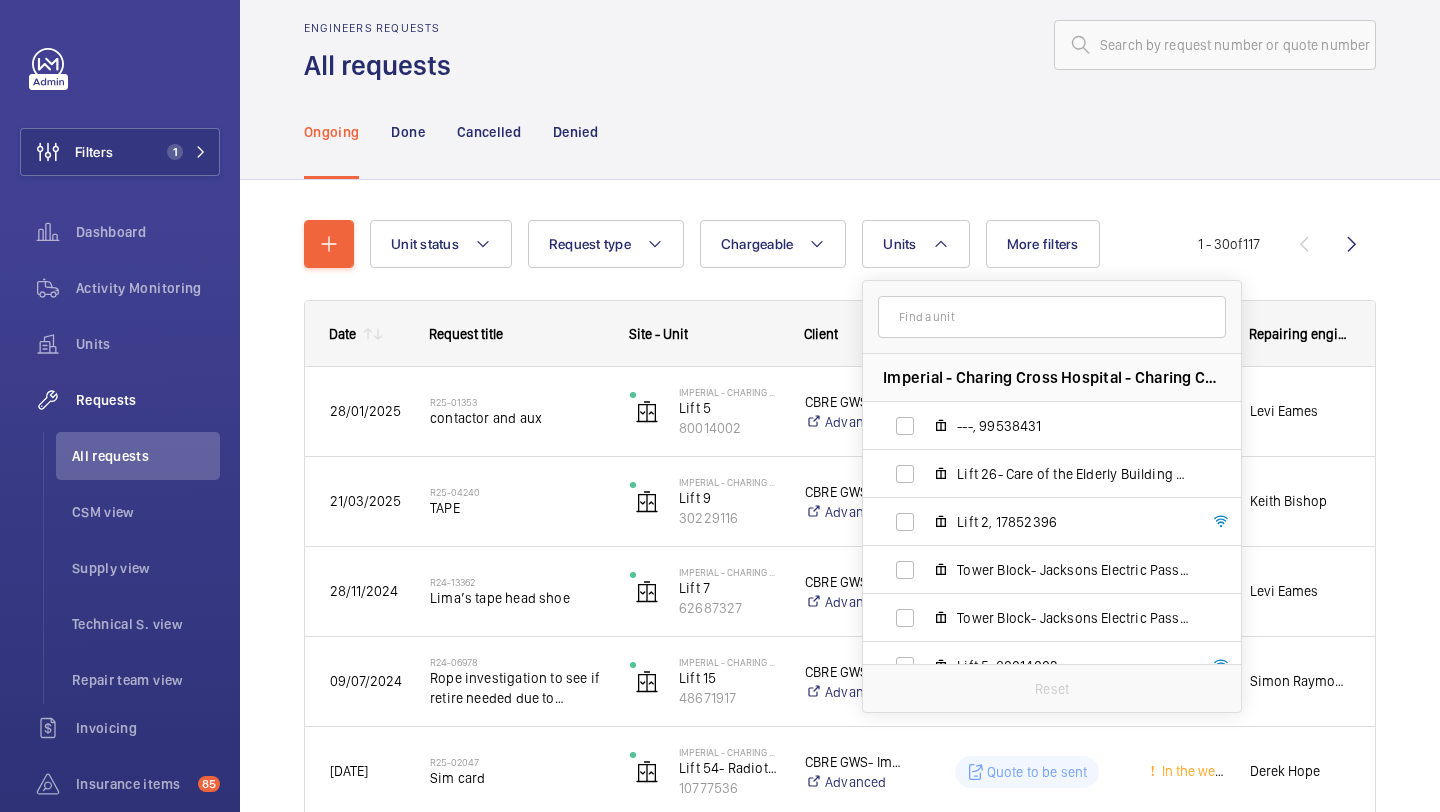 click 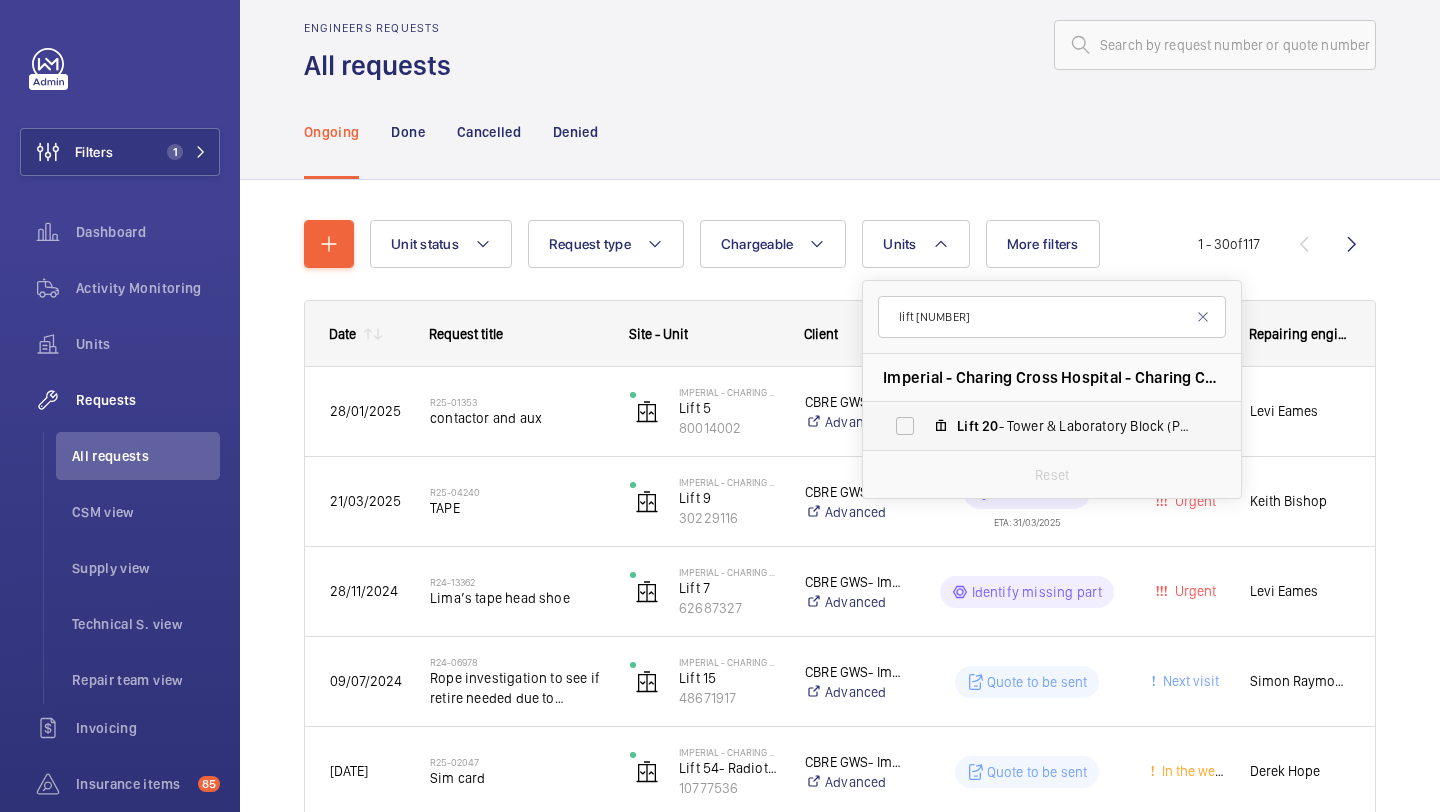 type on "lift [NUMBER]" 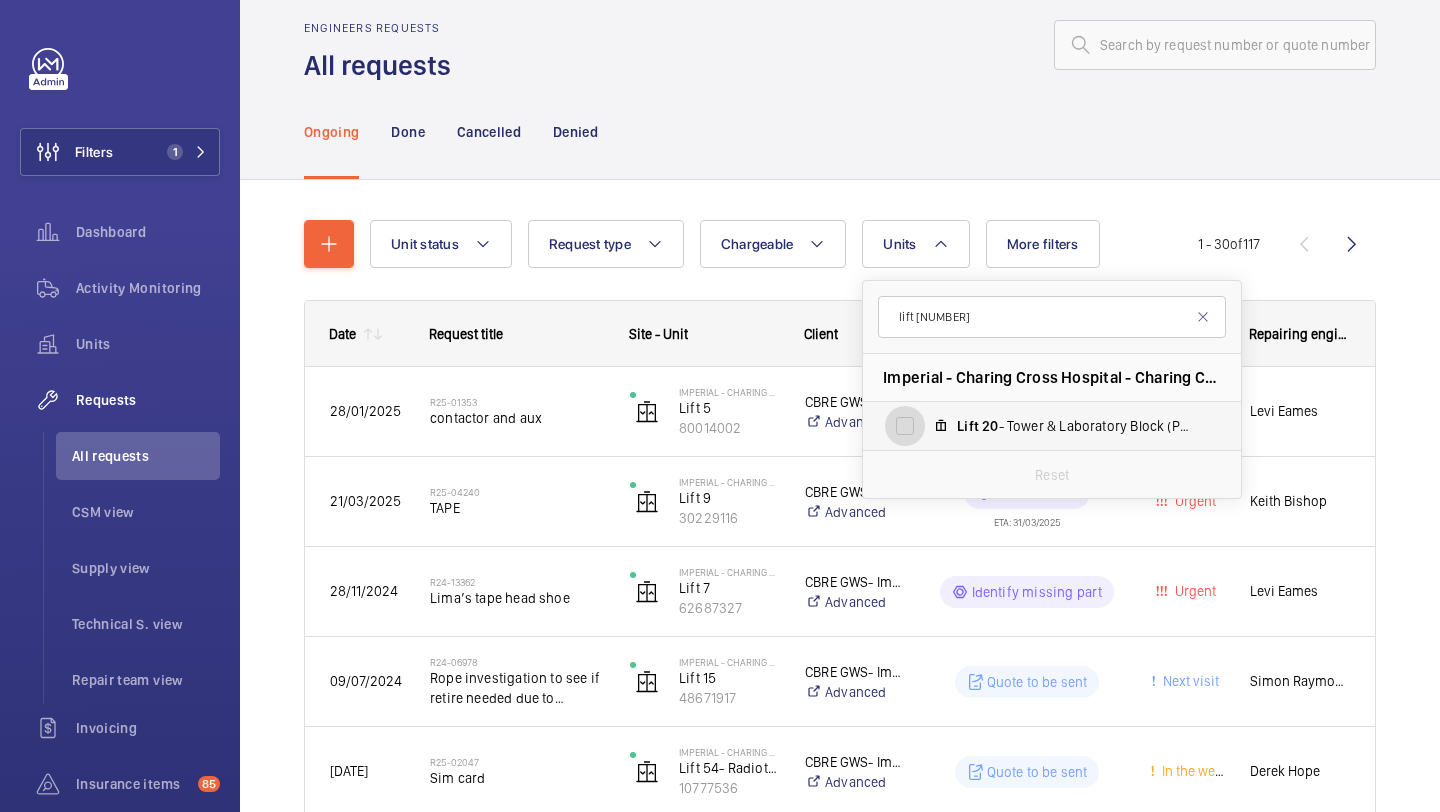 click on "Lift [NUMBER]- Tower & Laboratory Block (Passenger), [NUMBER]" at bounding box center [905, 426] 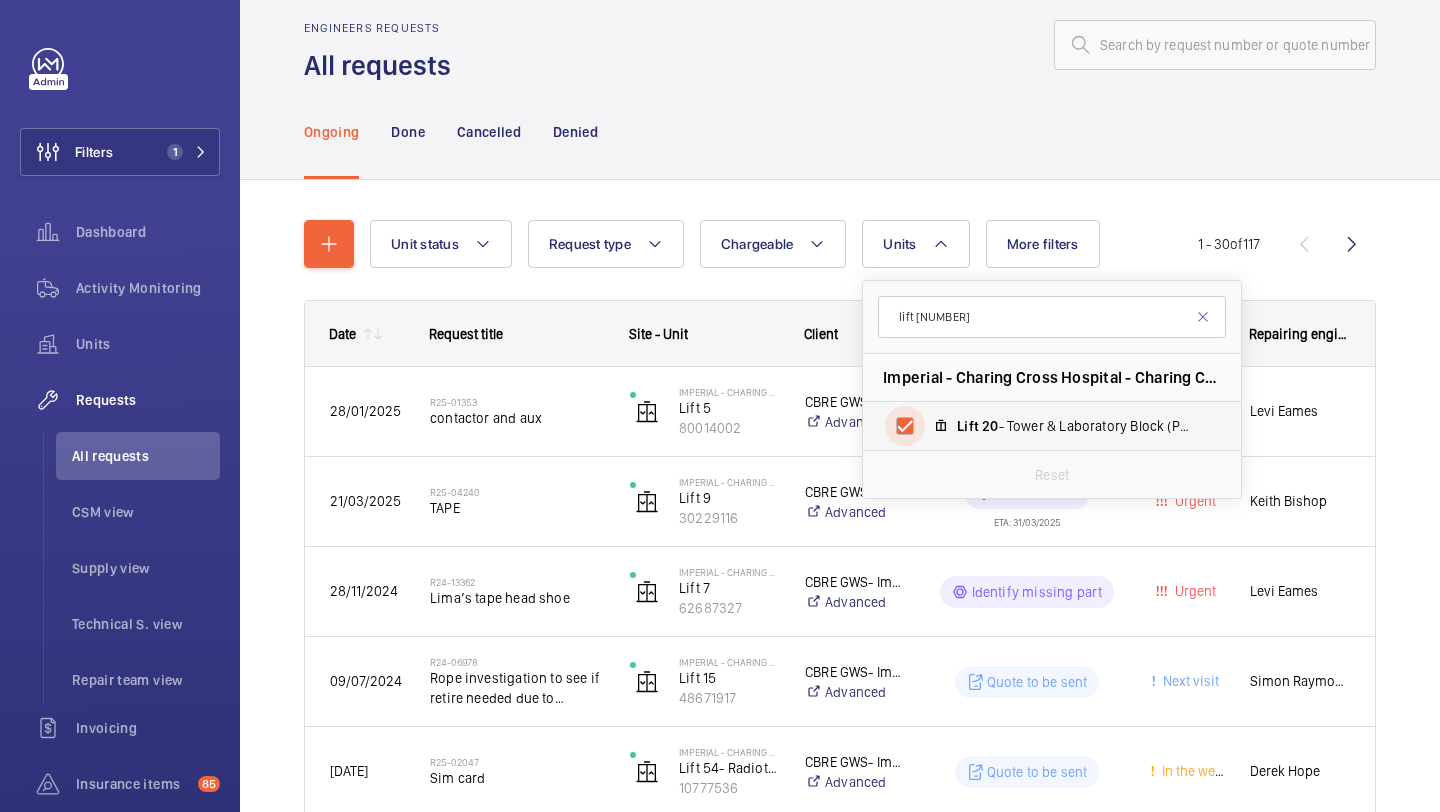 checkbox on "true" 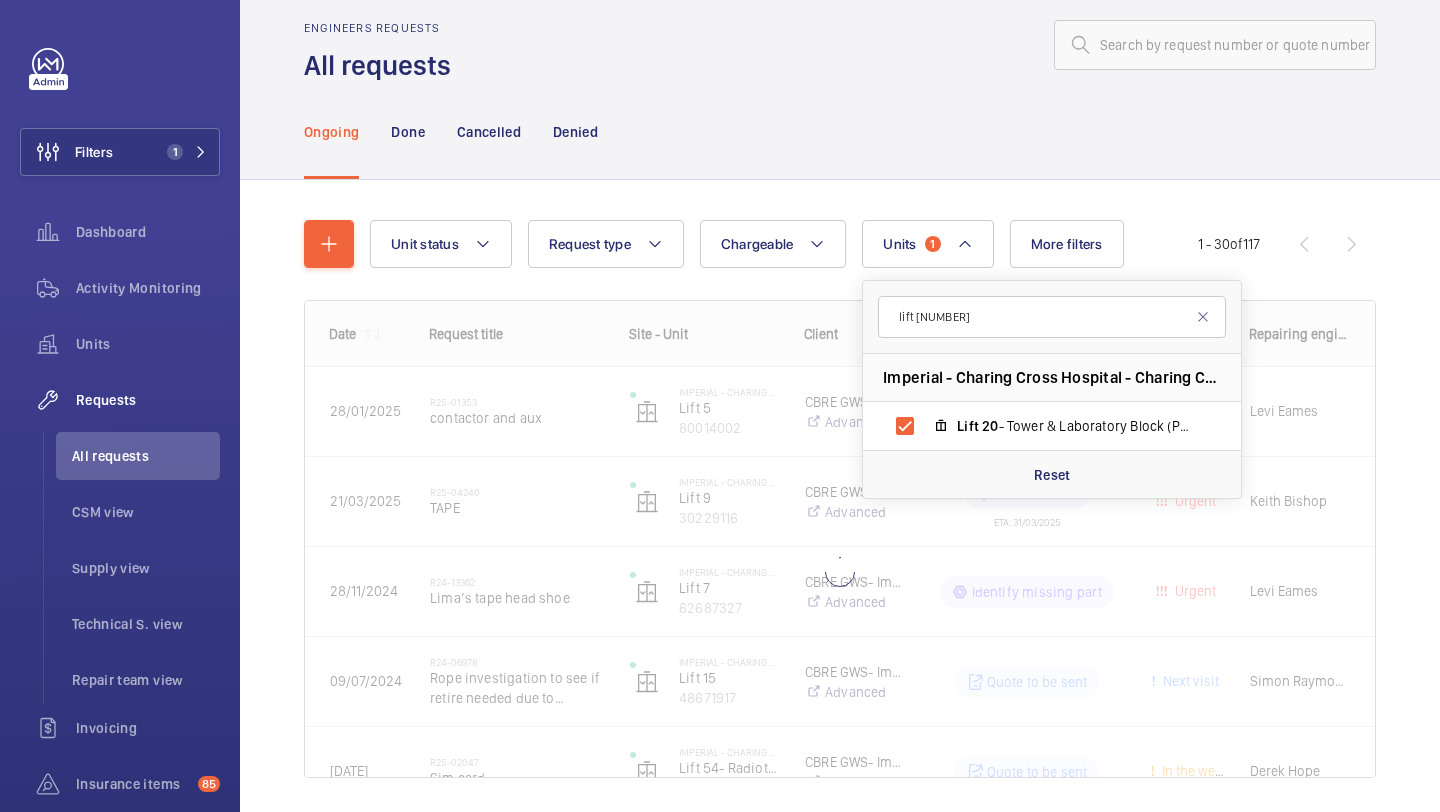 click on "Unit status Request type Chargeable Units 1 lift [NUMBER] Imperial - Charing Cross Hospital - Charing Cross Hospital, [POSTCODE] [CITY] Lift [NUMBER]- Tower & Laboratory Block (Passenger), [NUMBER] Reset More filters Request status Urgency Repairing engineer Engineer Device type Reset all filters 1 - 30 of 117 Date Request title Site - Unit" 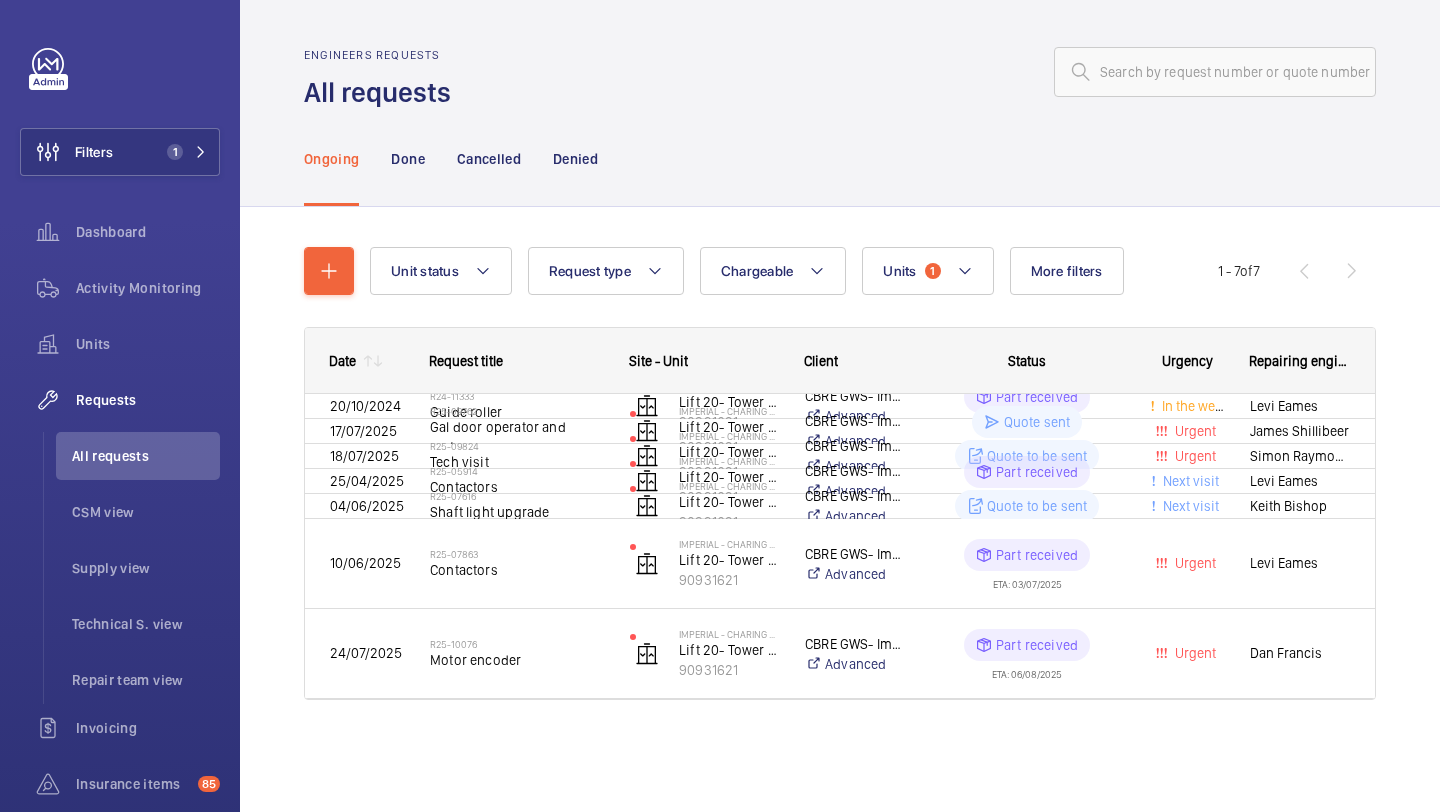 scroll, scrollTop: 0, scrollLeft: 0, axis: both 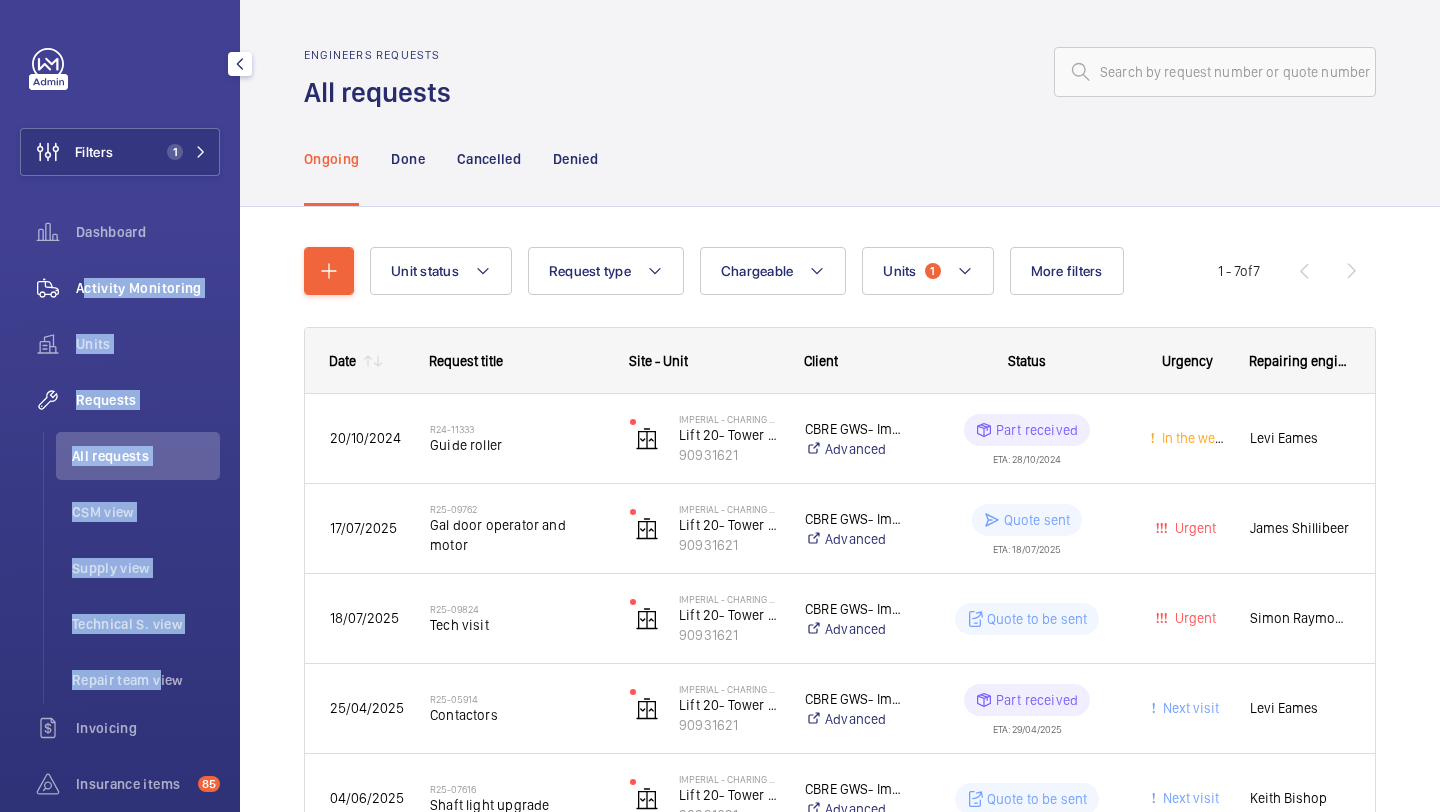drag, startPoint x: 154, startPoint y: 670, endPoint x: 150, endPoint y: 274, distance: 396.0202 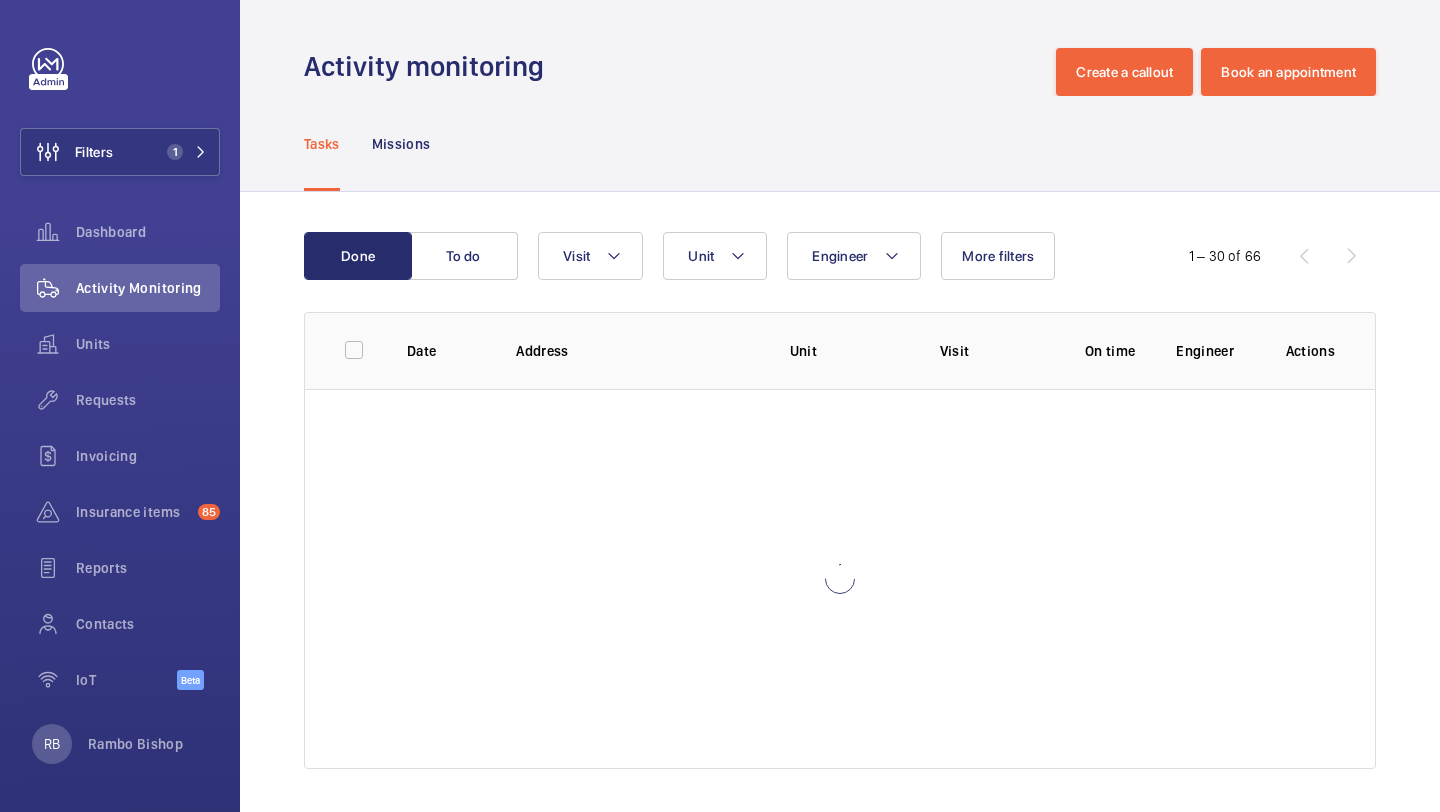 click on "Engineer Unit Visit More filters" 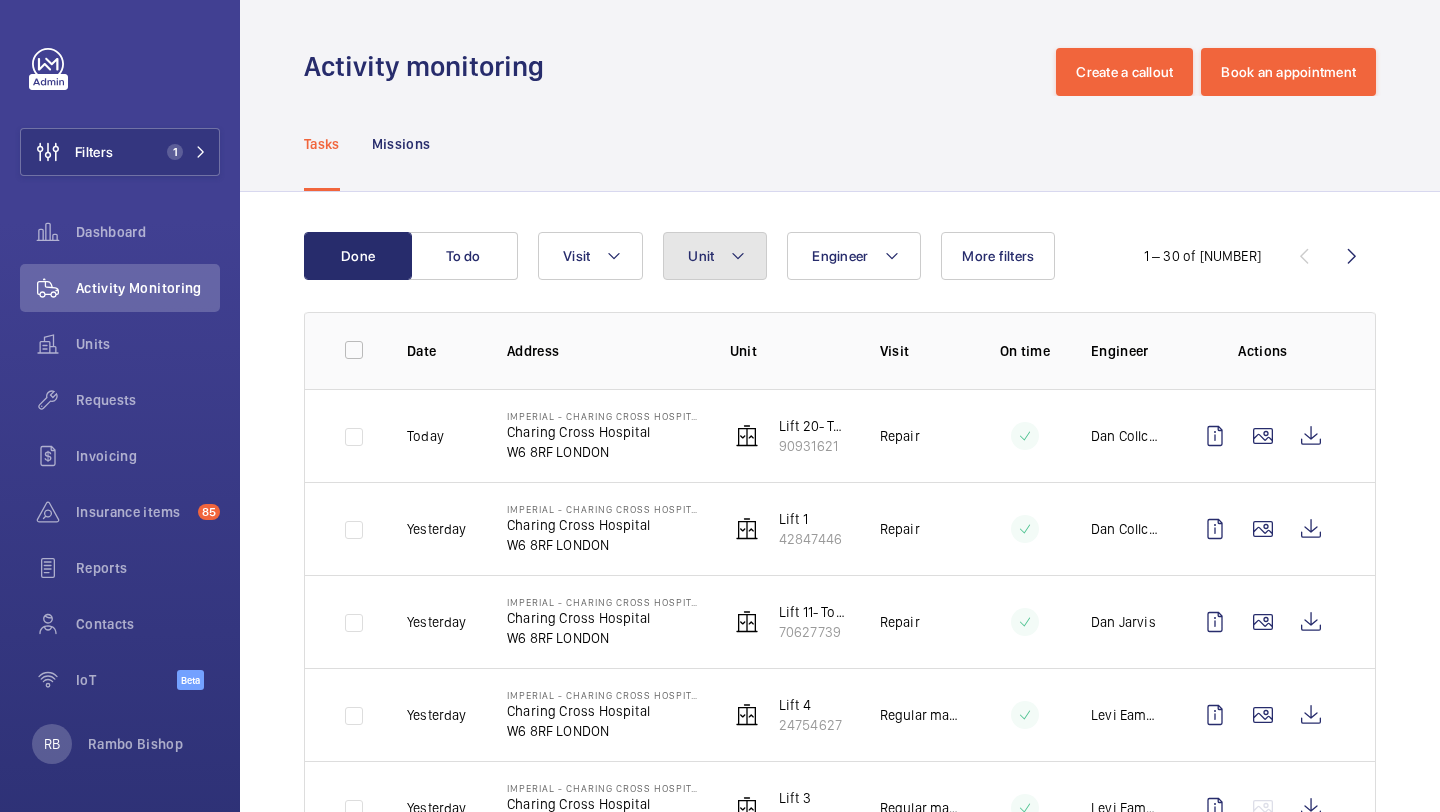 click on "Unit" 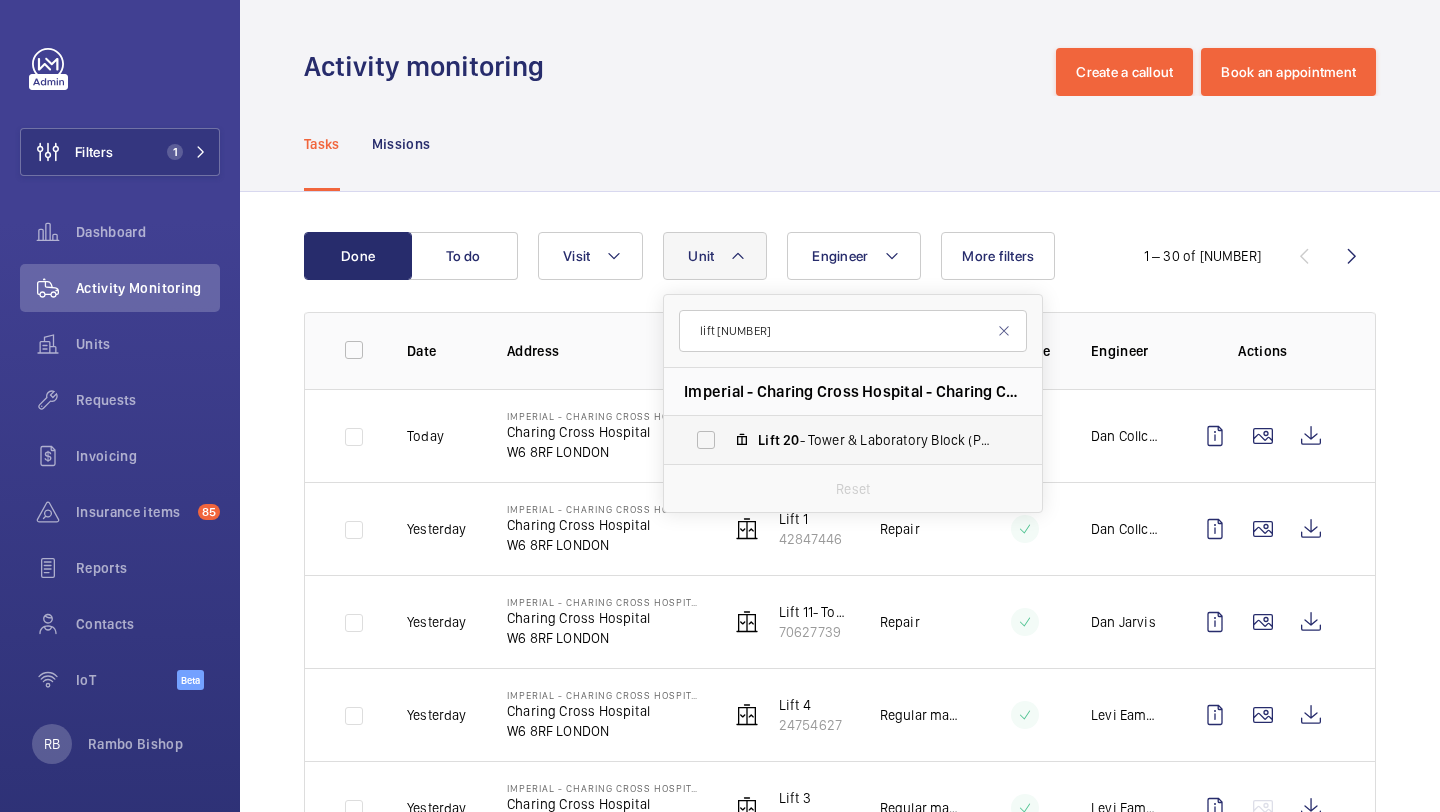 type on "lift [NUMBER]" 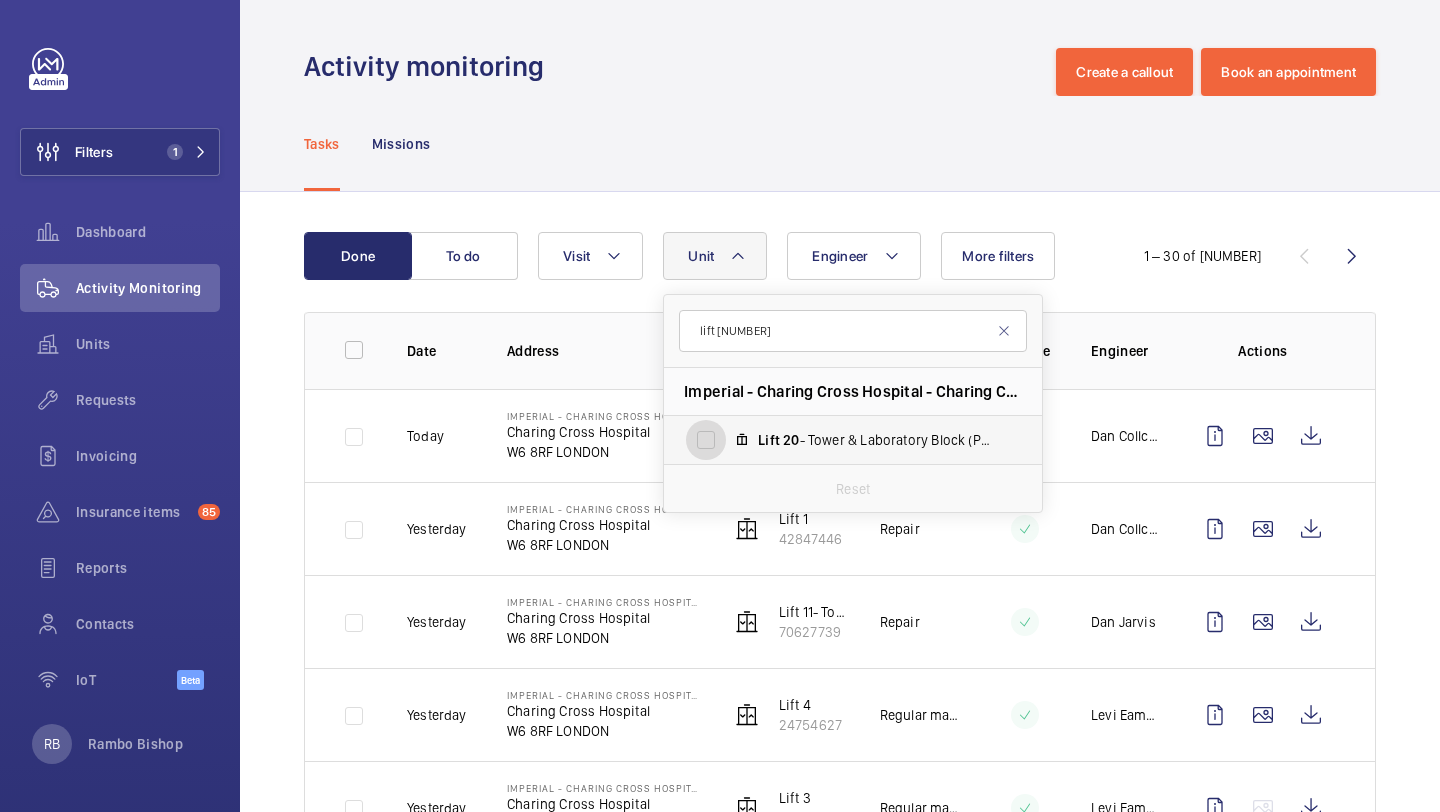 click on "Lift [NUMBER]- Tower & Laboratory Block (Passenger), [NUMBER]" at bounding box center (706, 440) 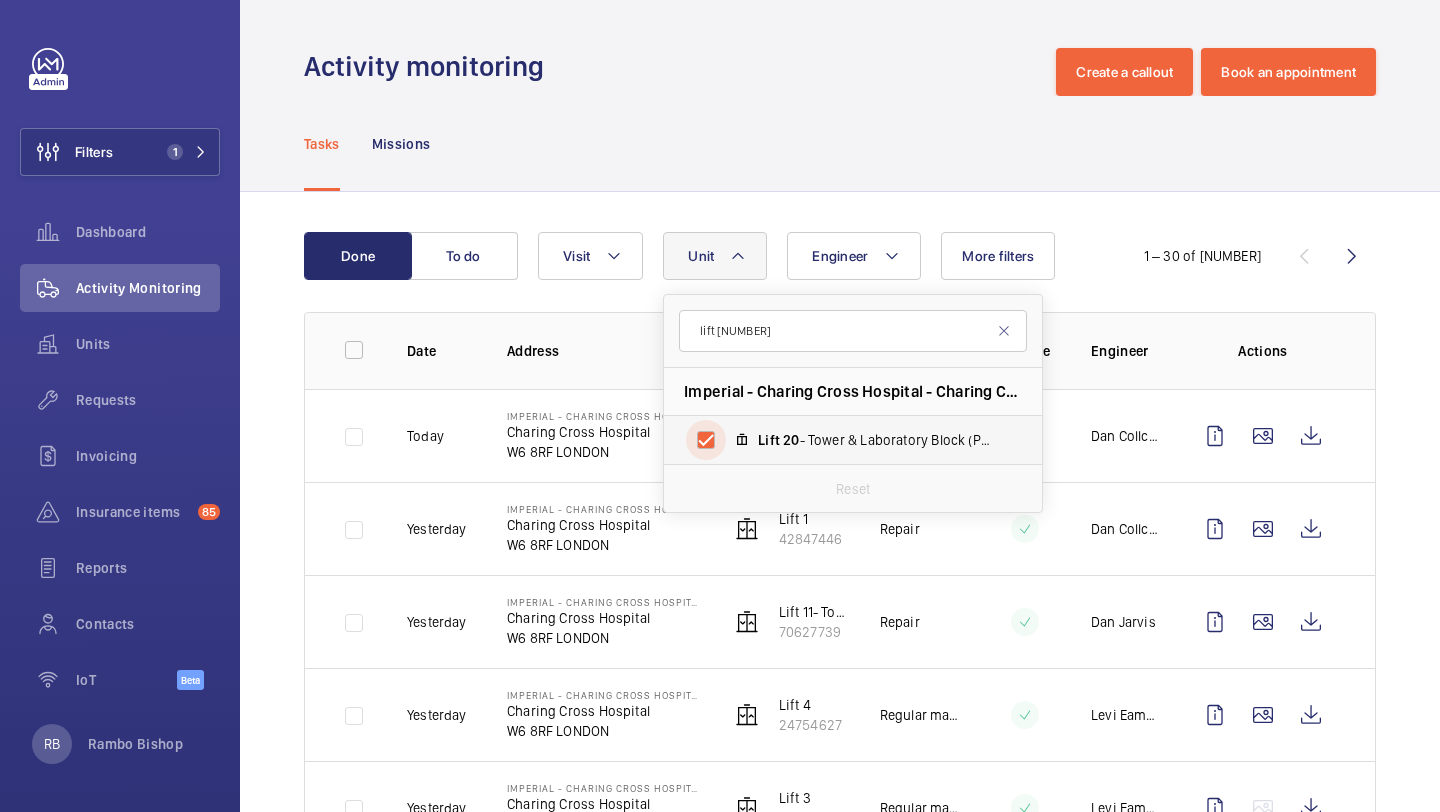 checkbox on "true" 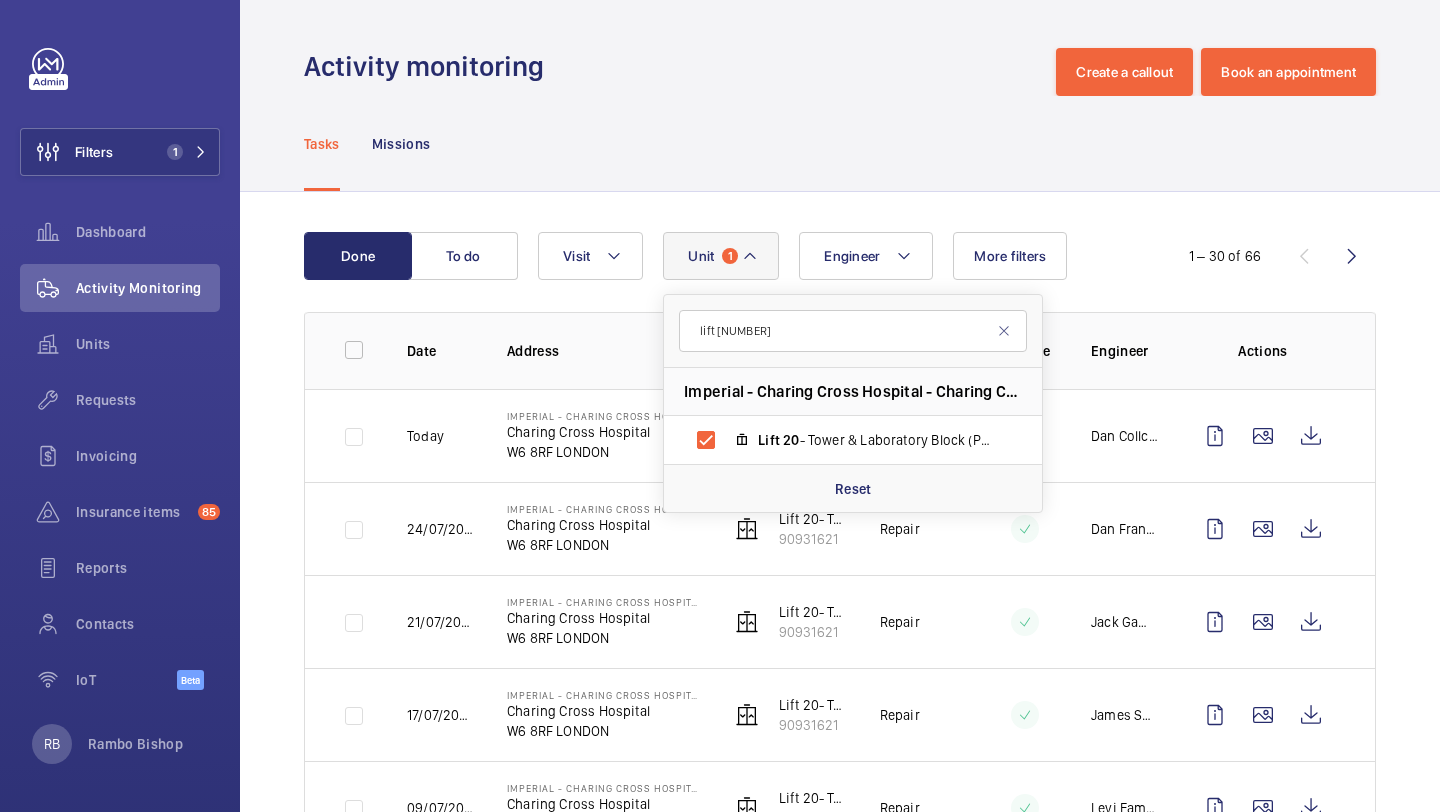click on "Done To do Engineer Unit 1 lift [NUMBER] Imperial - Charing Cross Hospital - Charing Cross Hospital, [POSTCODE] [CITY] Lift [NUMBER]- Tower & Laboratory Block (Passenger), [NUMBER] Reset Visit More filters 1 – 30 of 66 Date Address Unit Visit On time Engineer Actions Today Imperial - Charing Cross Hospital Charing Cross Hospital W6 8RF LONDON Lift [NUMBER]- Tower & Laboratory Block (Passenger) [NUMBER] Repair [FIRST] [LAST] [DATE] Imperial - Charing Cross Hospital Charing Cross Hospital W6 8RF LONDON Lift [NUMBER]- Tower & Laboratory Block (Passenger) [NUMBER] Repair [FIRST] [LAST] [DATE] Imperial - Charing Cross Hospital Charing Cross Hospital W6 8RF LONDON Lift [NUMBER]- Tower & Laboratory Block (Passenger) [NUMBER] Repair [FIRST] [LAST] [DATE] Imperial - Charing Cross Hospital Charing Cross Hospital W6 8RF LONDON Lift [NUMBER]- Tower & Laboratory Block (Passenger) [NUMBER] Repair [FIRST] [LAST] [DATE] Imperial - Charing Cross Hospital Charing Cross Hospital W6 8RF LONDON" 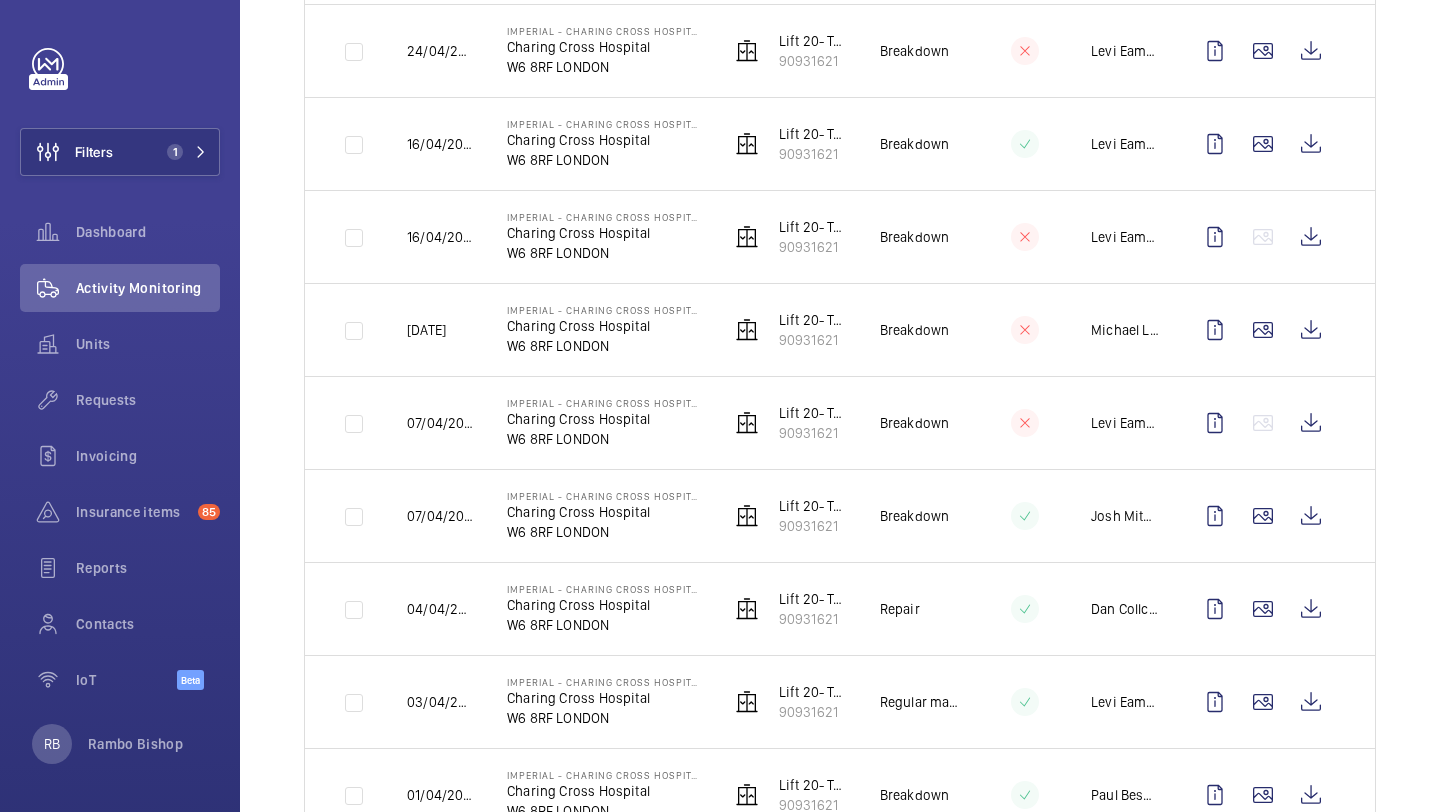 scroll, scrollTop: 2416, scrollLeft: 0, axis: vertical 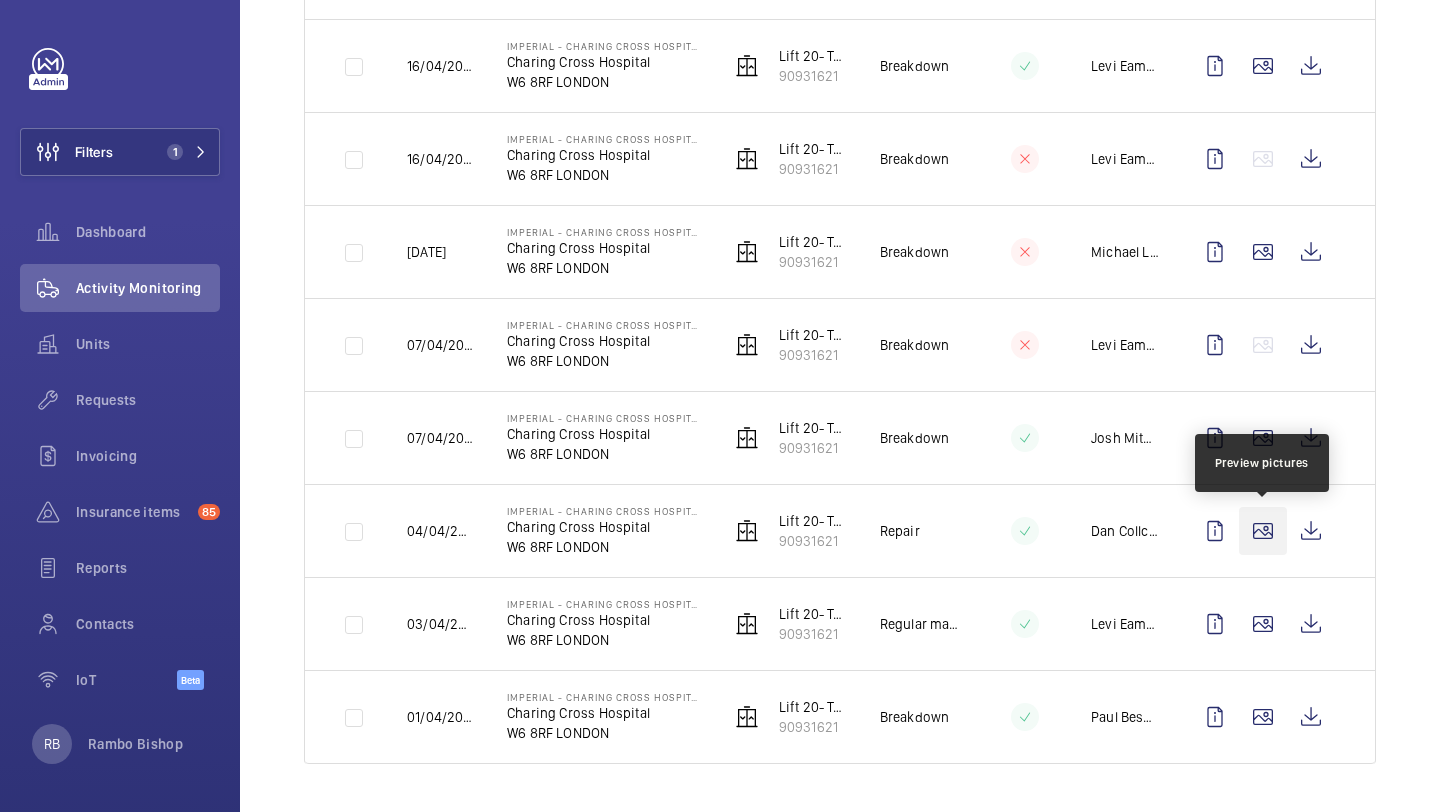 click 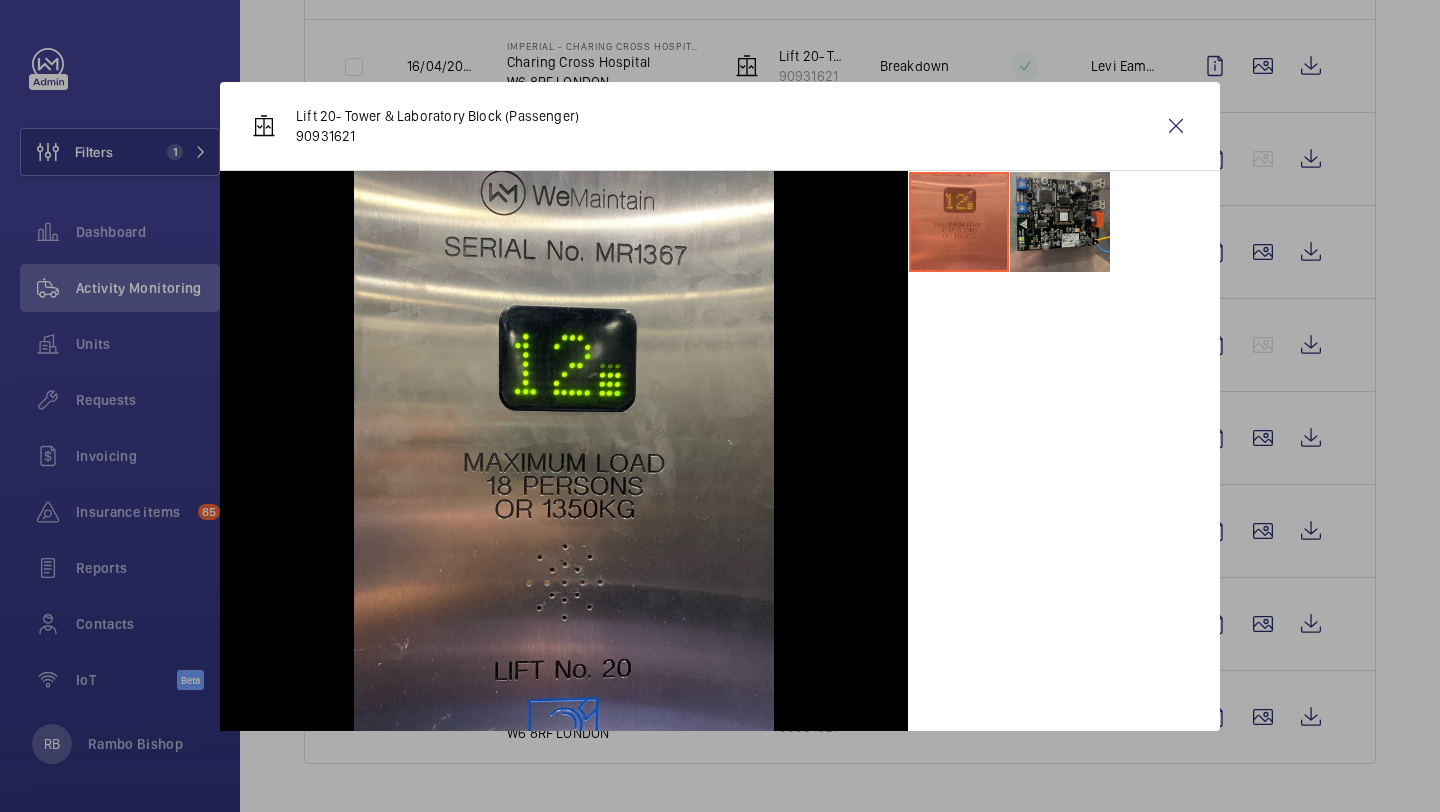 click at bounding box center [1060, 222] 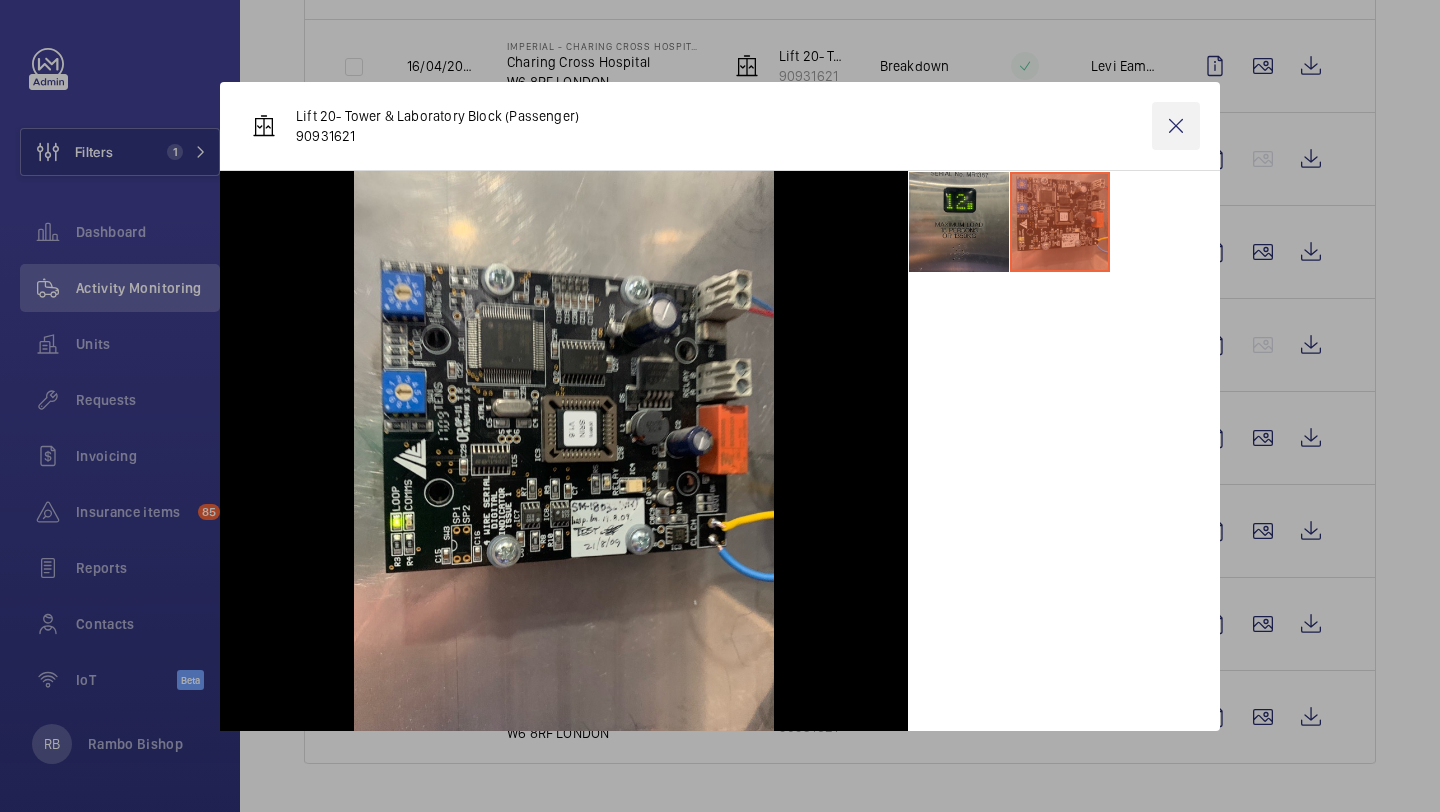click at bounding box center [1176, 126] 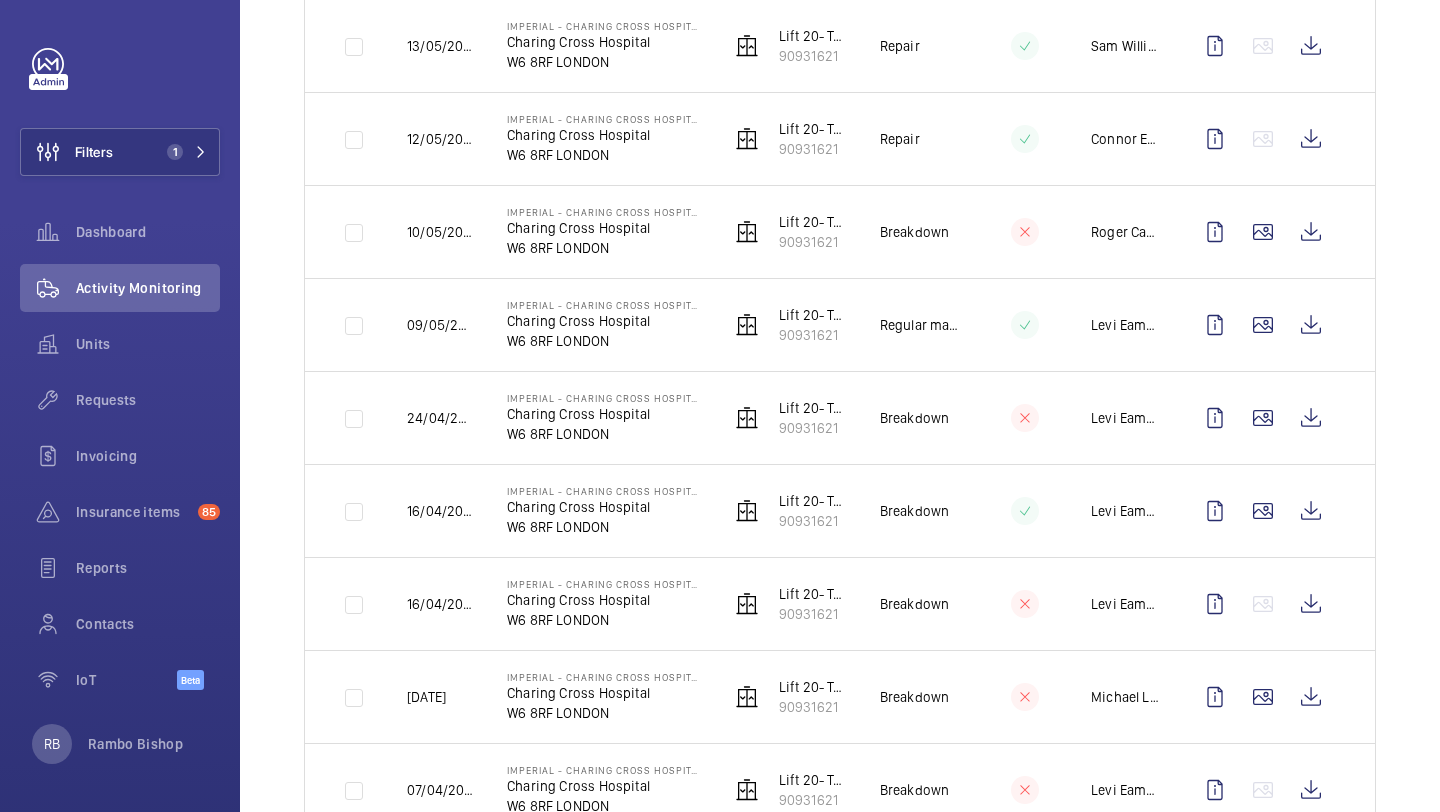 scroll, scrollTop: 610, scrollLeft: 0, axis: vertical 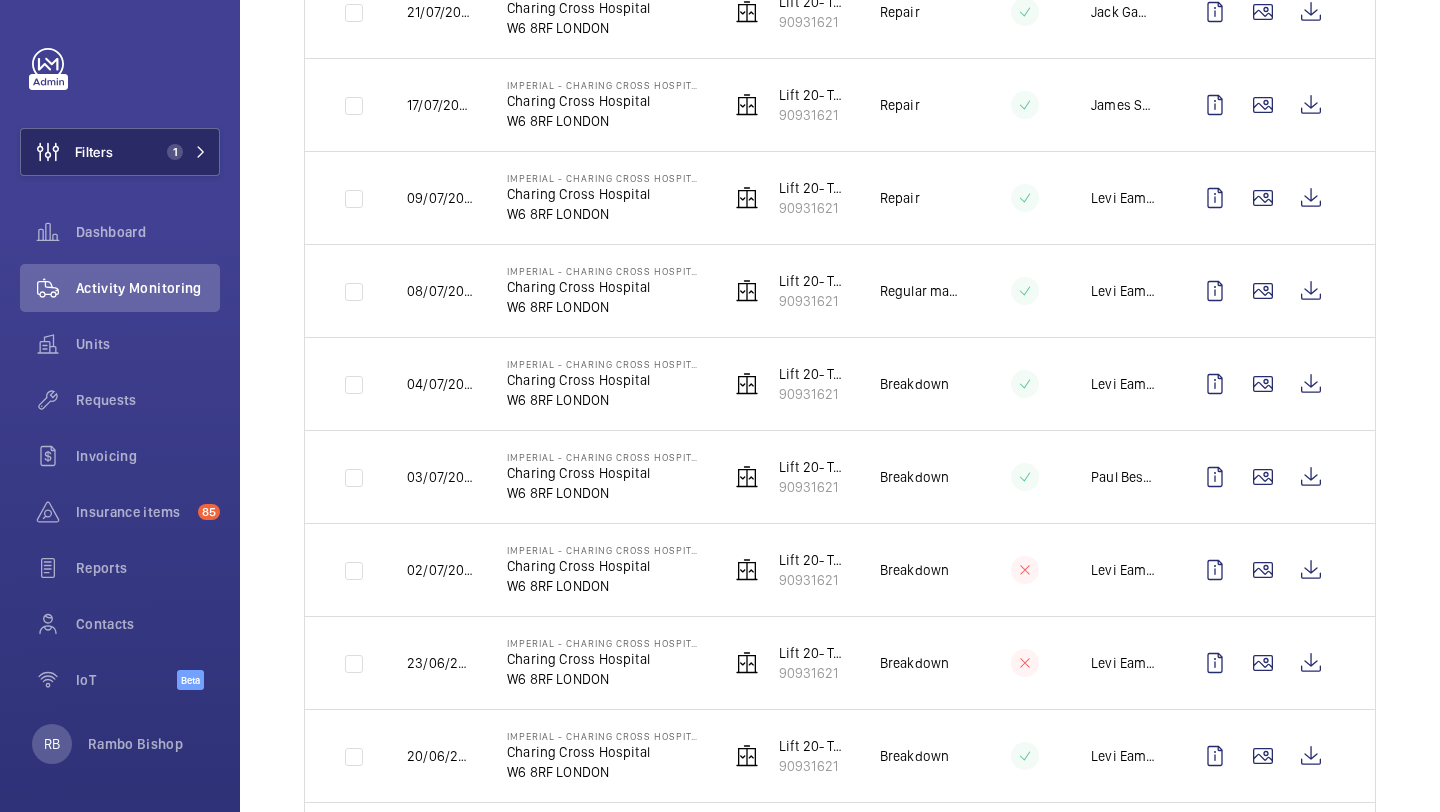 click on "Filters 1" 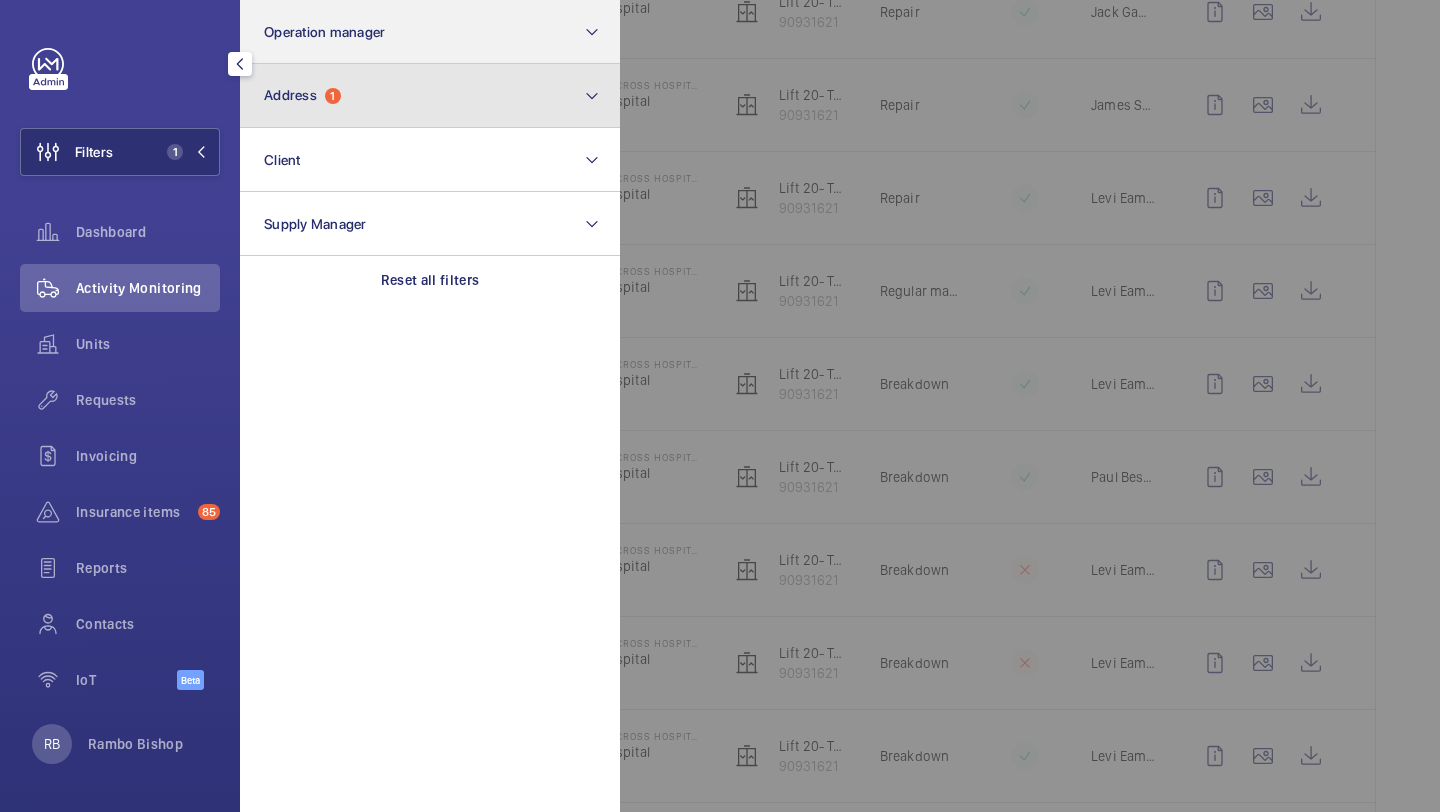 click on "Address  1" 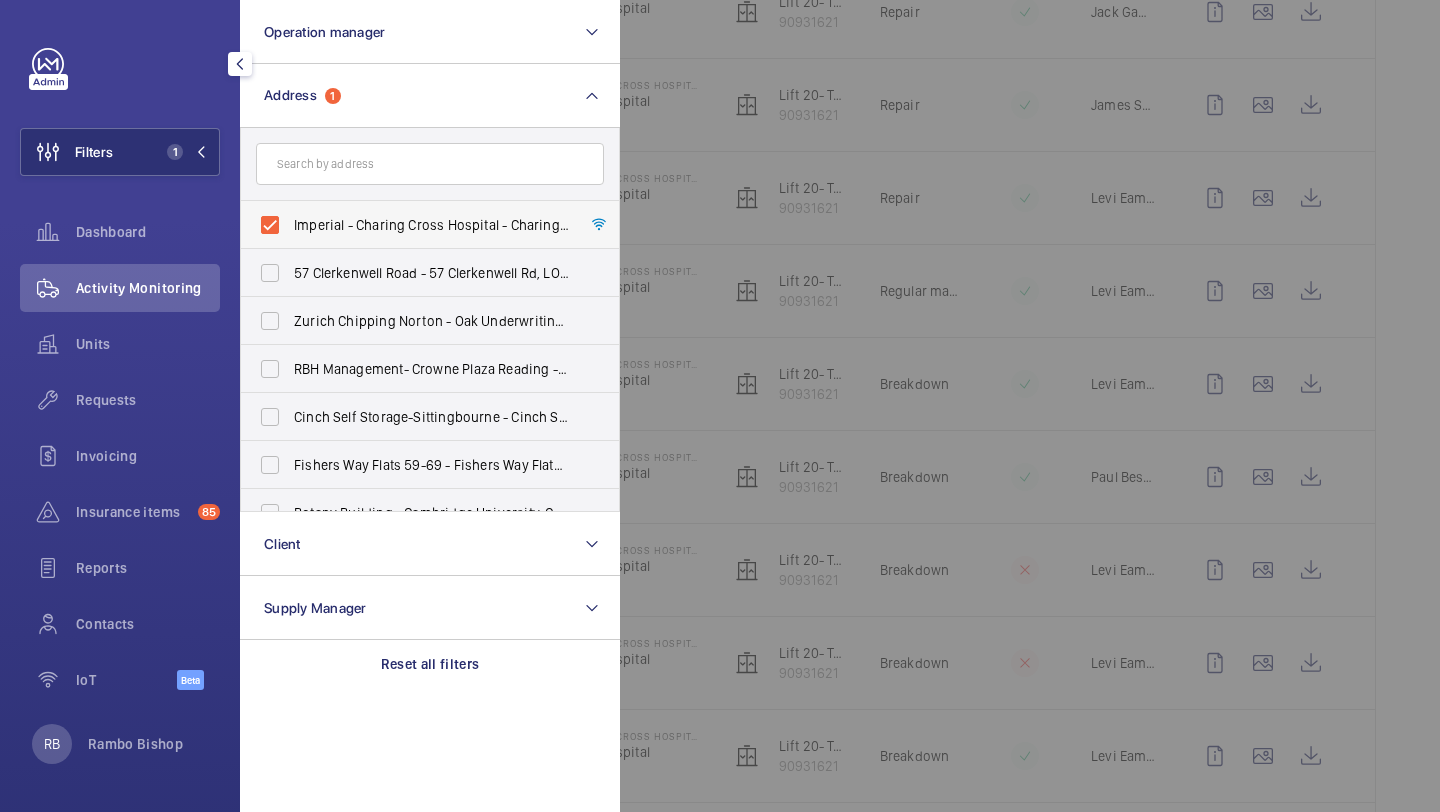 click on "Imperial - Charing Cross Hospital - Charing Cross Hospital, [CITY] [POSTCODE]" at bounding box center (415, 225) 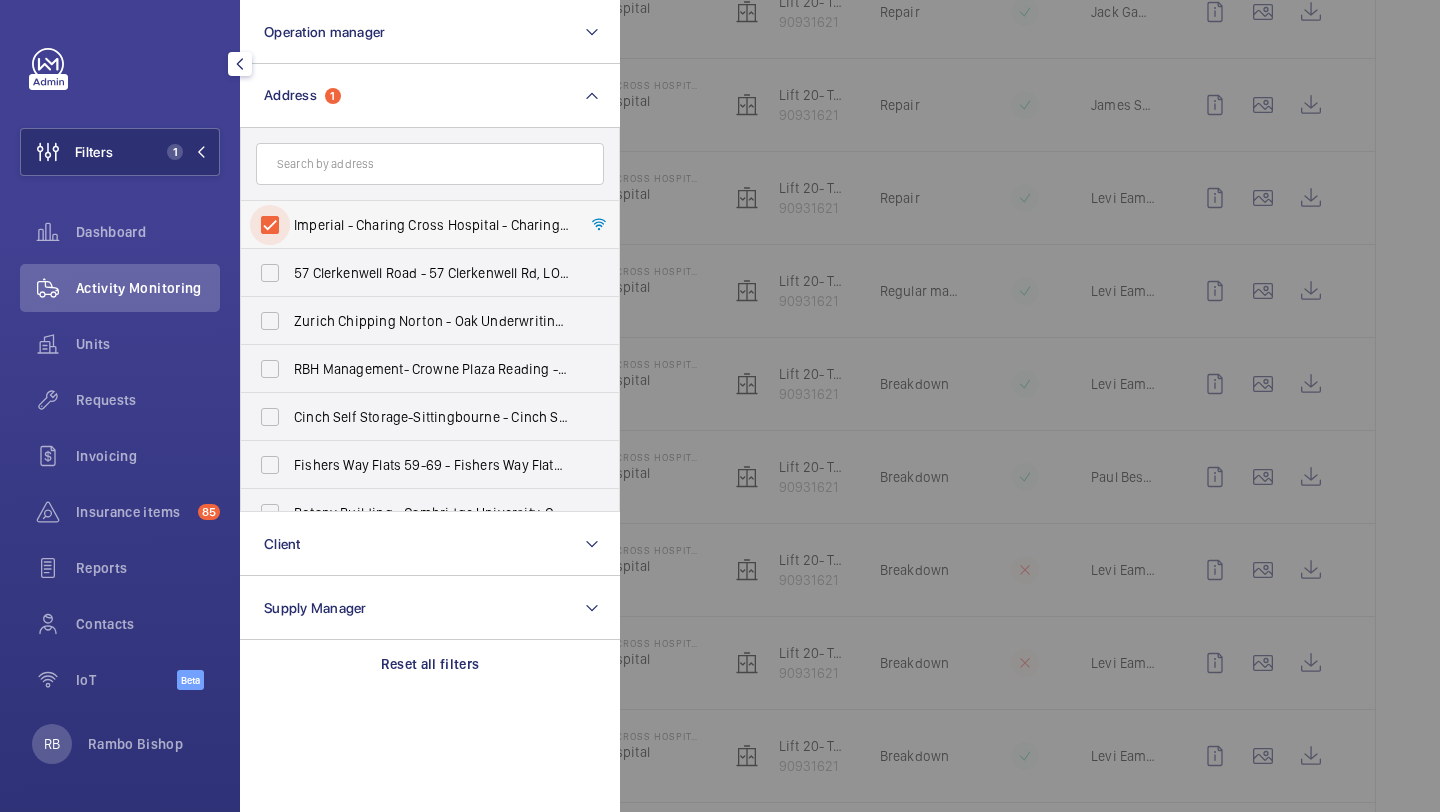 click on "Imperial - Charing Cross Hospital - Charing Cross Hospital, [CITY] [POSTCODE]" at bounding box center [270, 225] 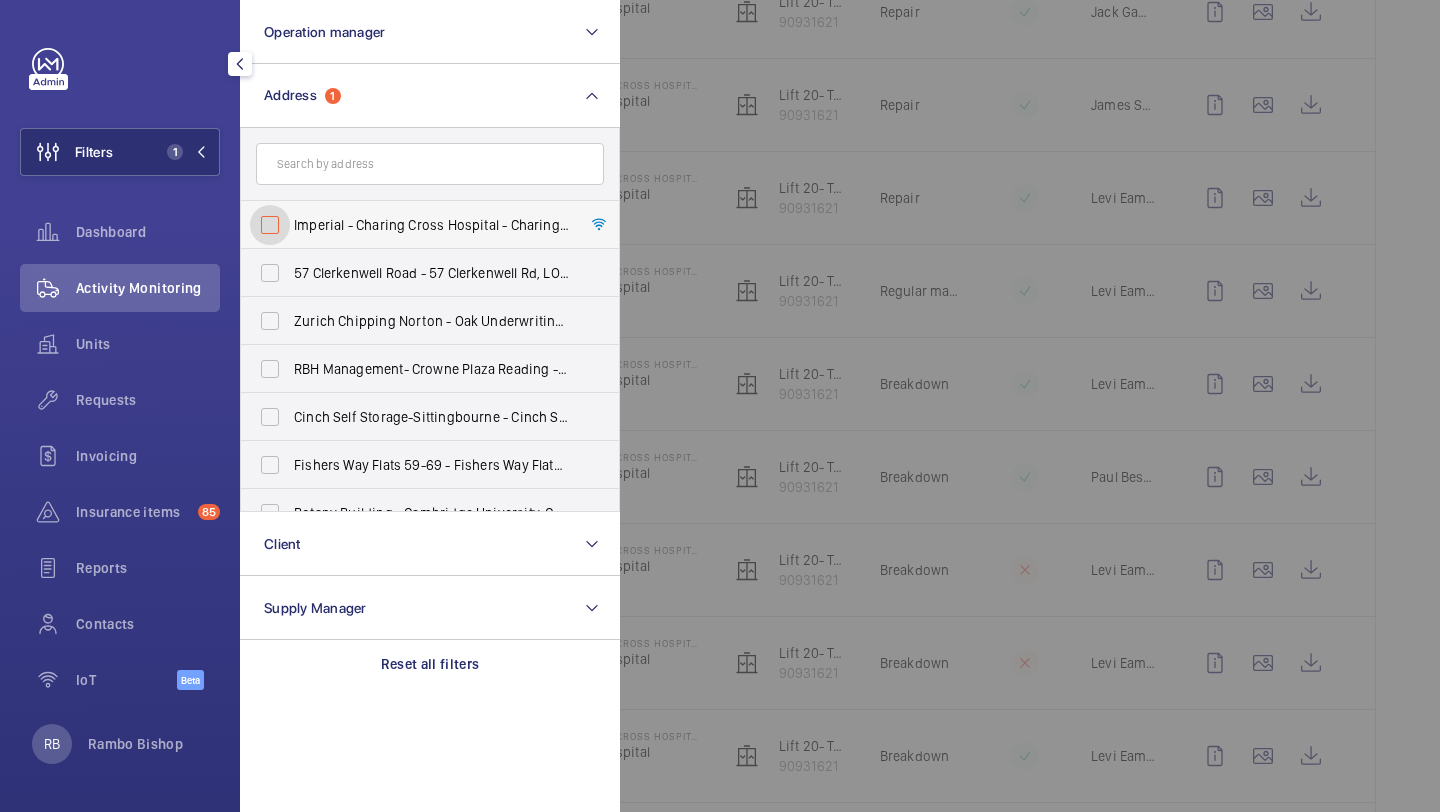 checkbox on "false" 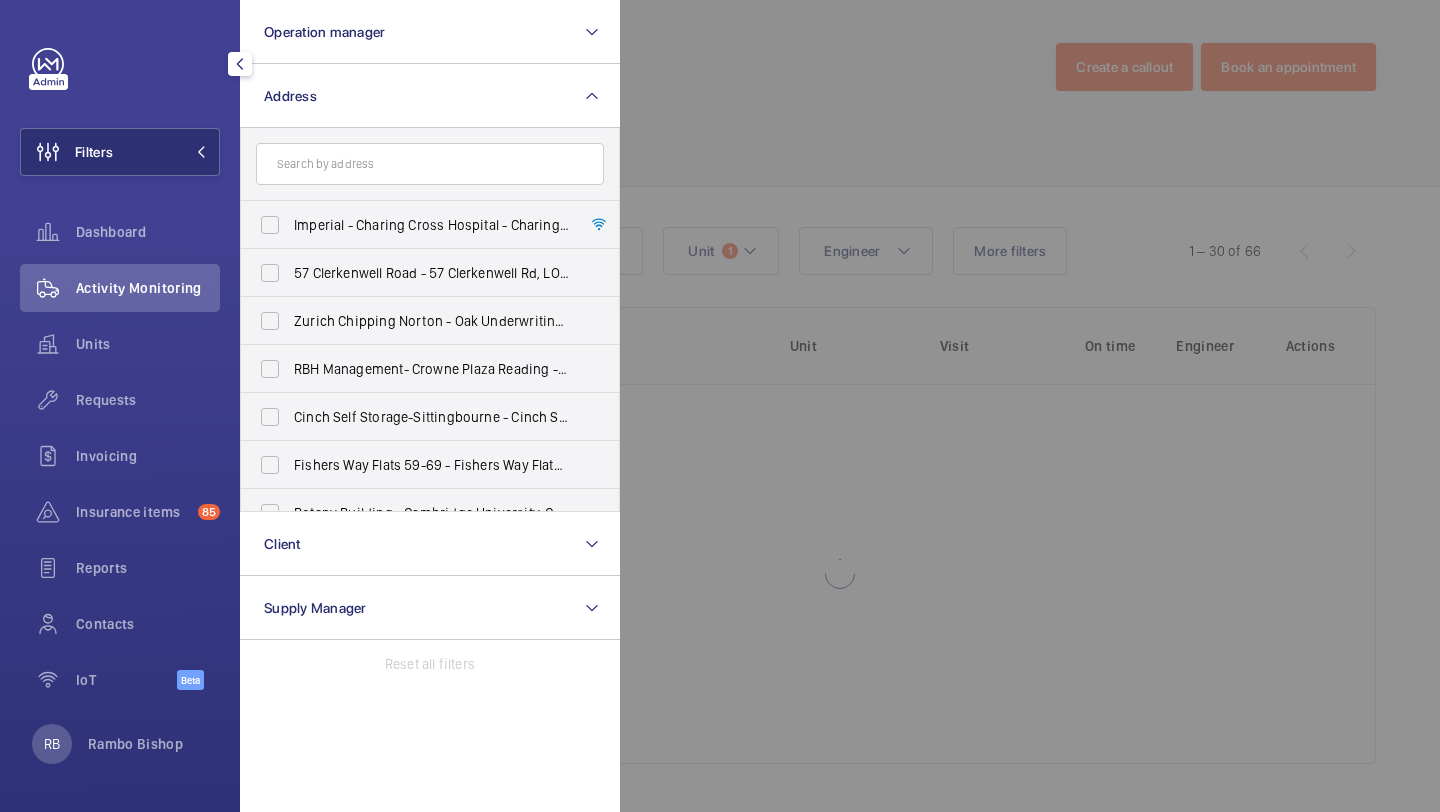 click 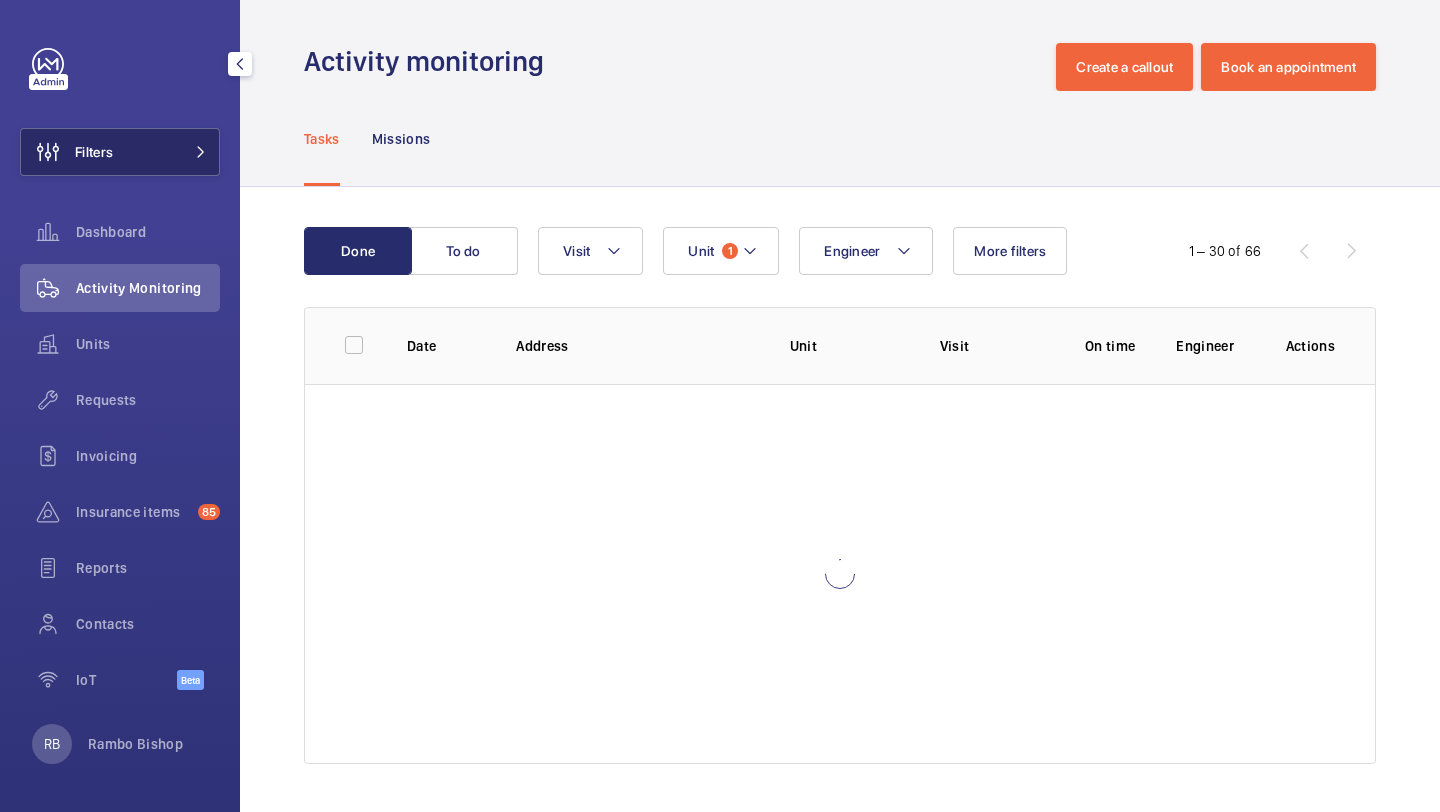 scroll, scrollTop: 610, scrollLeft: 0, axis: vertical 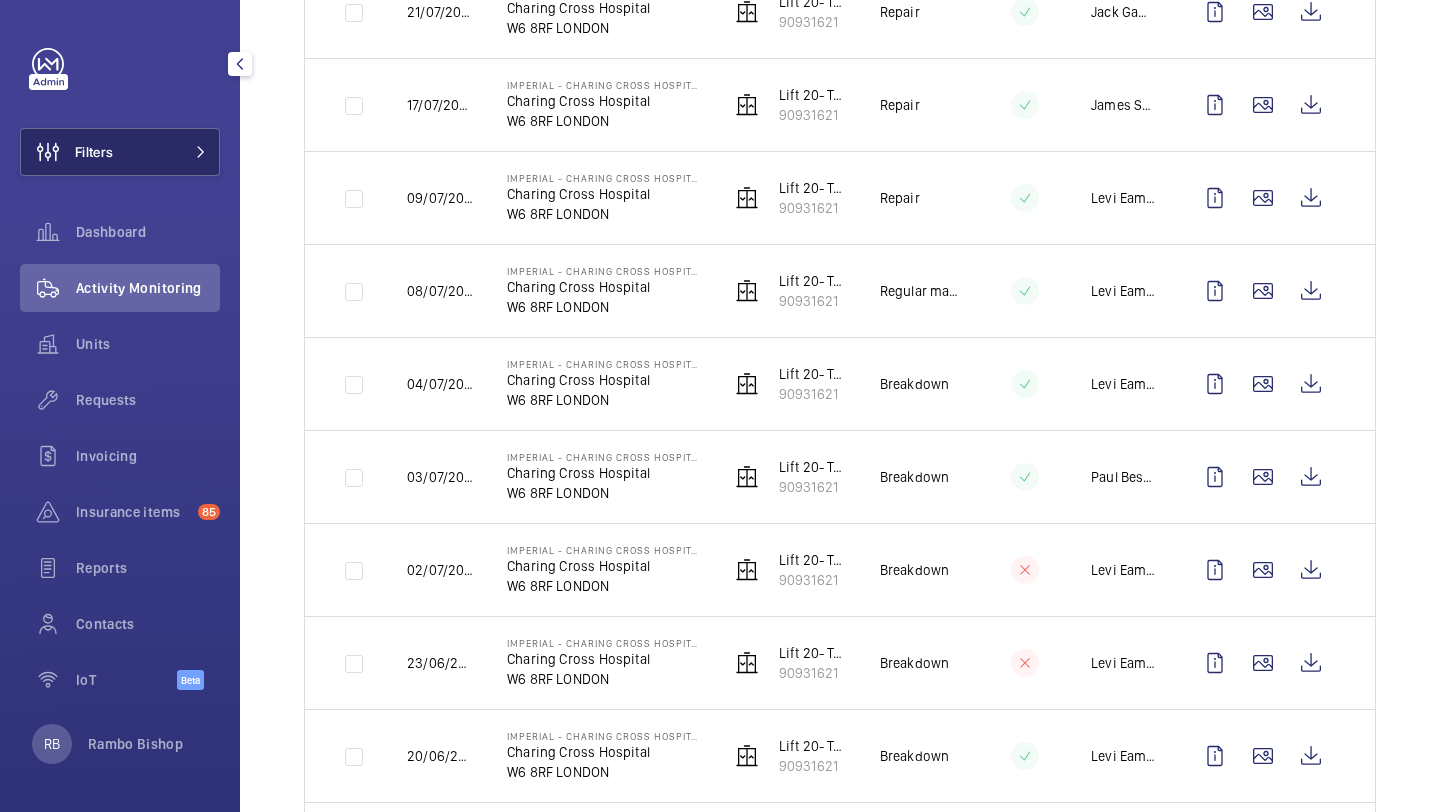 click on "Filters" 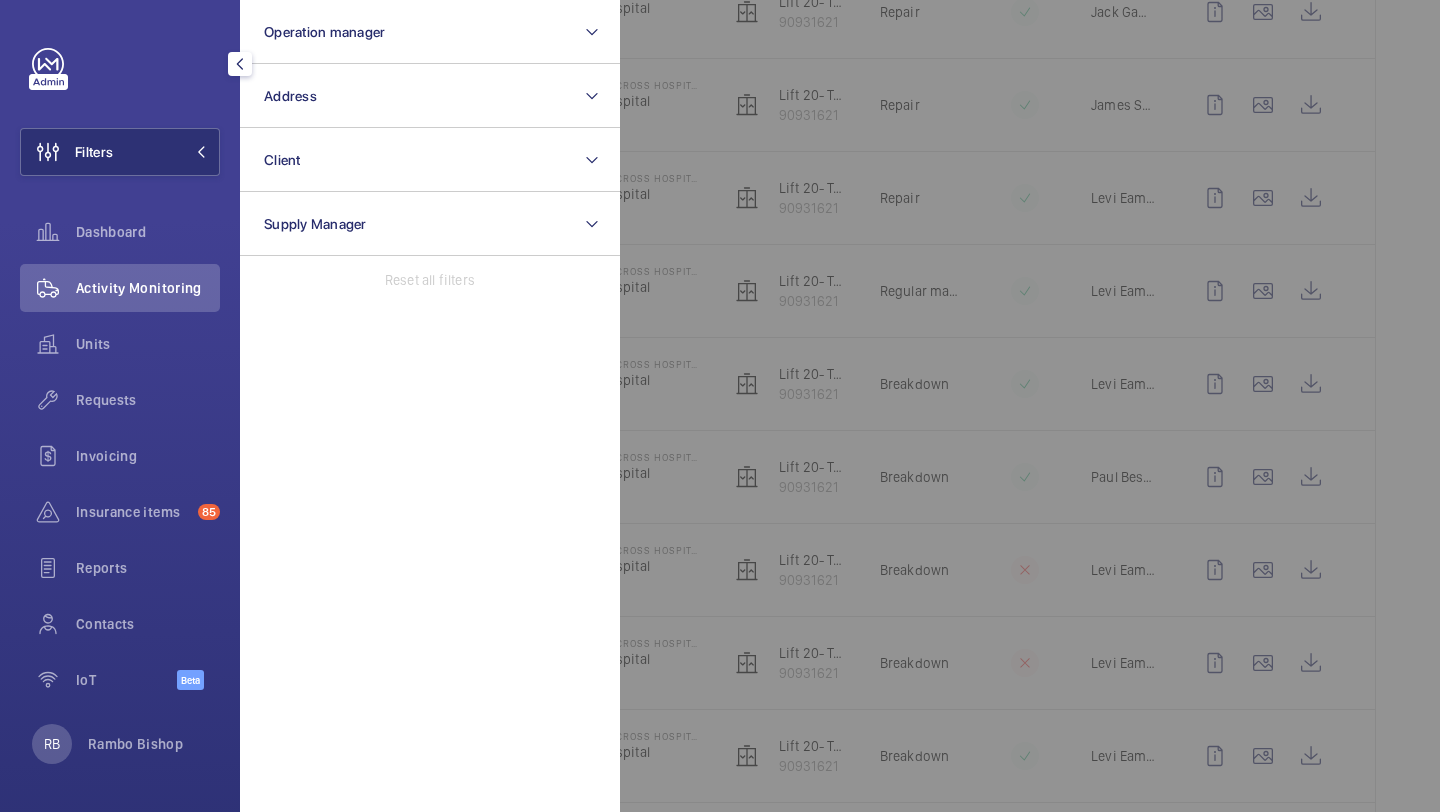 click on "Filters Operation manager Address Client Supply Manager Reset all filters Dashboard Activity Monitoring Units Requests Invoicing Insurance items 85 Reports Contacts IoT Beta RB Rambo Bishop" 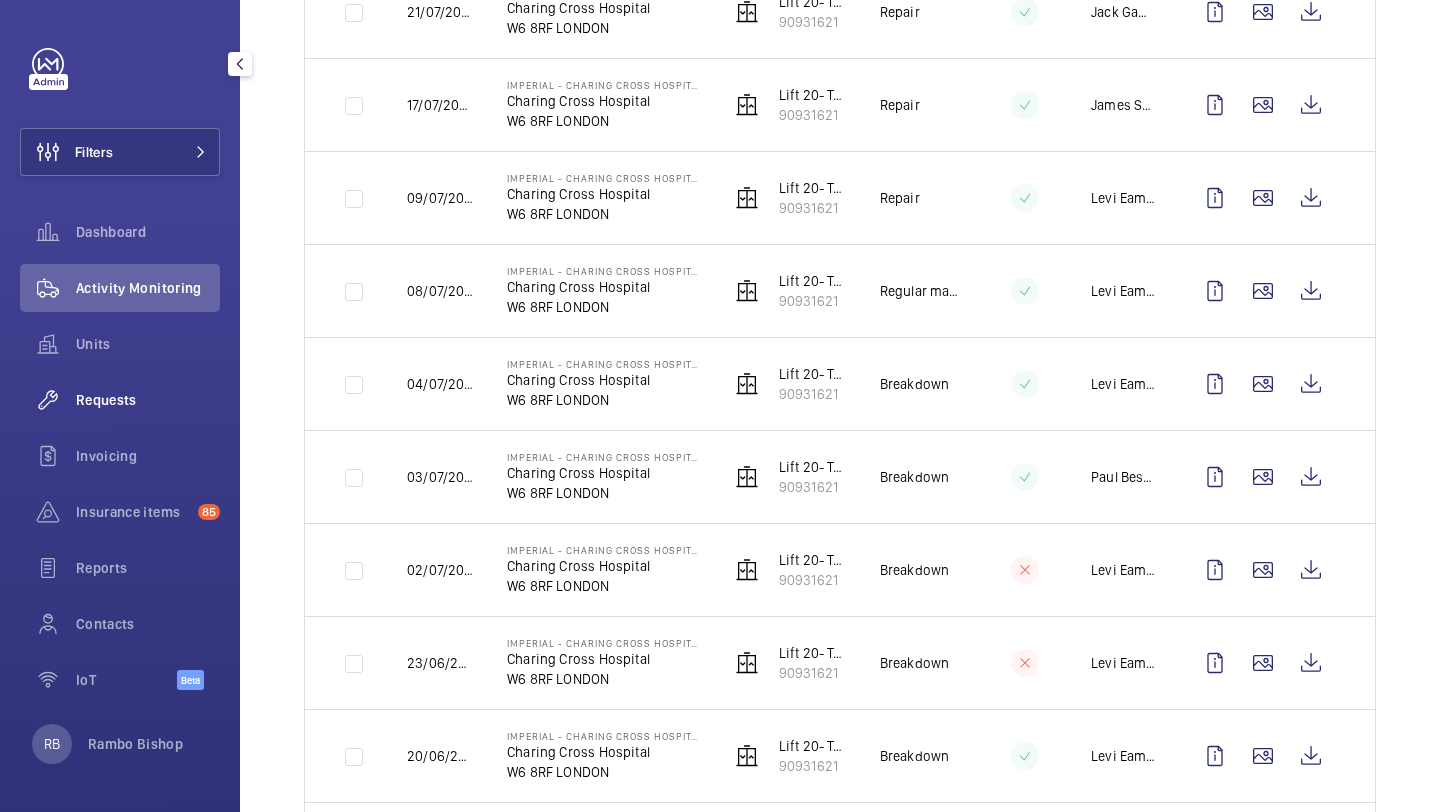 click on "Requests" 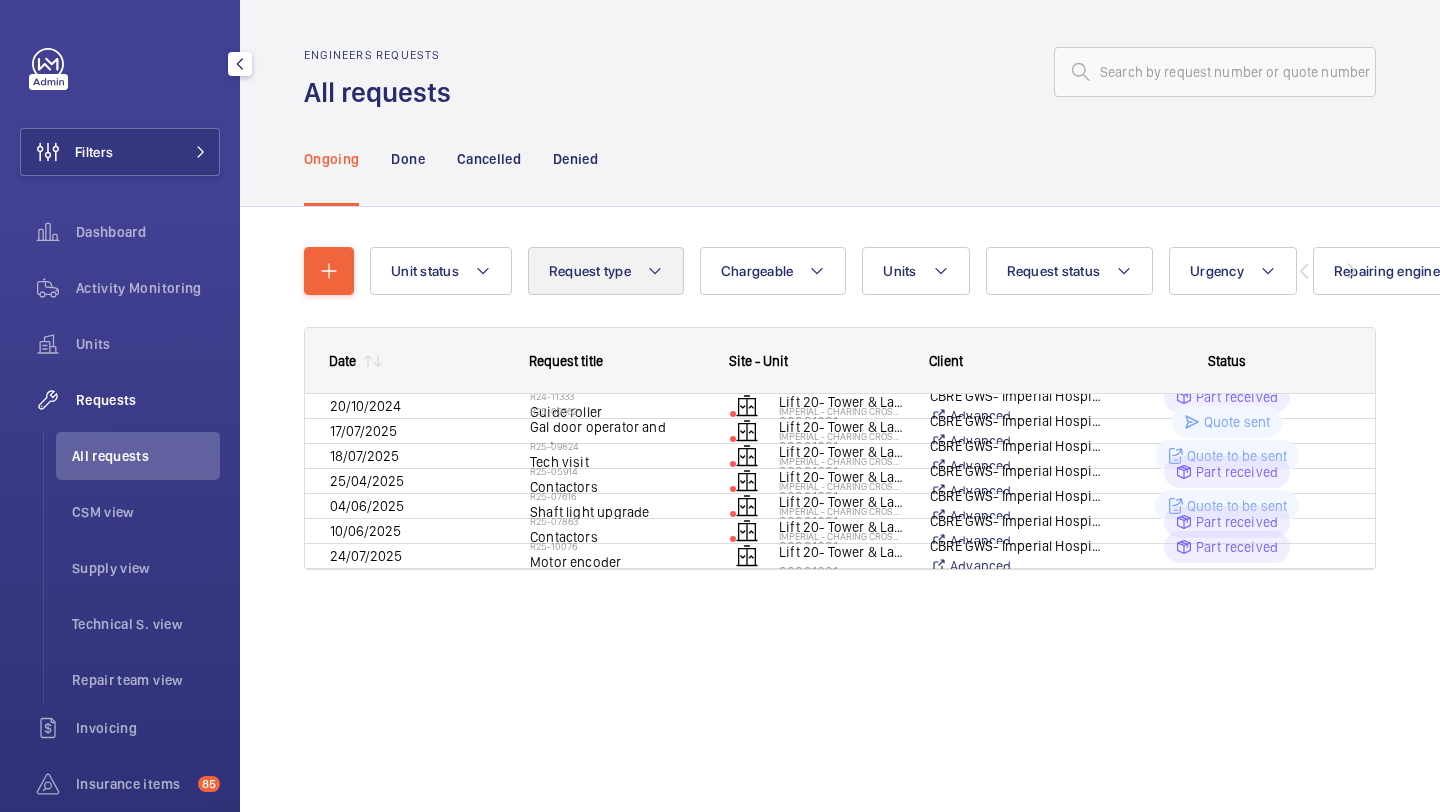 scroll, scrollTop: 0, scrollLeft: 0, axis: both 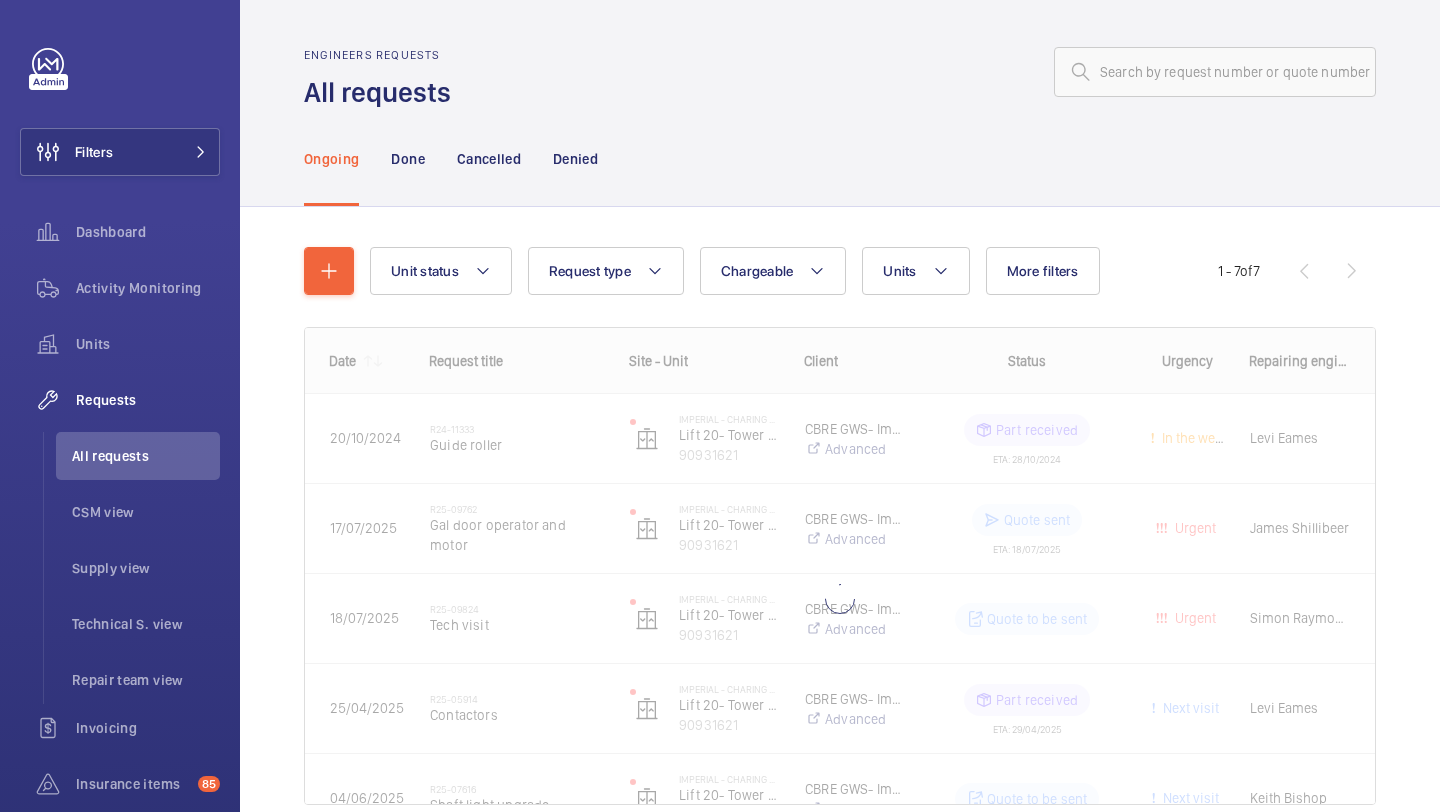click on "Engineers requests All requests" 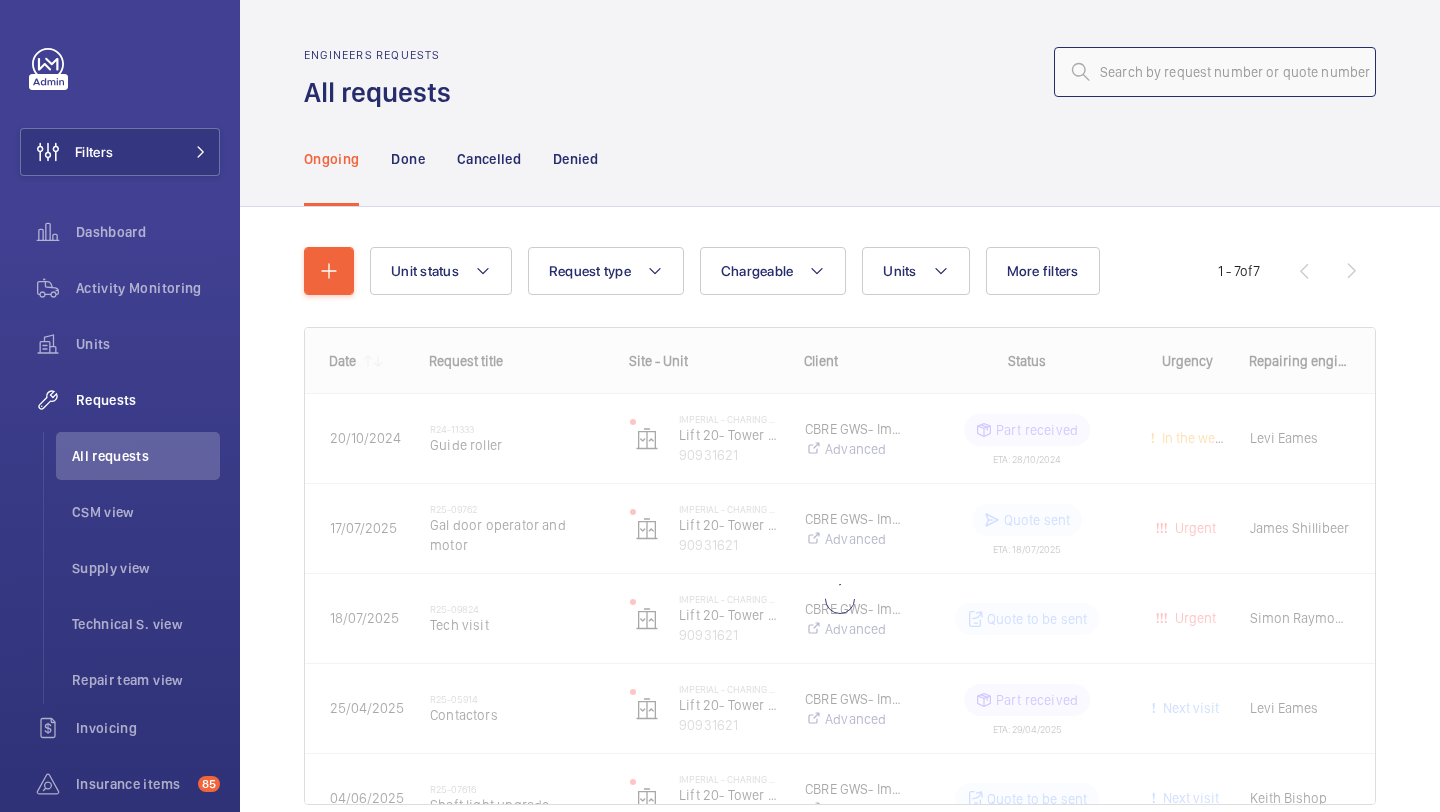 click 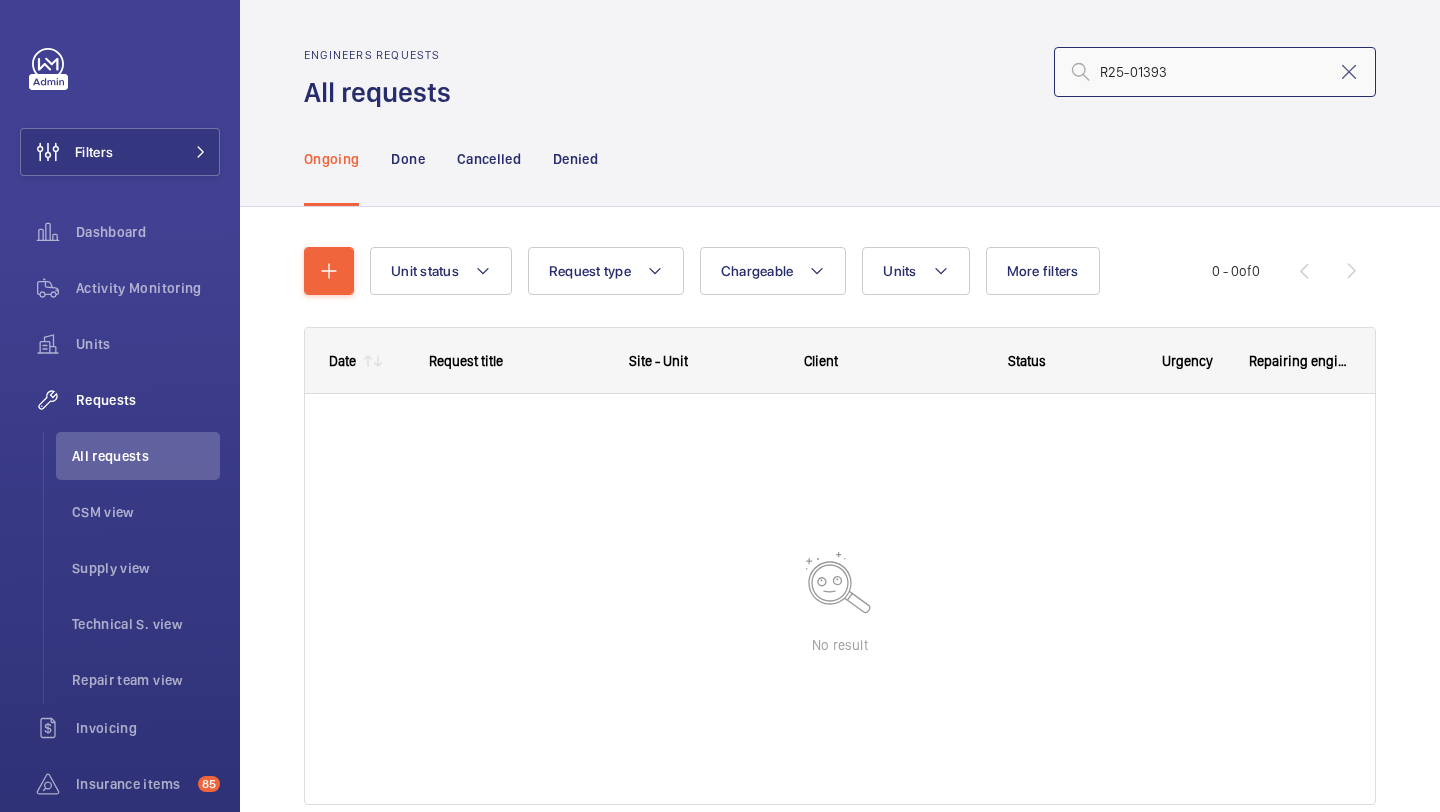 click on "R25-01393" 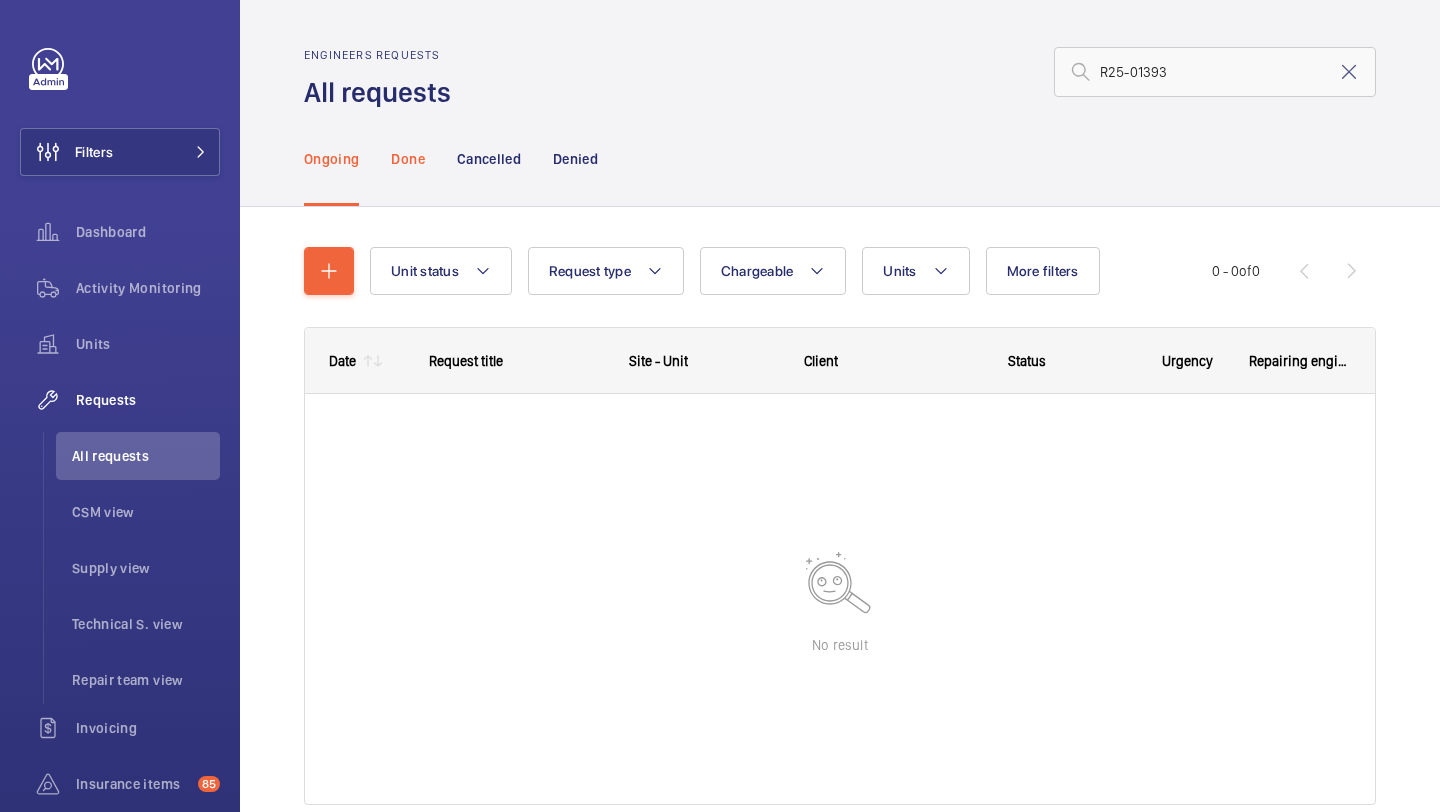 click on "Done" 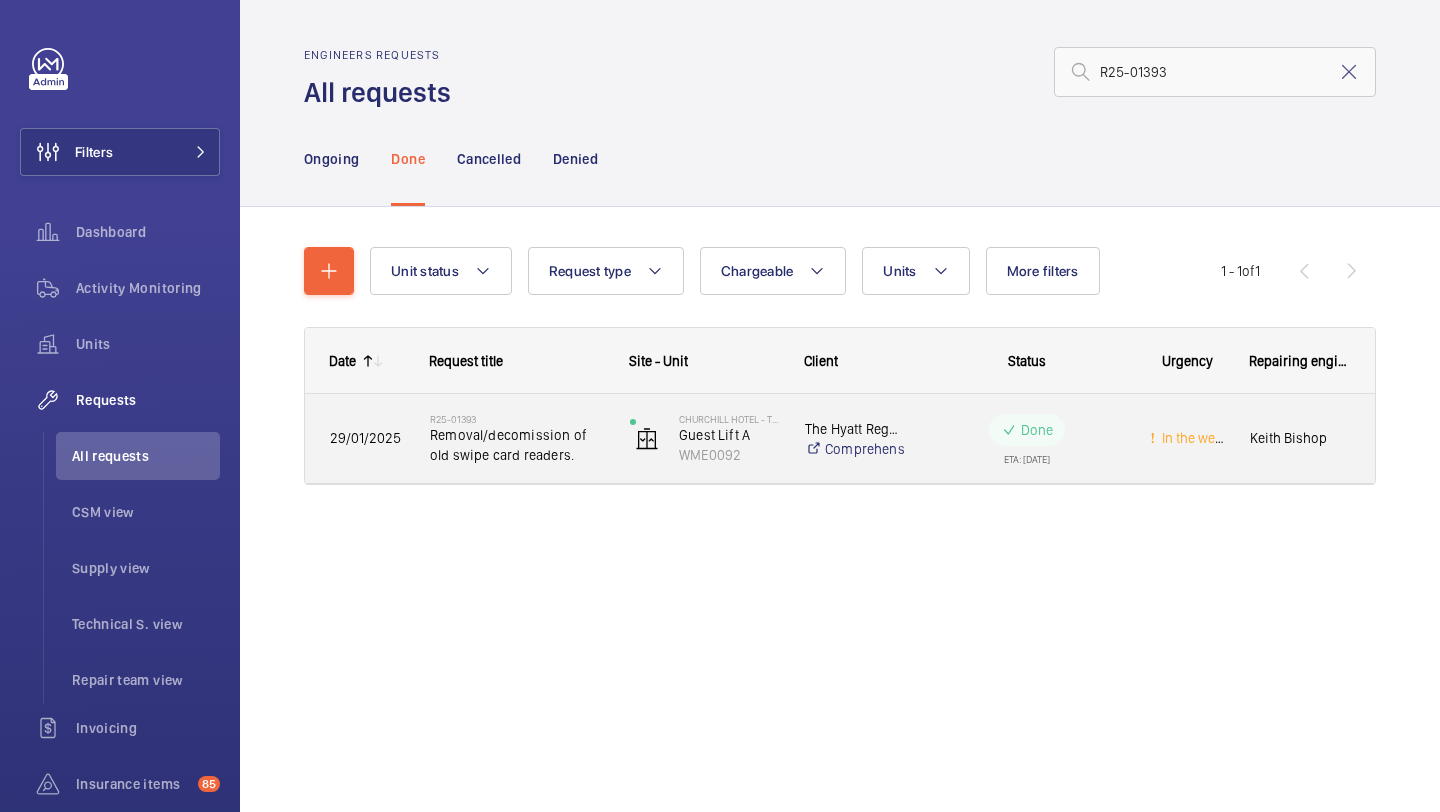 click on "Churchill Hotel - The Hyatt Regency London Guest Lift A WME0092" 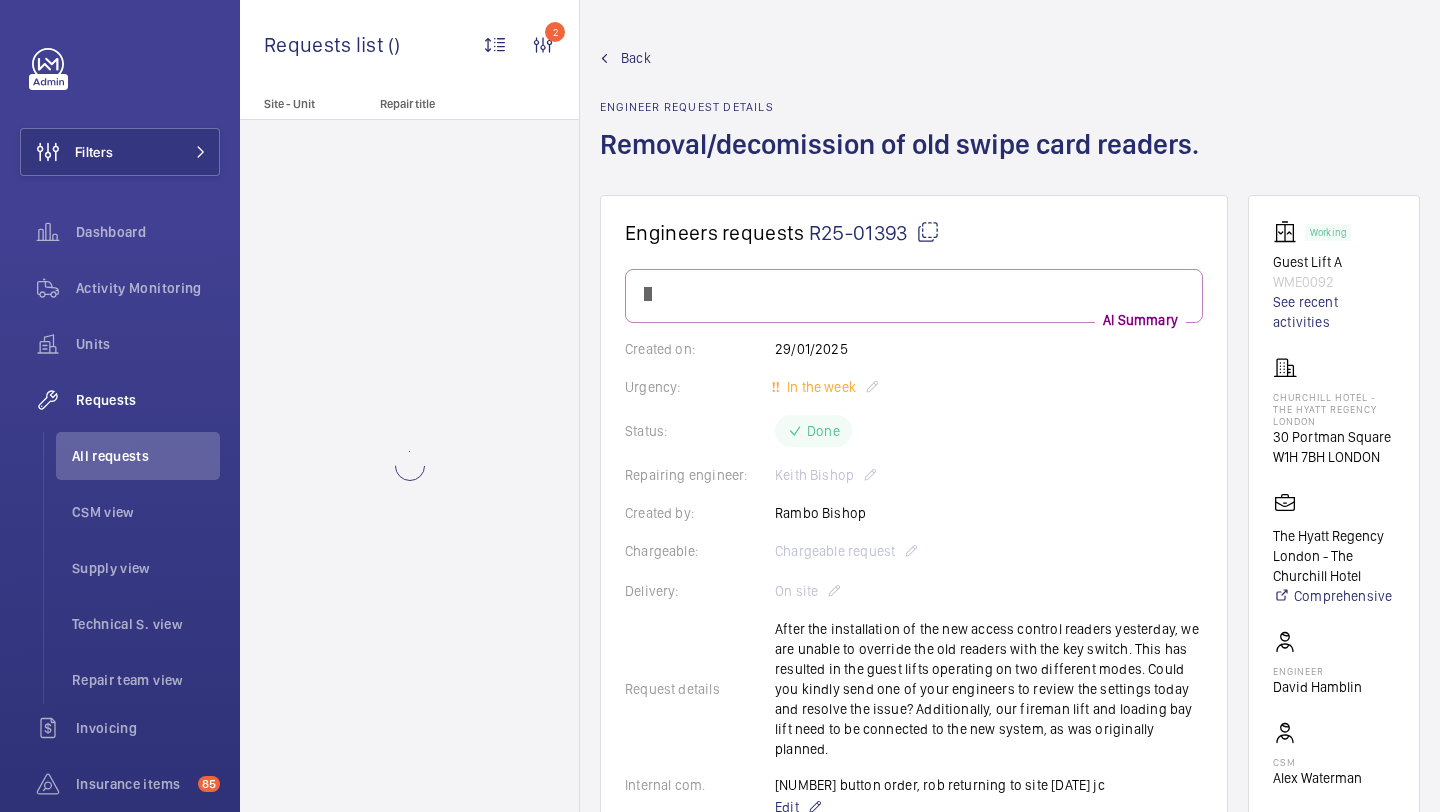 scroll, scrollTop: 222, scrollLeft: 0, axis: vertical 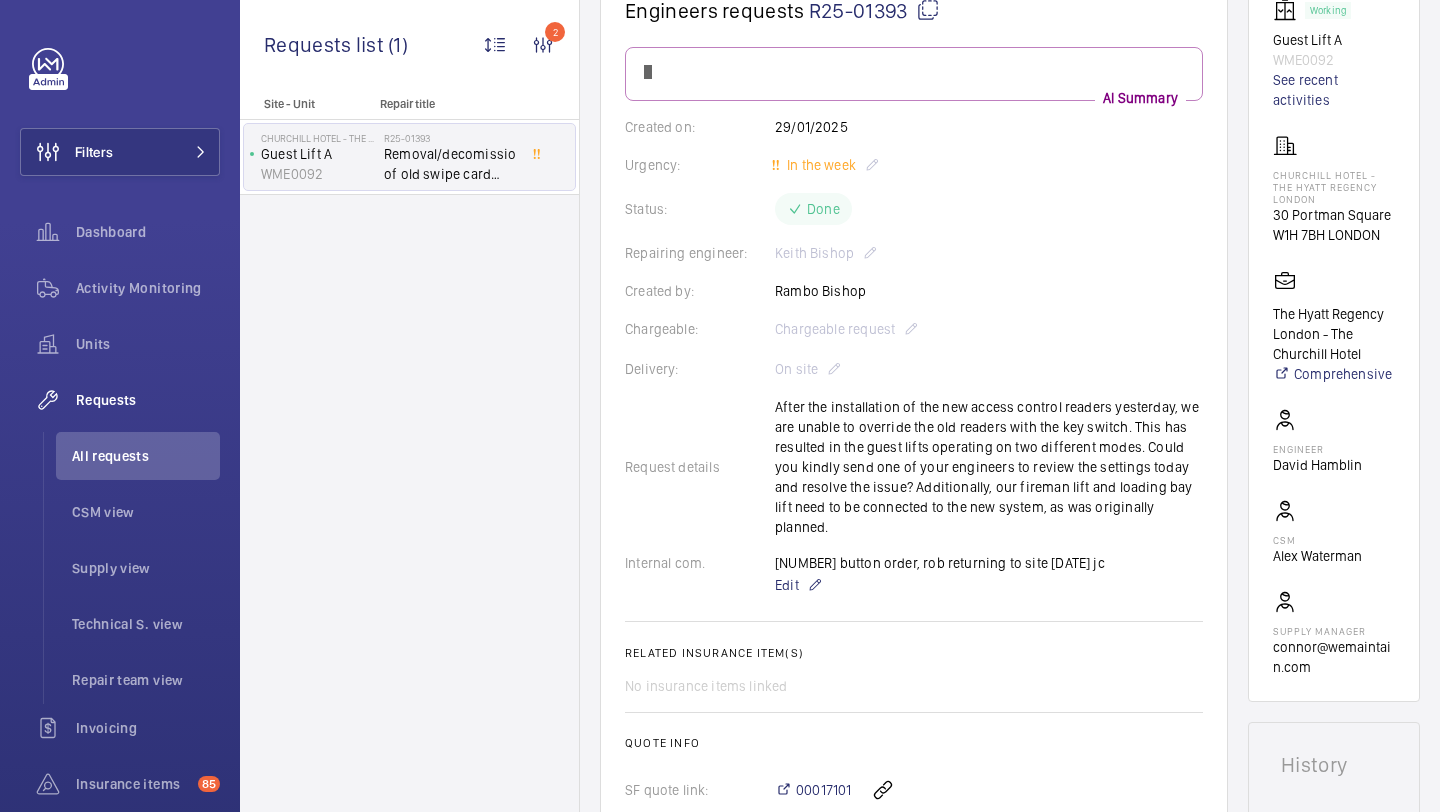 click on "Request details After the installation of the new access control readers yesterday, we are unable to override the old readers with the key switch. This has resulted in the guest lifts operating on two different modes. Could you kindly send one of your engineers to review the settings today and resolve the issue? Additionally, our fireman lift and loading bay lift need to be connected to the new system, as was originally planned." 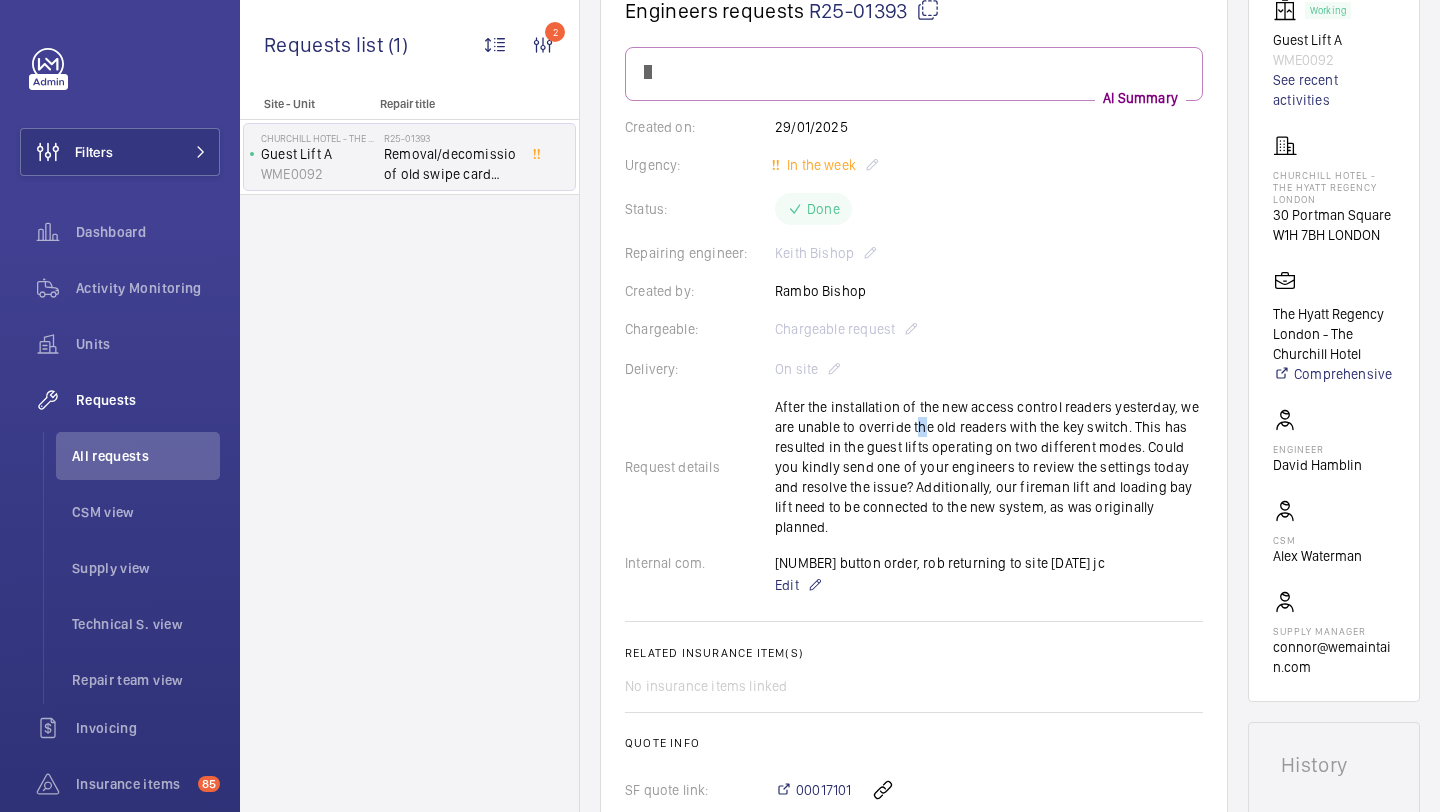 click on "Request details After the installation of the new access control readers yesterday, we are unable to override the old readers with the key switch. This has resulted in the guest lifts operating on two different modes. Could you kindly send one of your engineers to review the settings today and resolve the issue? Additionally, our fireman lift and loading bay lift need to be connected to the new system, as was originally planned." 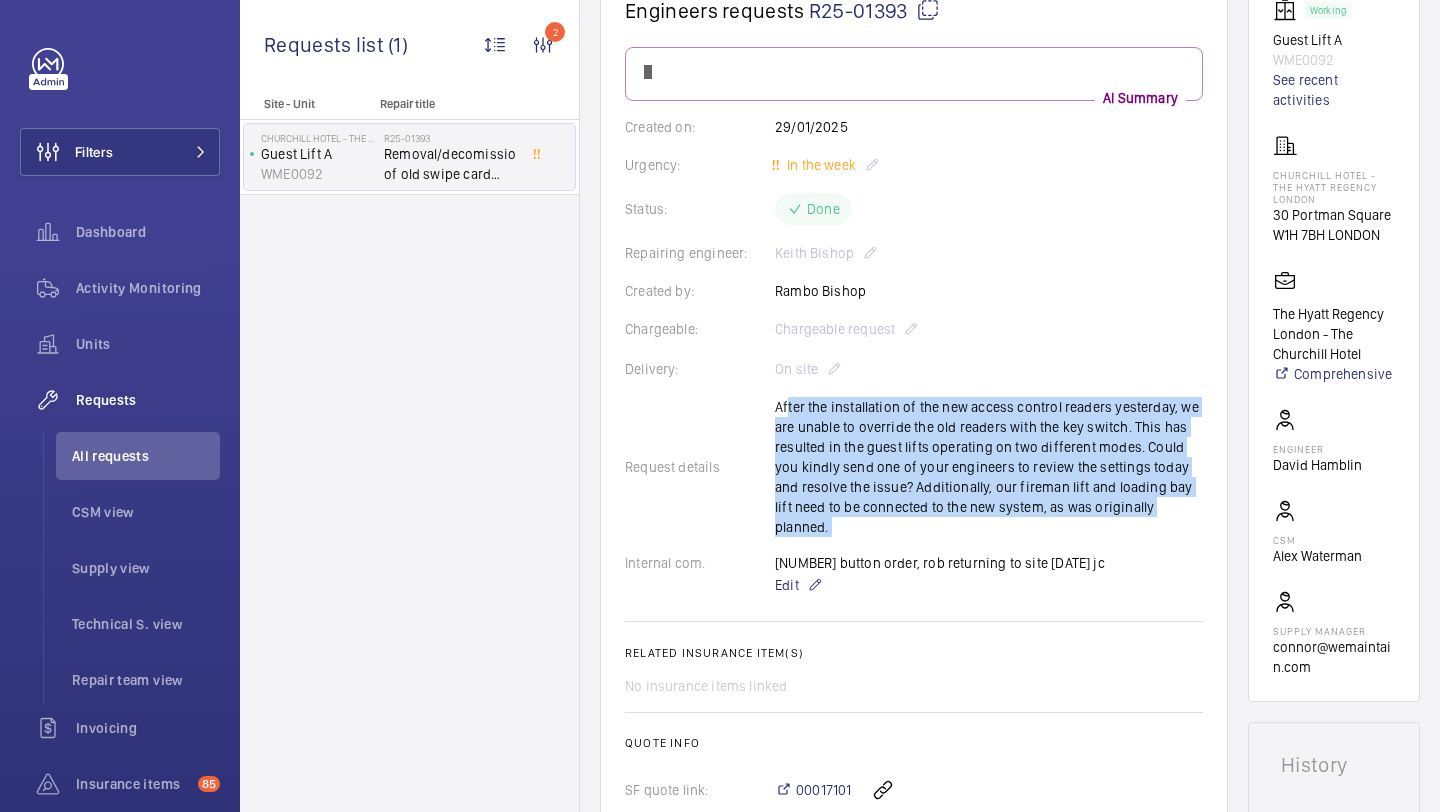 click on "Request details After the installation of the new access control readers yesterday, we are unable to override the old readers with the key switch. This has resulted in the guest lifts operating on two different modes. Could you kindly send one of your engineers to review the settings today and resolve the issue? Additionally, our fireman lift and loading bay lift need to be connected to the new system, as was originally planned." 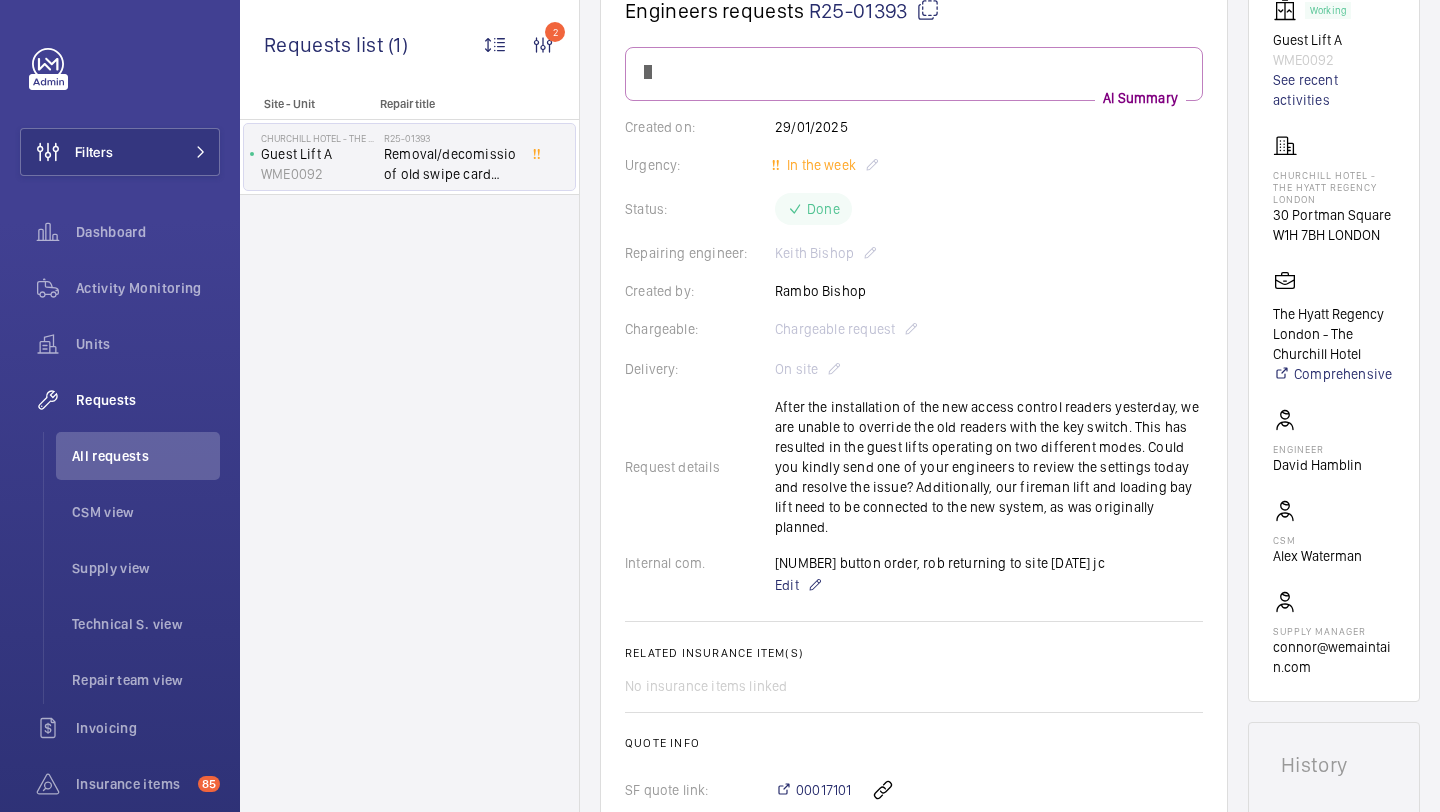 click on "Request details After the installation of the new access control readers yesterday, we are unable to override the old readers with the key switch. This has resulted in the guest lifts operating on two different modes. Could you kindly send one of your engineers to review the settings today and resolve the issue? Additionally, our fireman lift and loading bay lift need to be connected to the new system, as was originally planned." 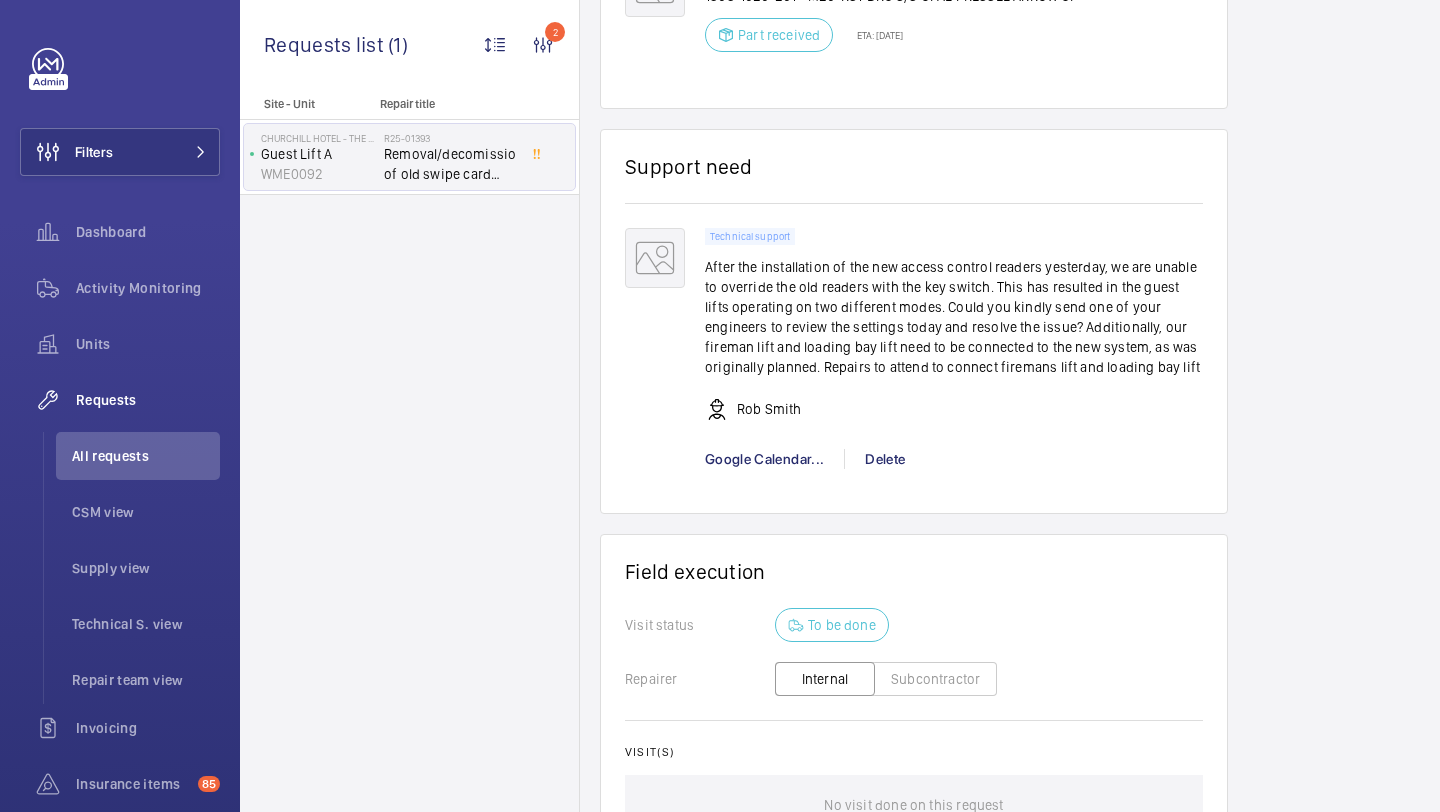 scroll, scrollTop: 1828, scrollLeft: 0, axis: vertical 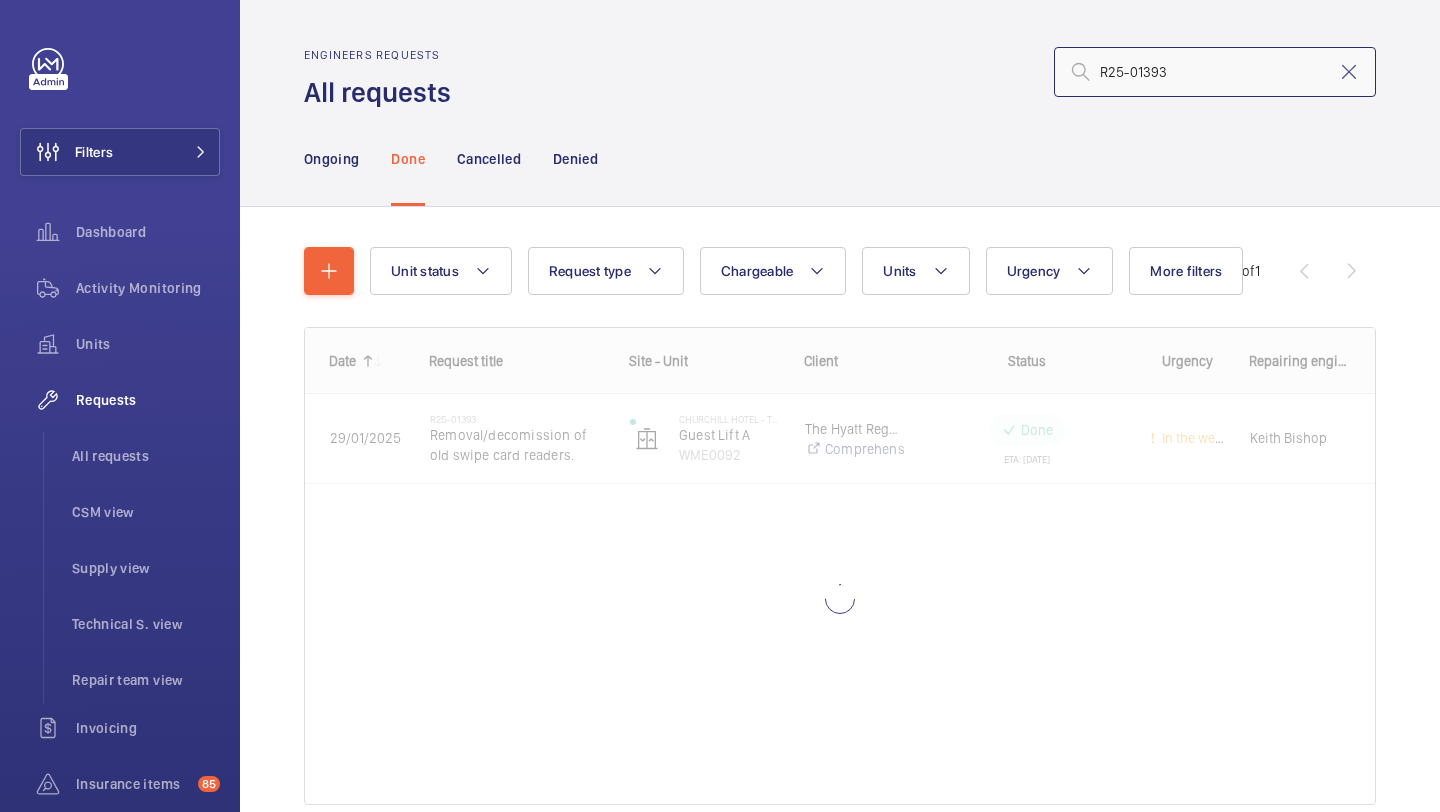 click on "R25-01393" 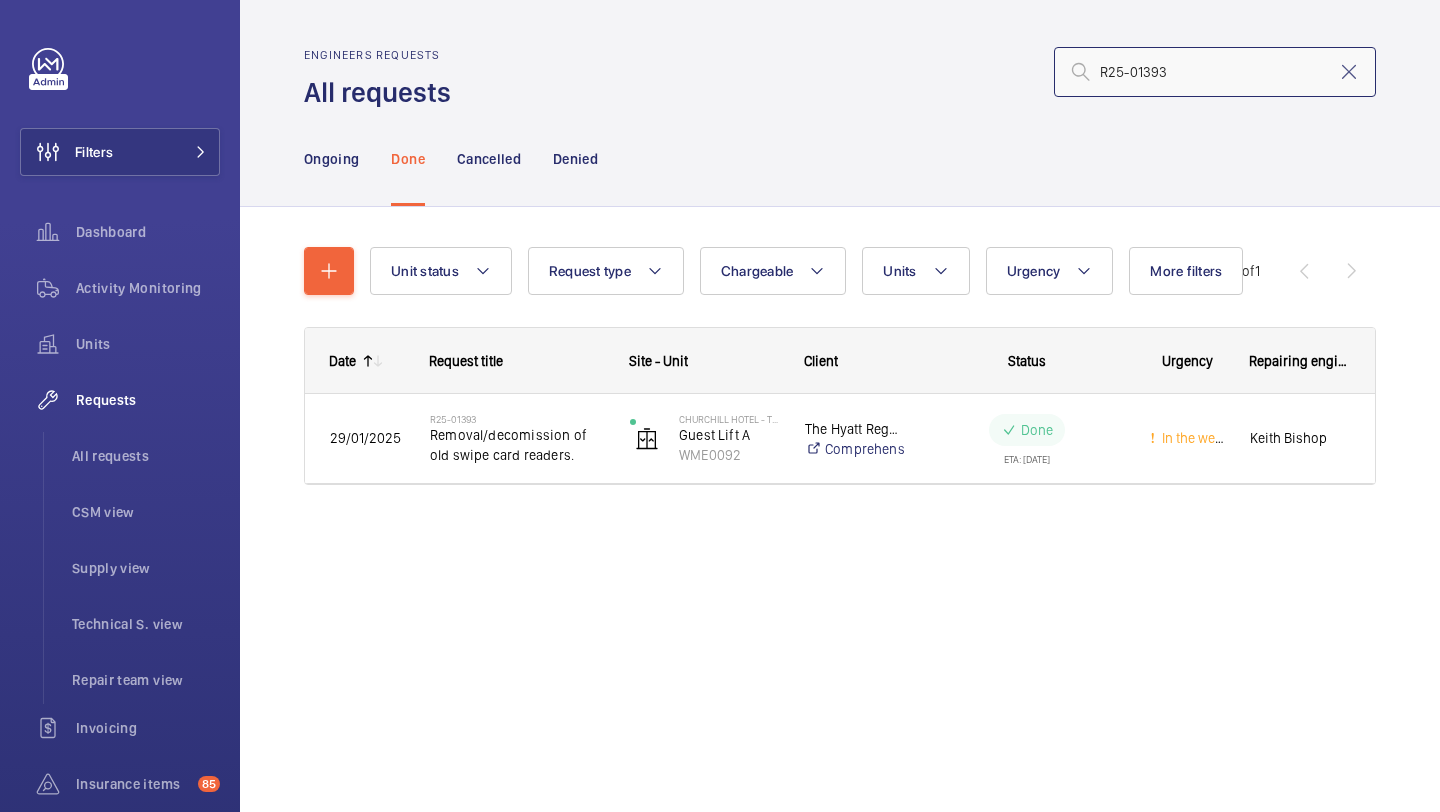 click on "R25-01393" 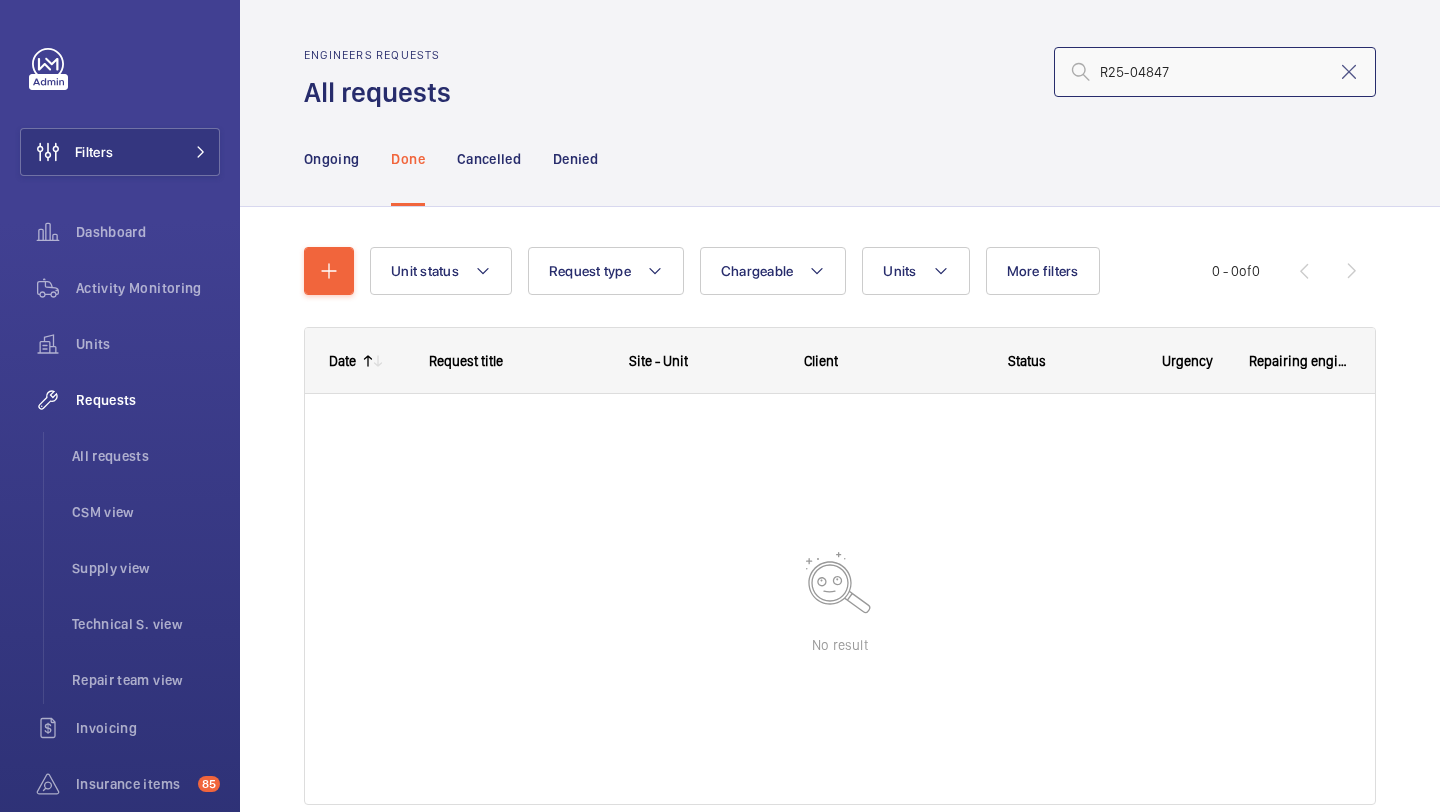 click on "R25-04847" 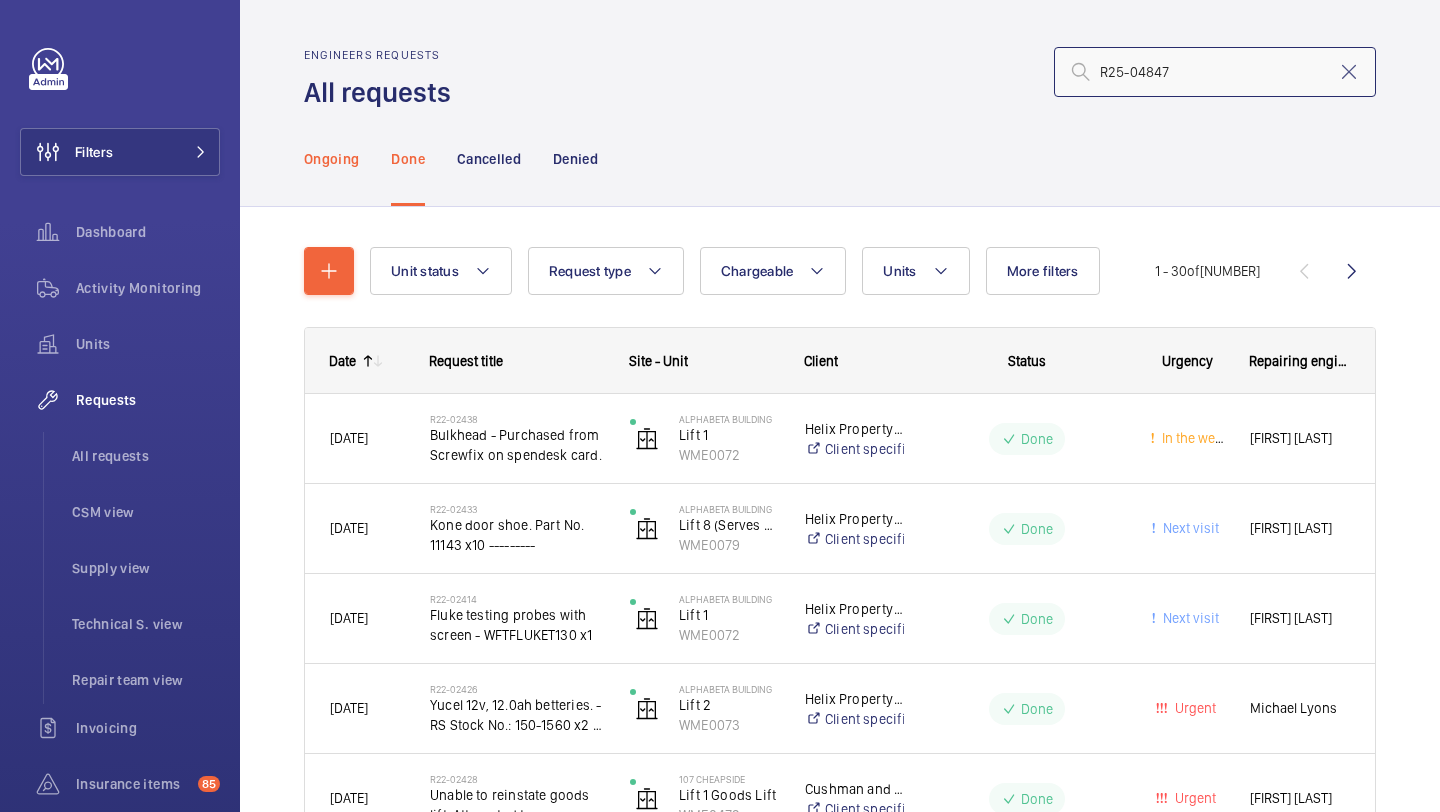 type on "R25-04847" 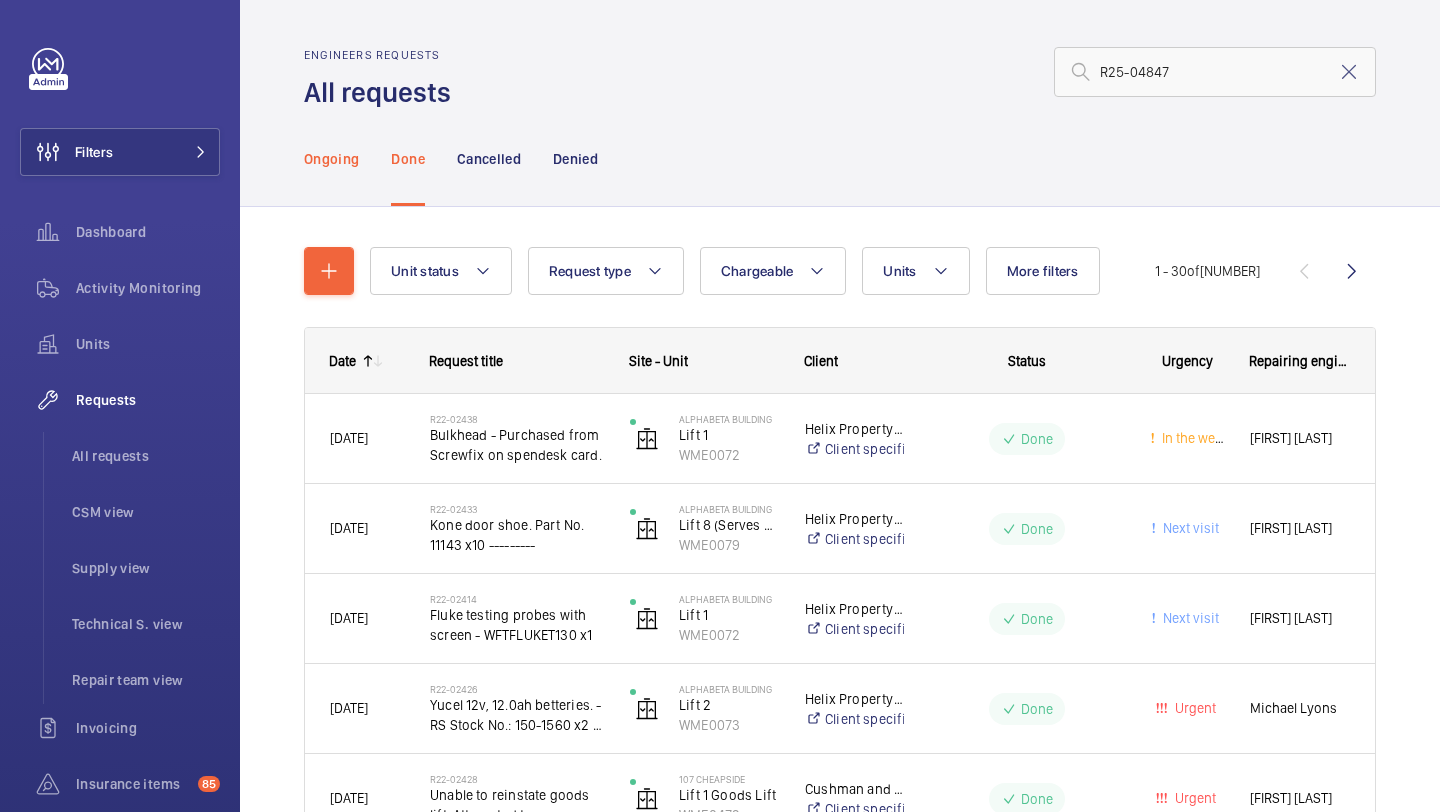 click on "Ongoing" 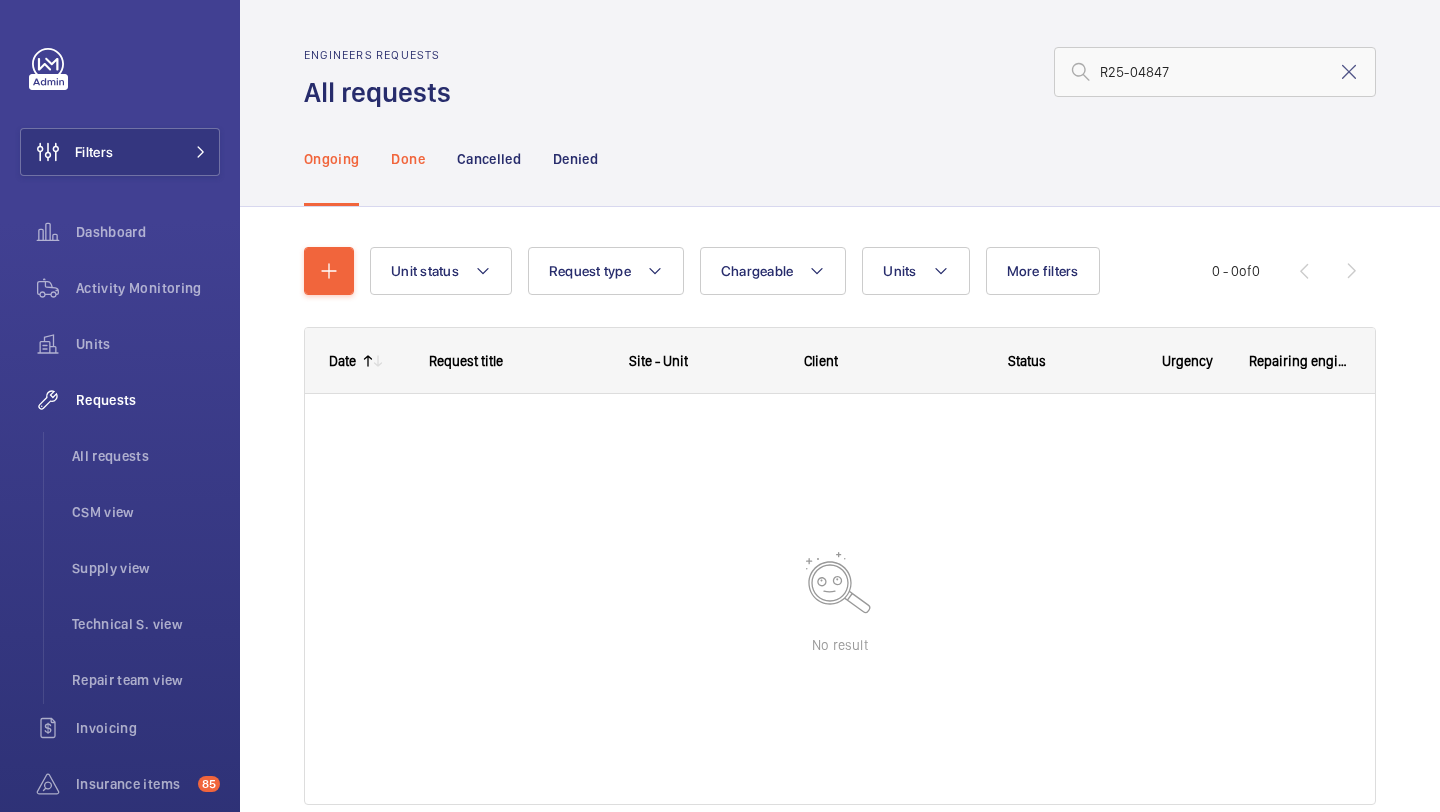 click on "Done" 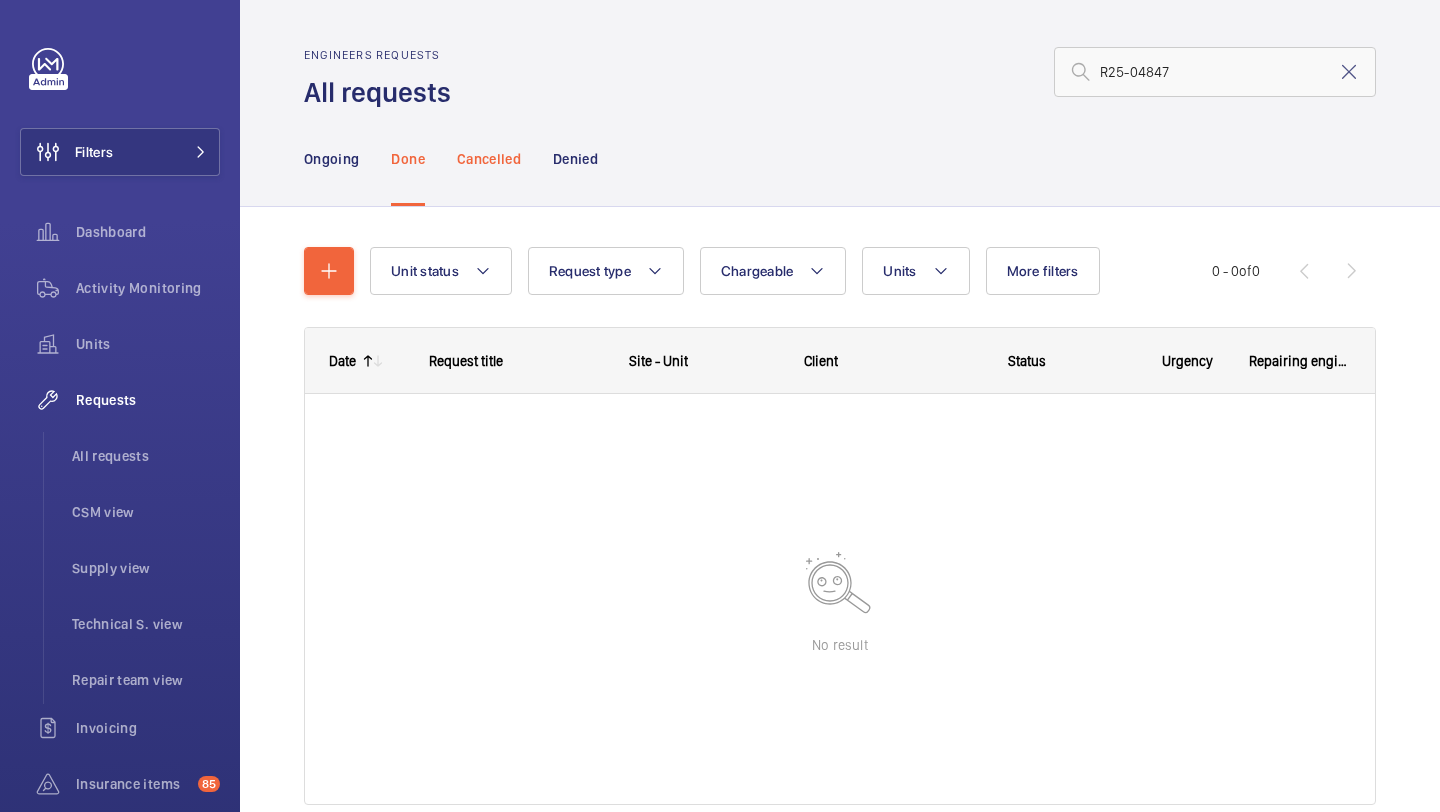 click on "Cancelled" 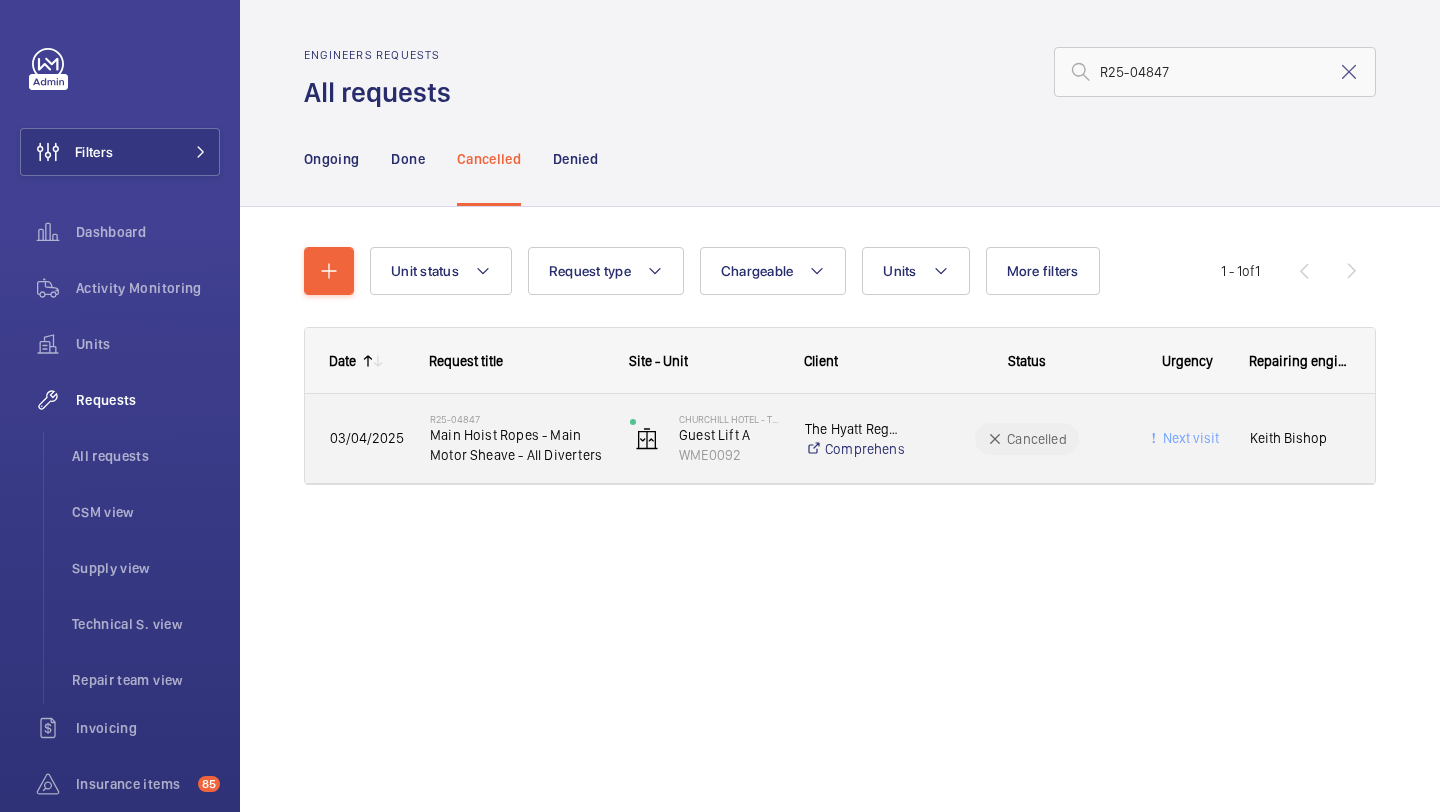 click on "Main Hoist Ropes - Main Motor Sheave - All Diverters" 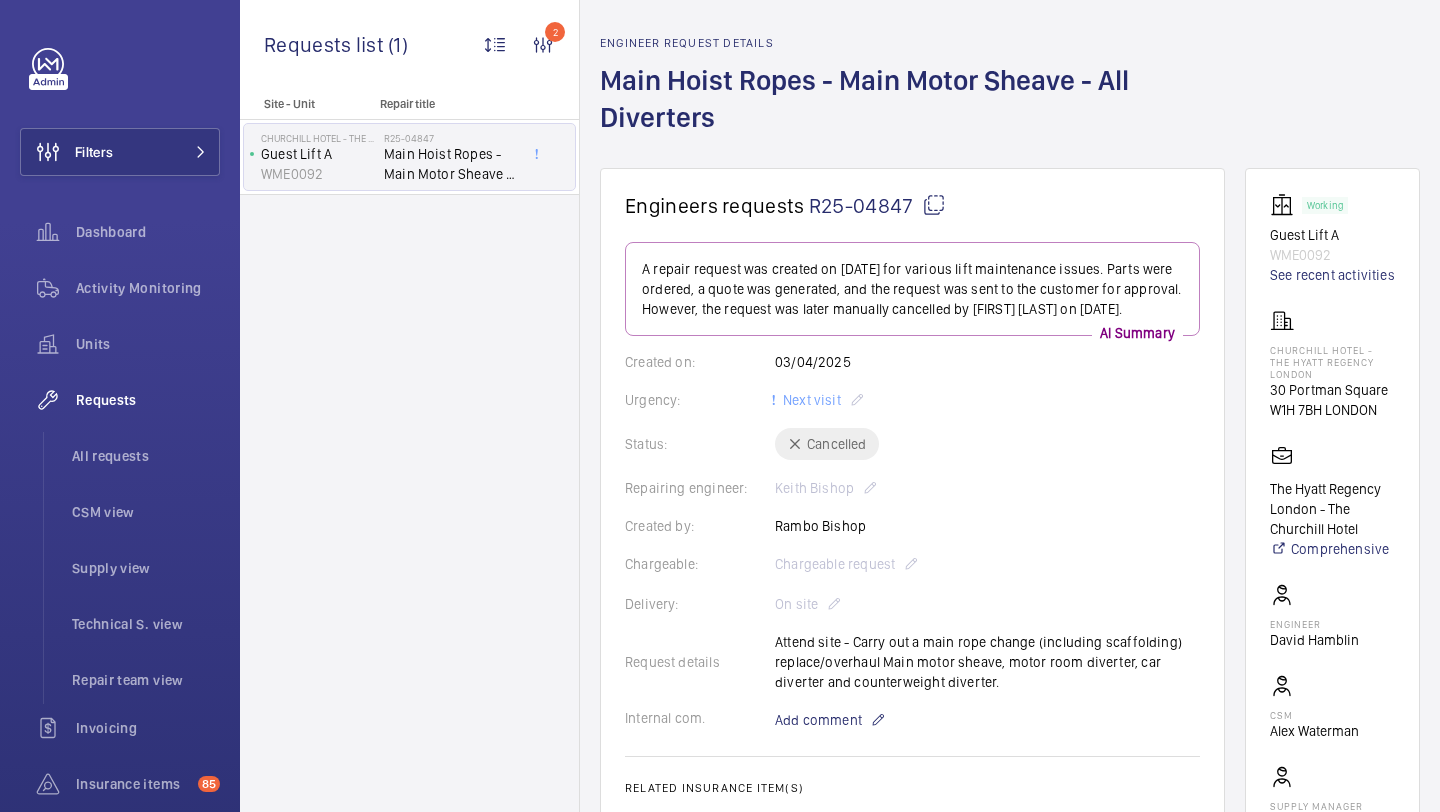 scroll, scrollTop: 0, scrollLeft: 0, axis: both 